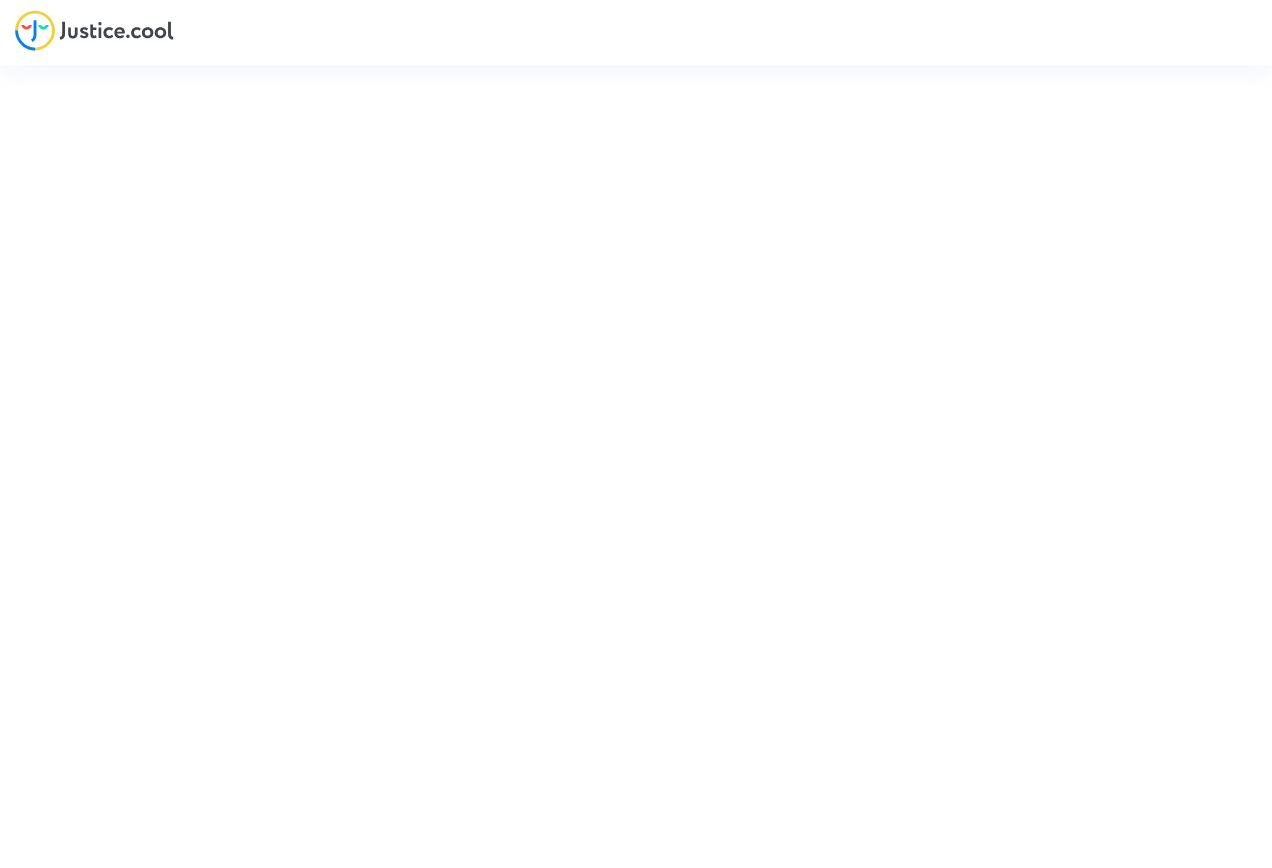 scroll, scrollTop: 0, scrollLeft: 0, axis: both 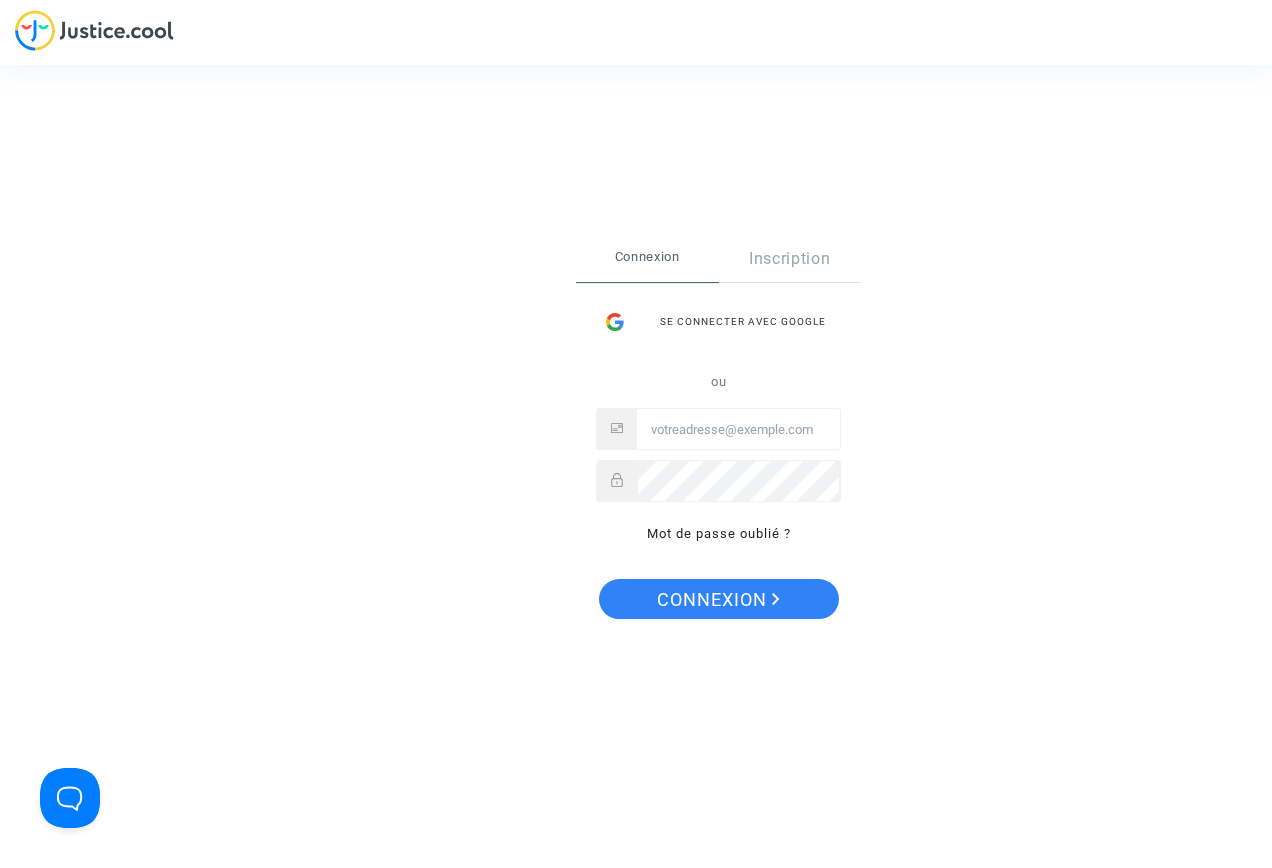 type on "[EMAIL_ADDRESS][DOMAIN_NAME]" 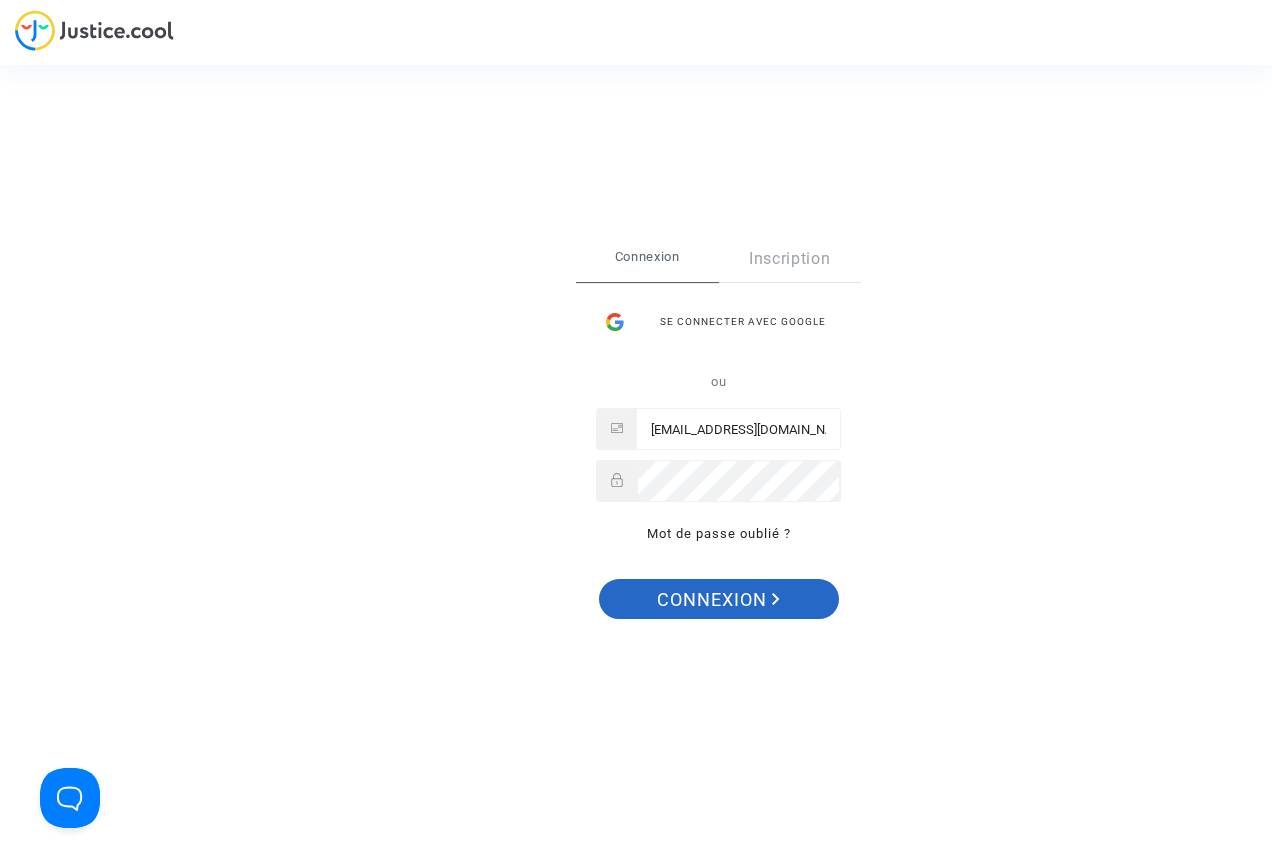 drag, startPoint x: 737, startPoint y: 594, endPoint x: 792, endPoint y: 594, distance: 55 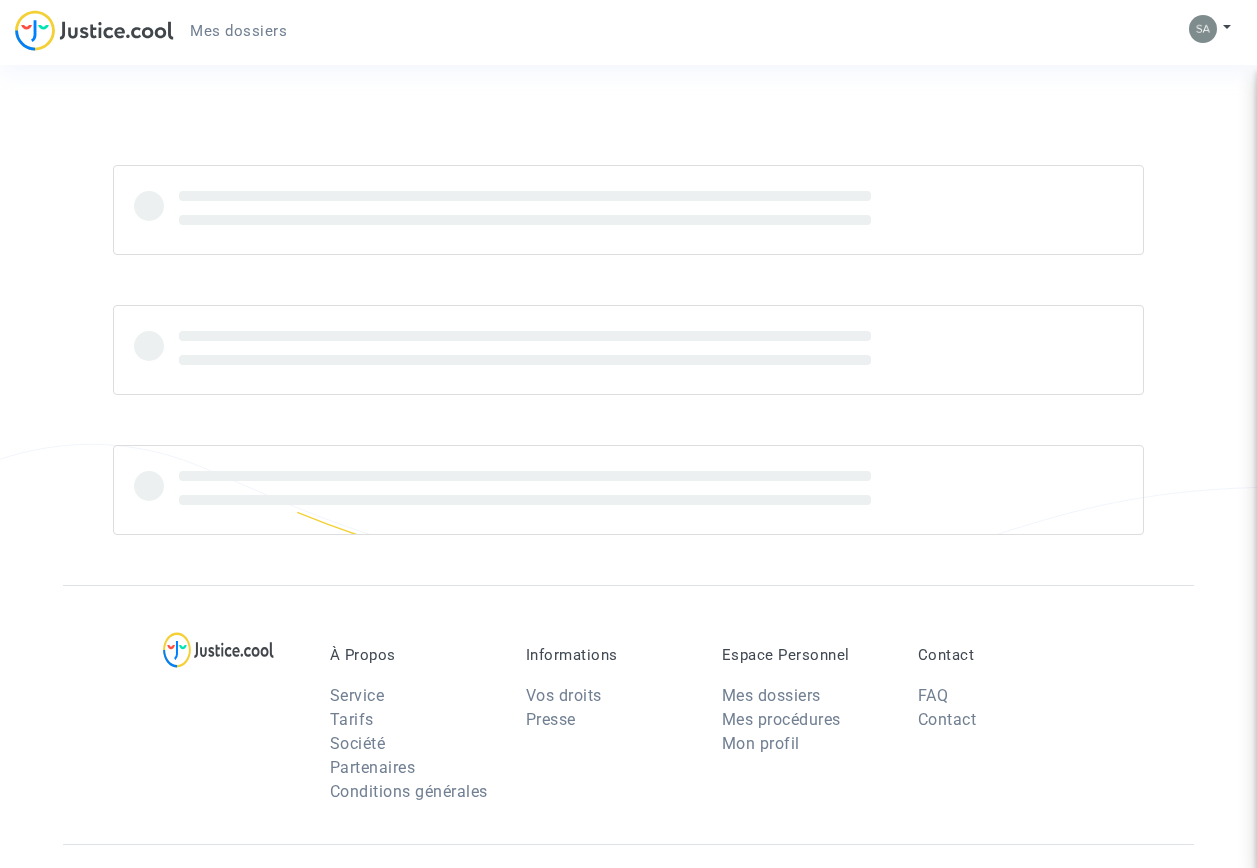 scroll, scrollTop: 0, scrollLeft: 0, axis: both 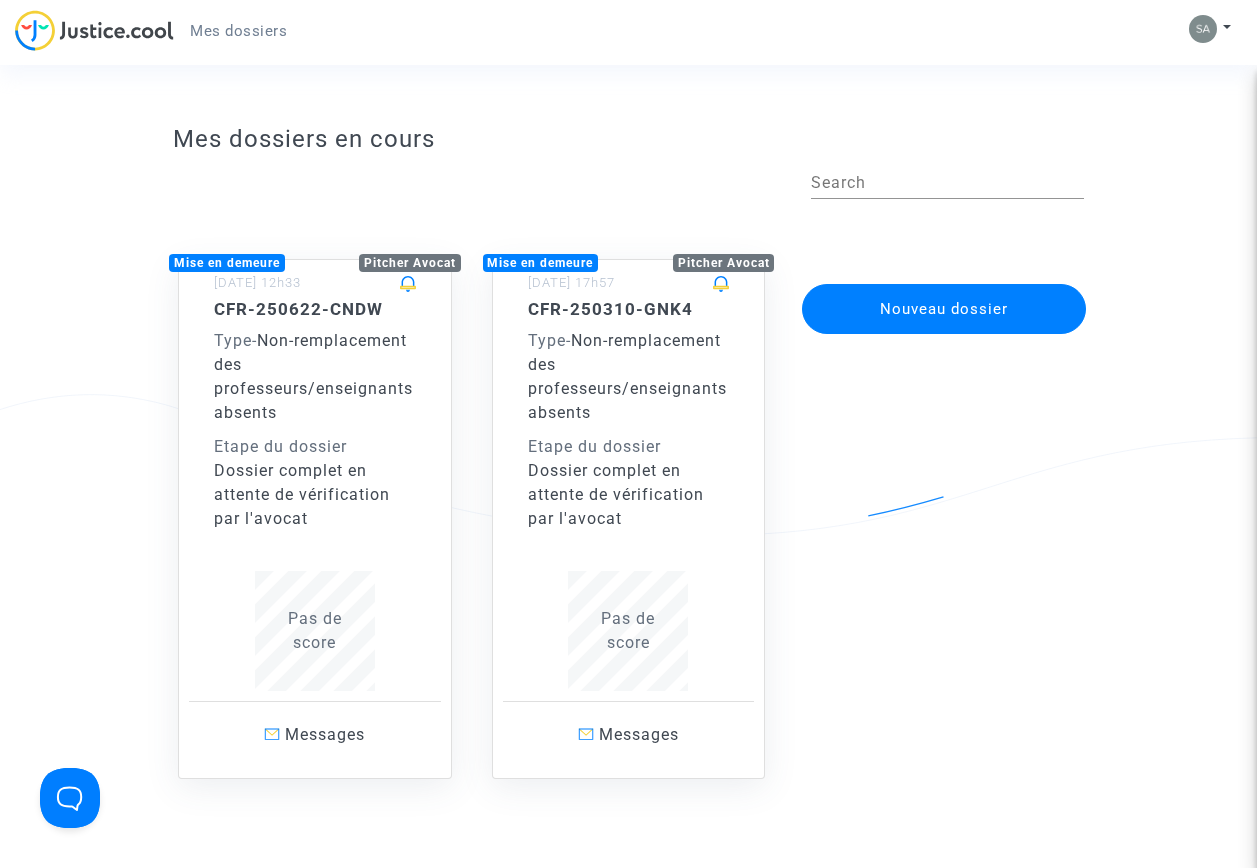 click on "CFR-250310-GNK4 Type  -   Non-remplacement des professeurs/enseignants absents  Etape du dossier  Dossier complet en attente de vérification par l'avocat" 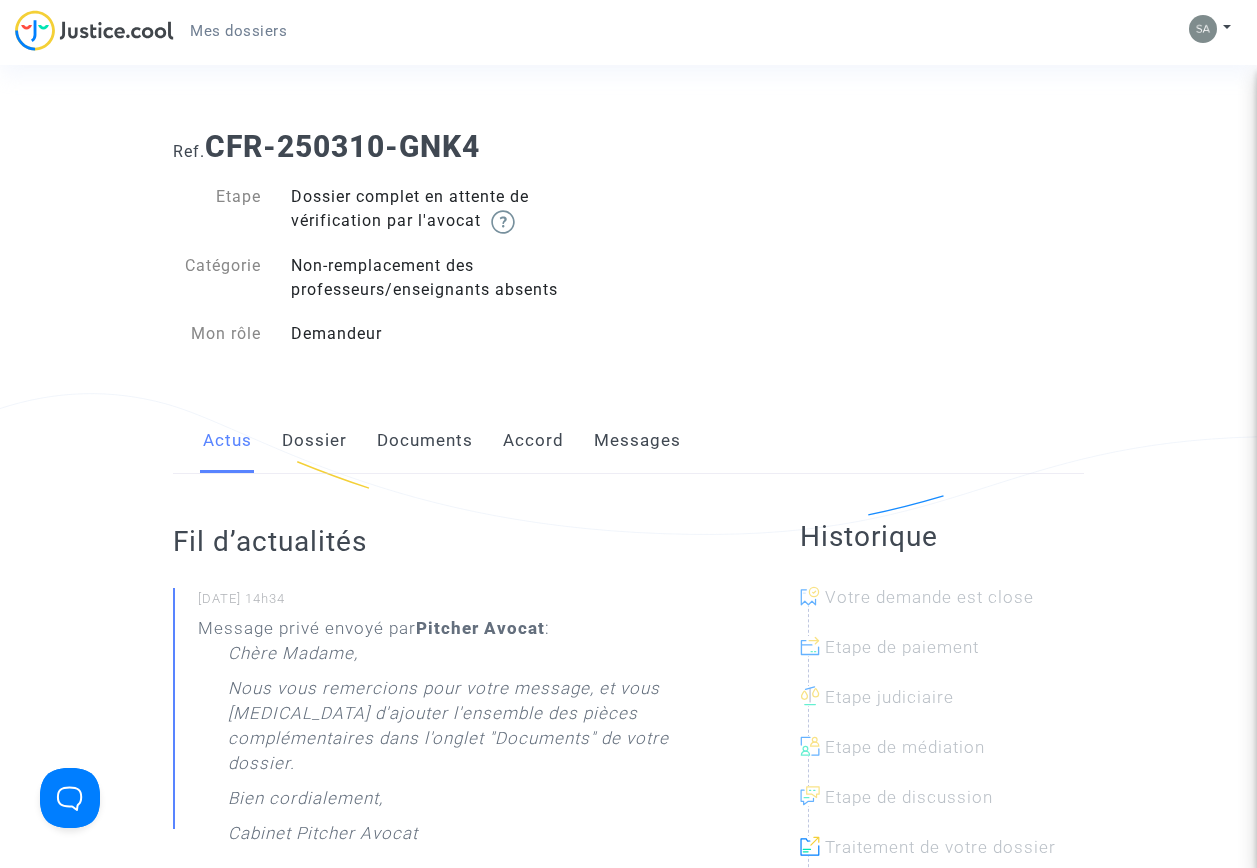 scroll, scrollTop: 0, scrollLeft: 0, axis: both 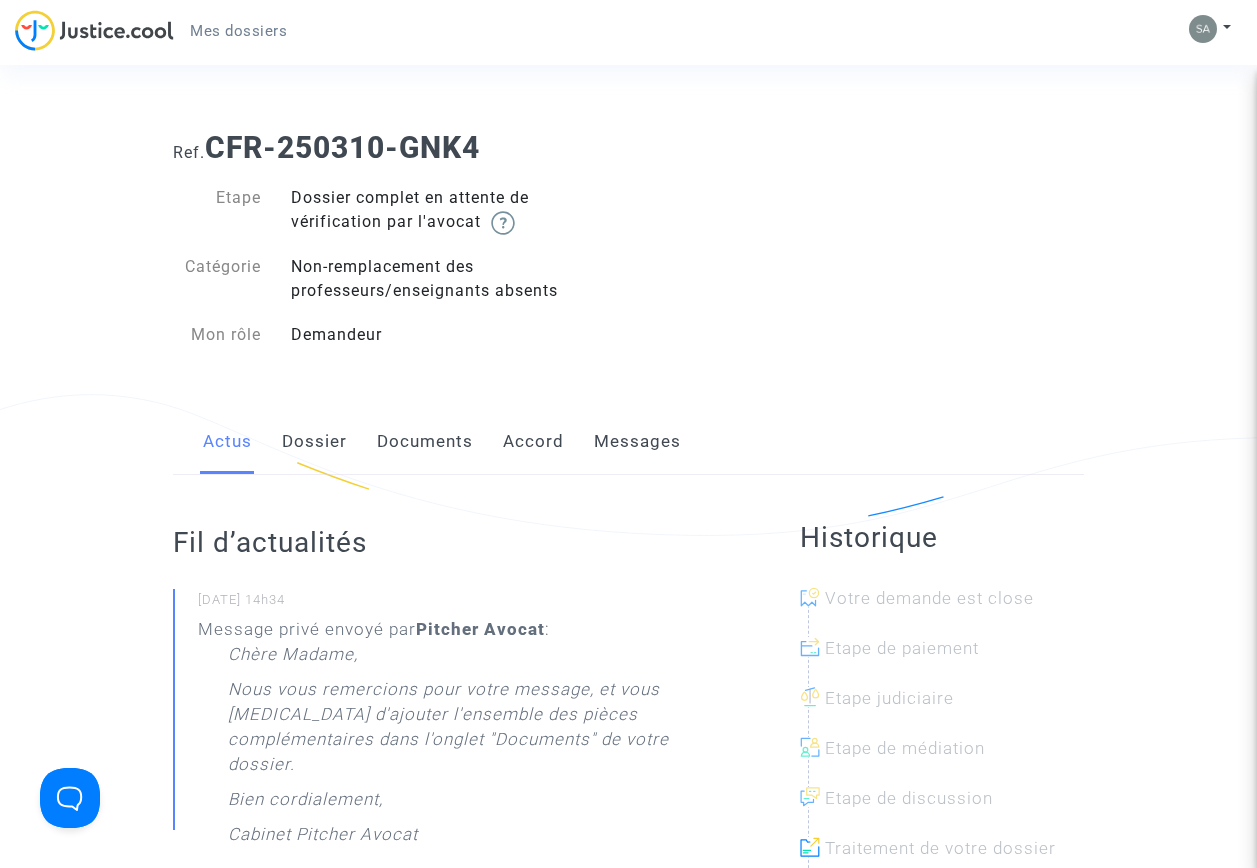 click on "Documents" 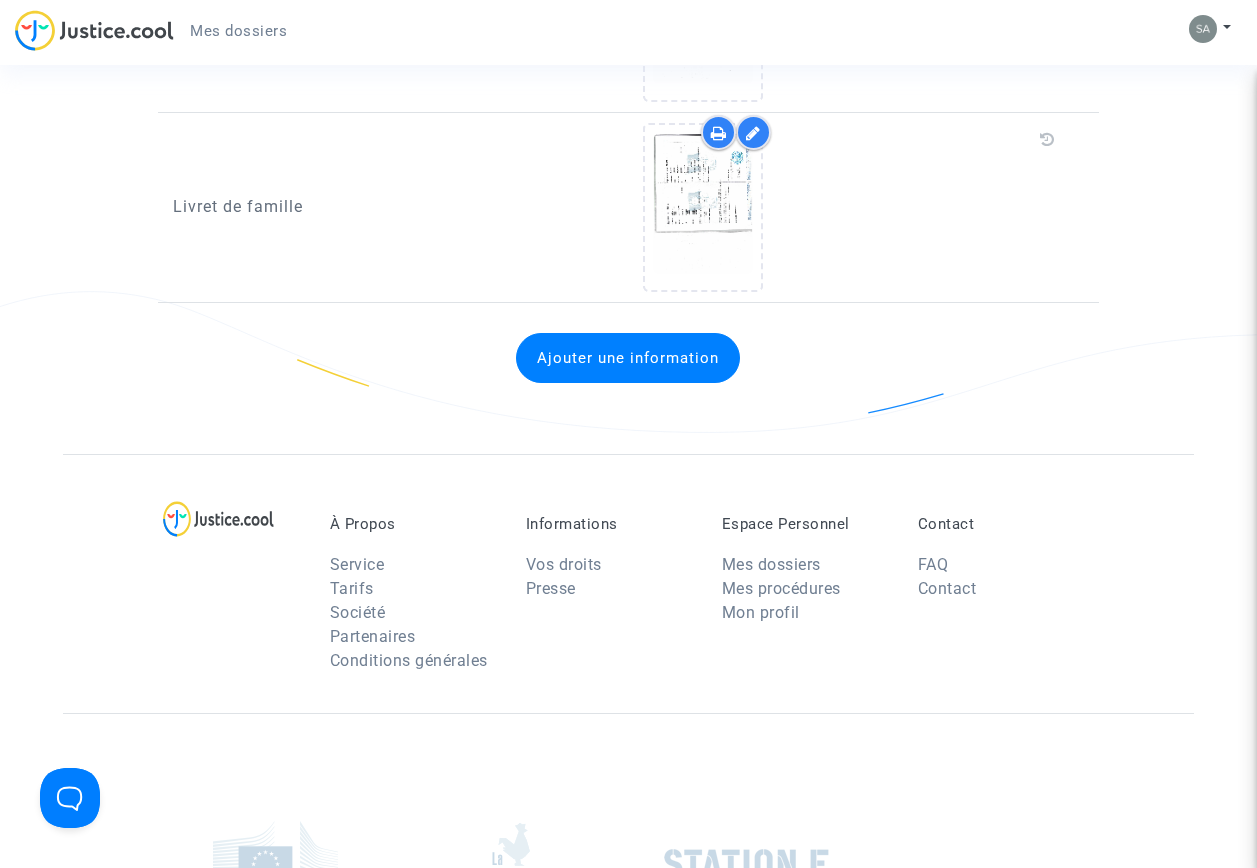click on "Ajouter une information" 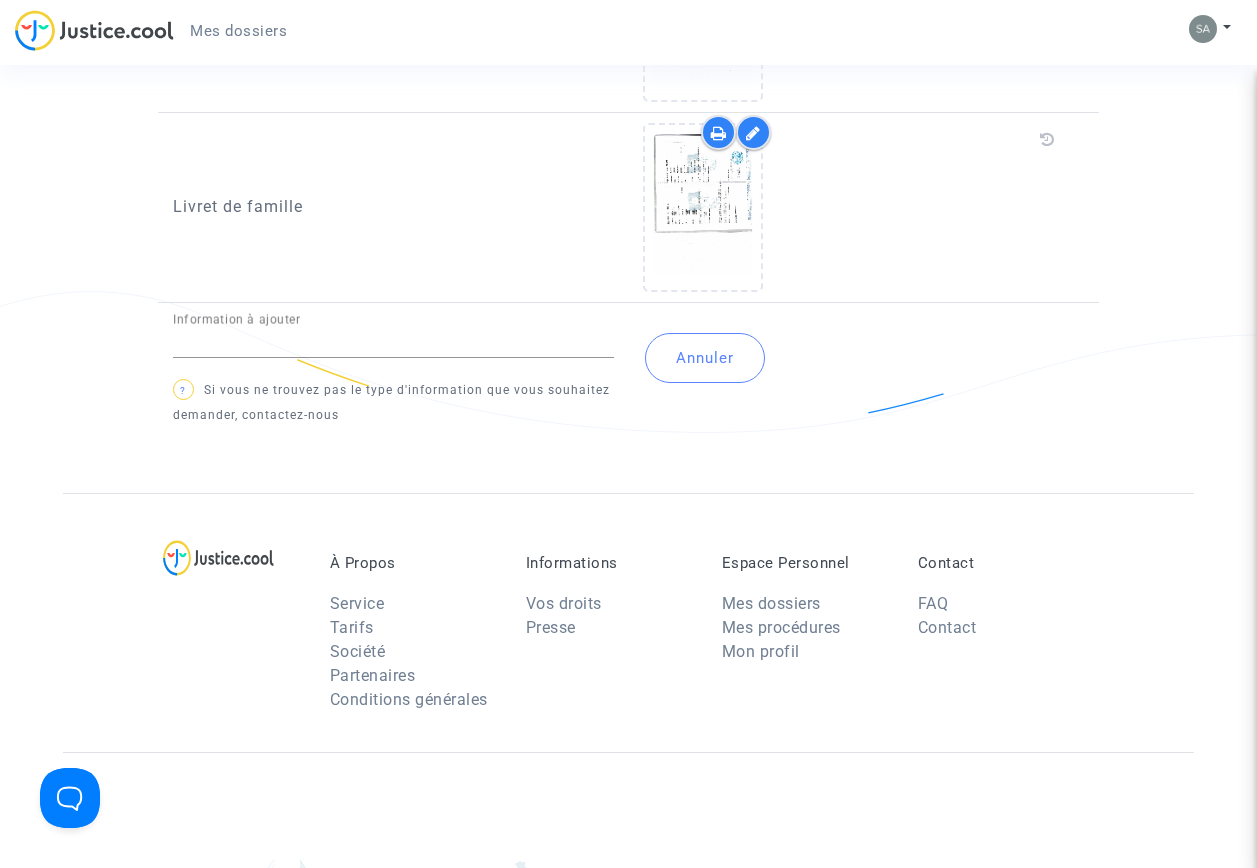 click on "Annuler" 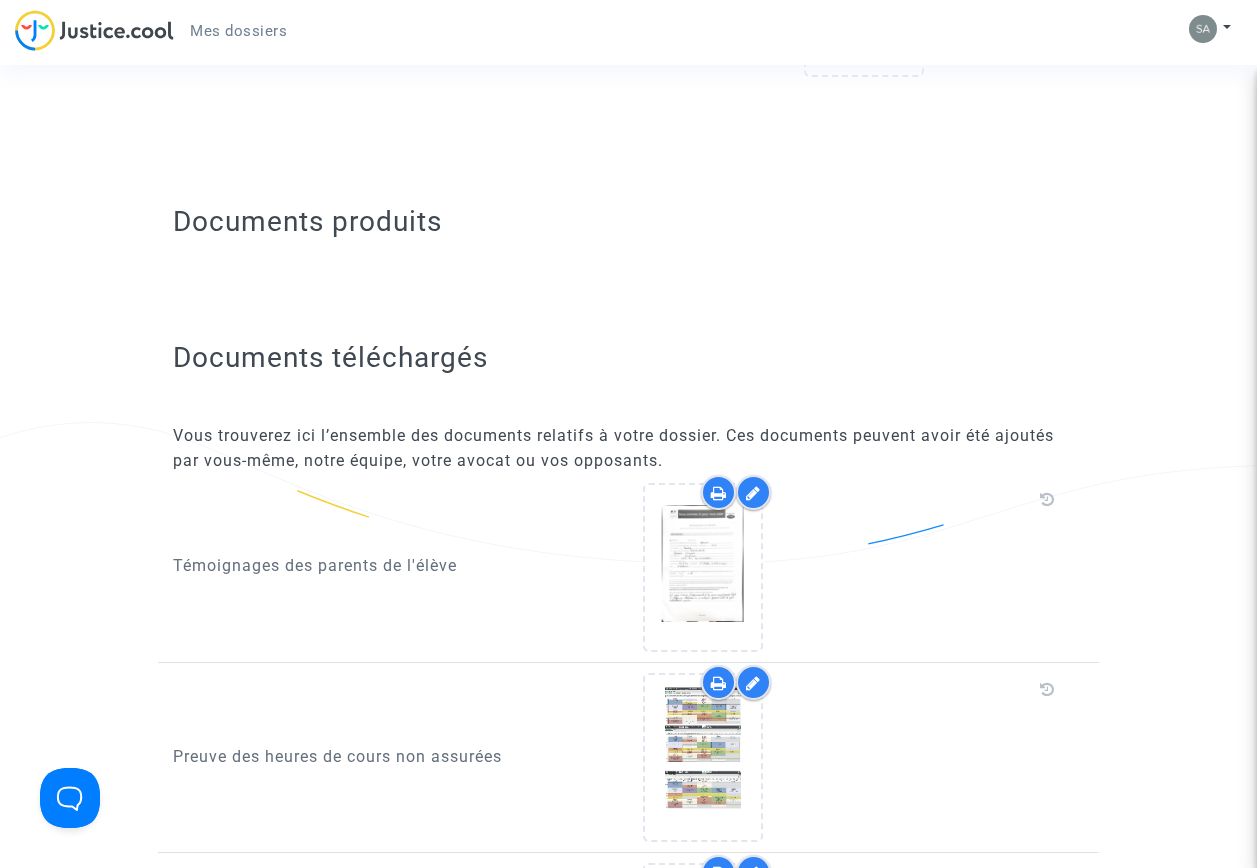 scroll, scrollTop: 200, scrollLeft: 0, axis: vertical 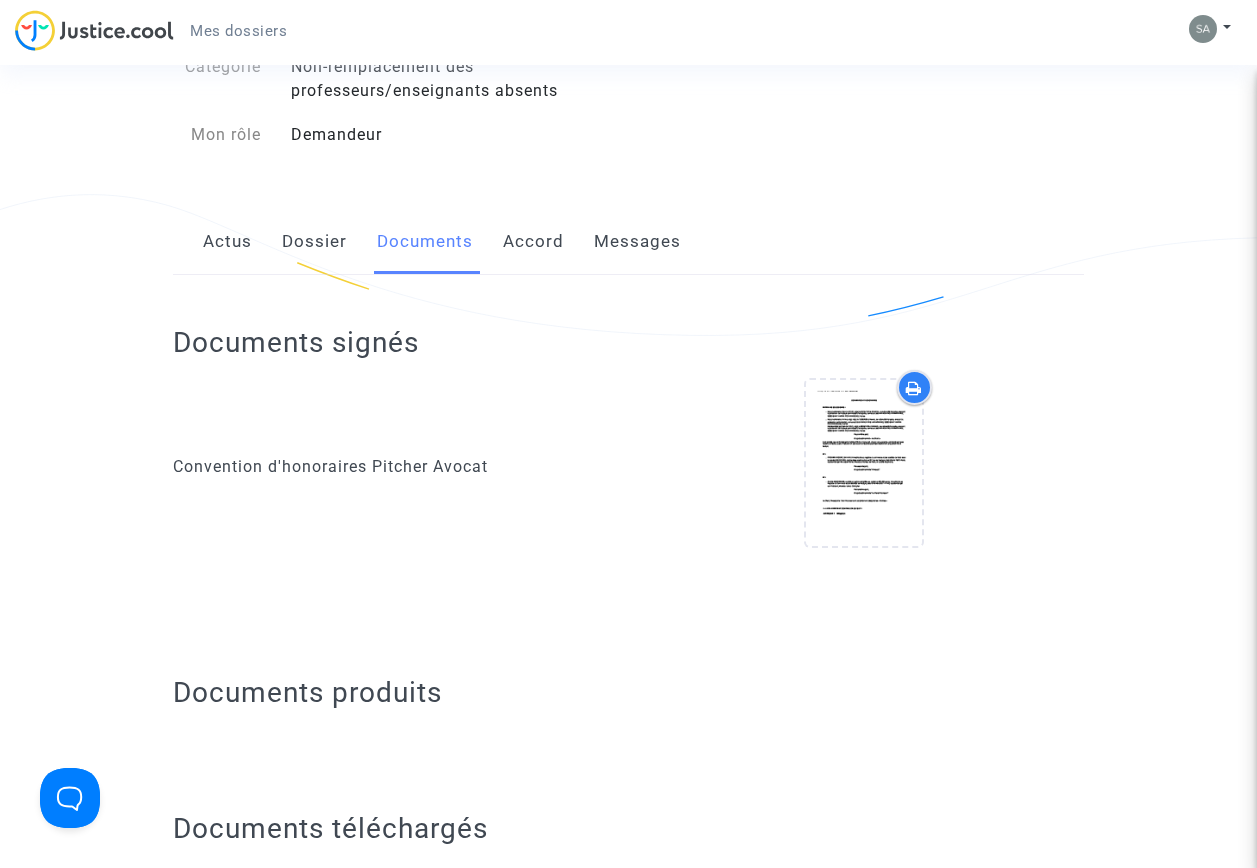 click on "Dossier" 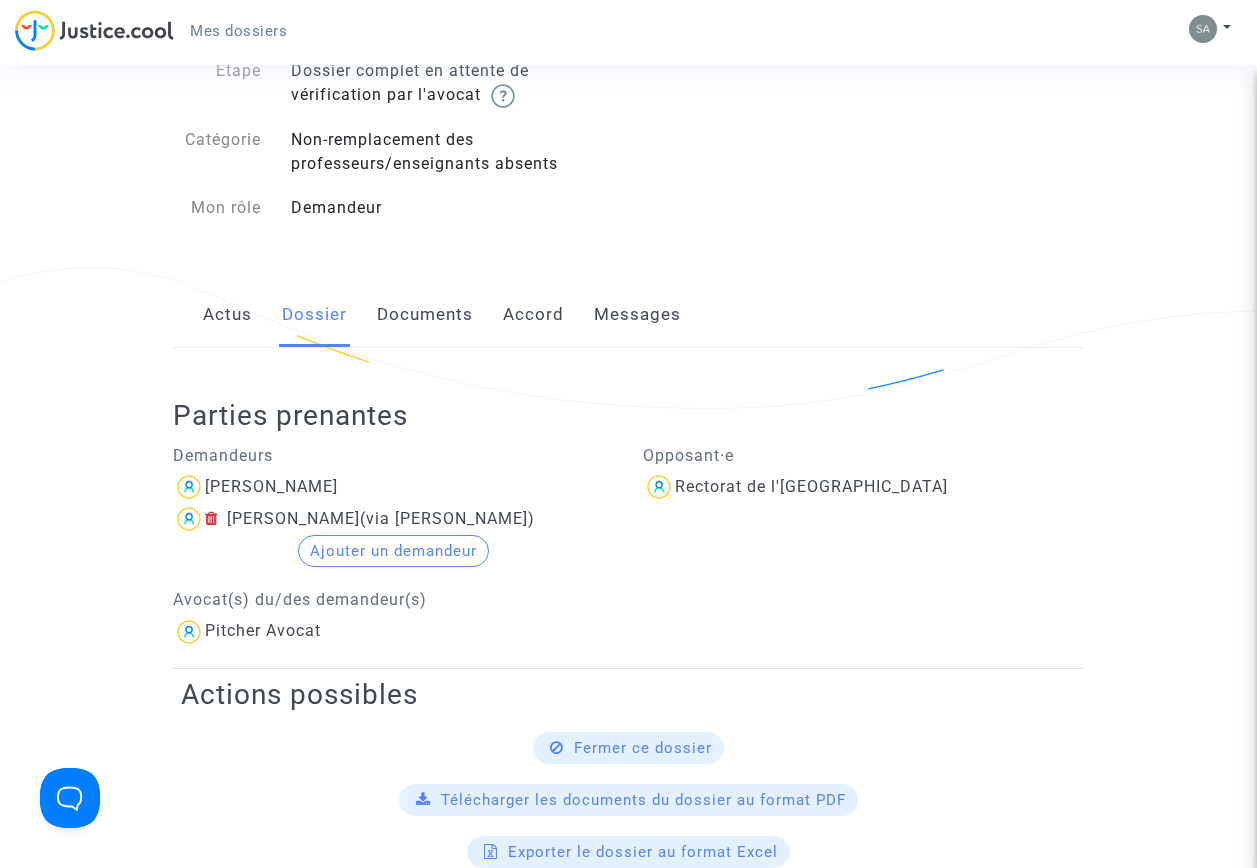 scroll, scrollTop: 0, scrollLeft: 0, axis: both 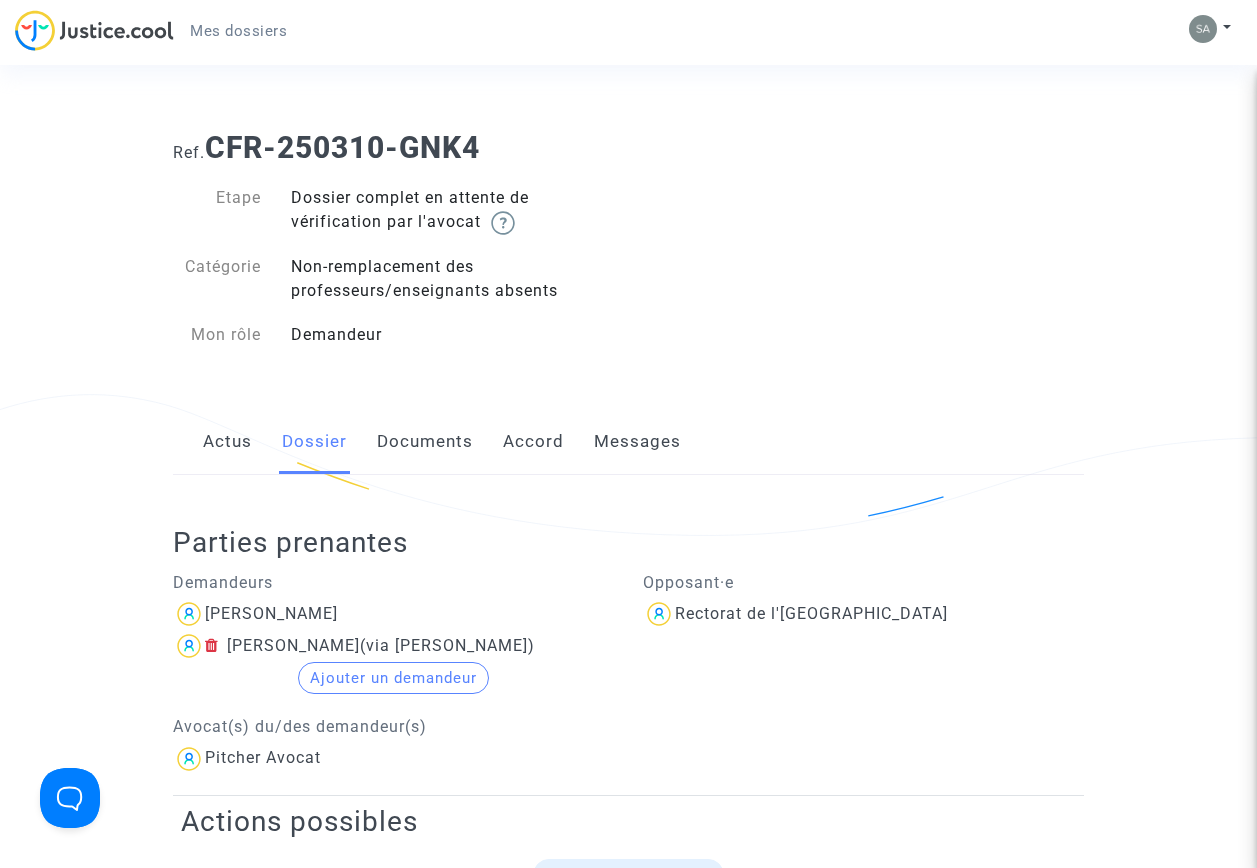 click on "Documents" 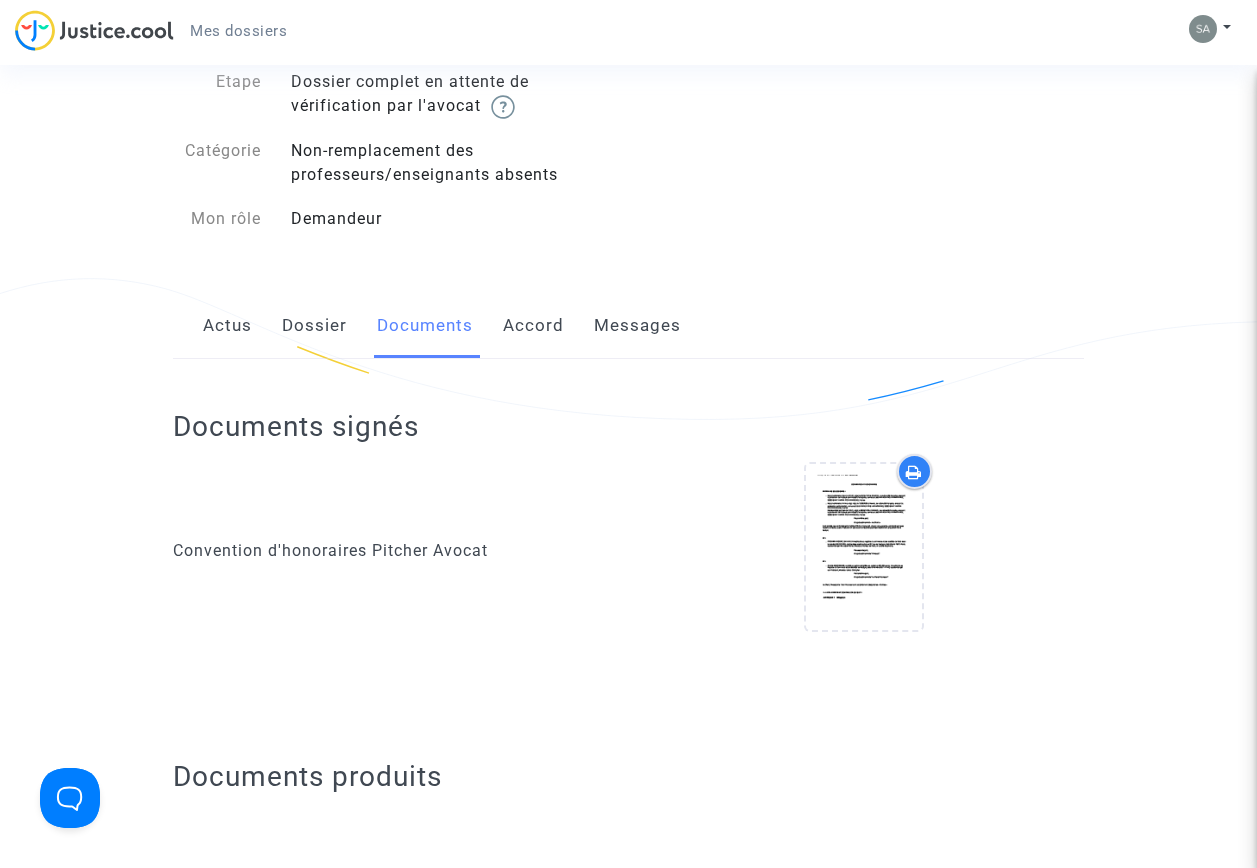 scroll, scrollTop: 100, scrollLeft: 0, axis: vertical 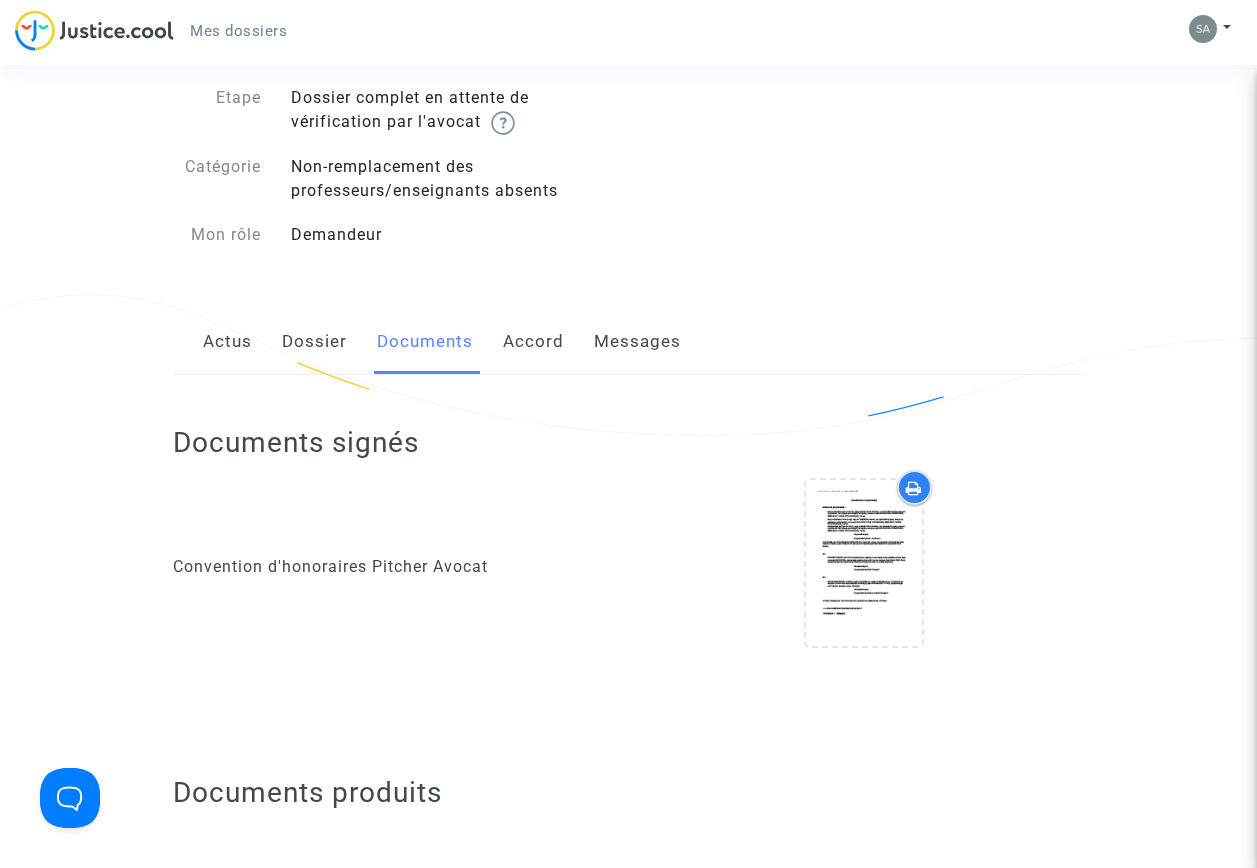 click on "Dossier" 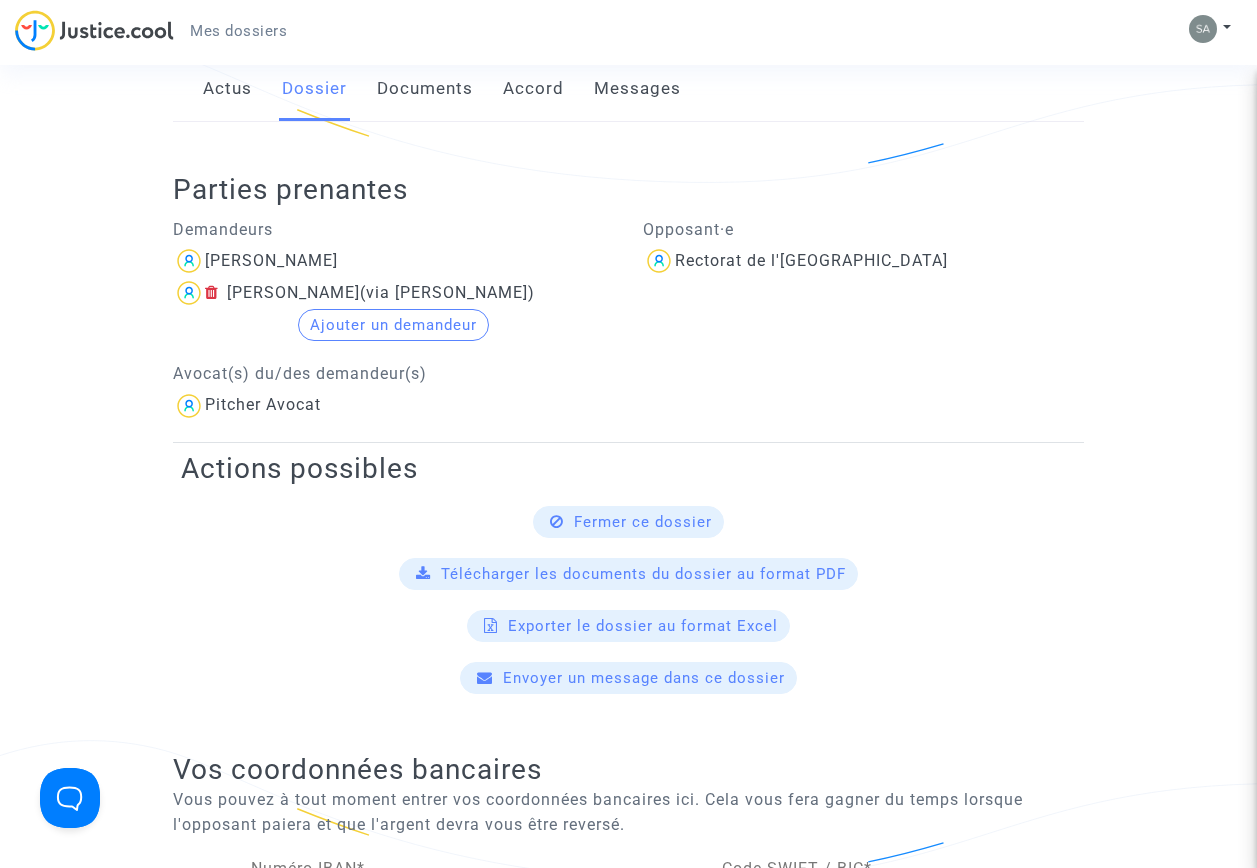 scroll, scrollTop: 300, scrollLeft: 0, axis: vertical 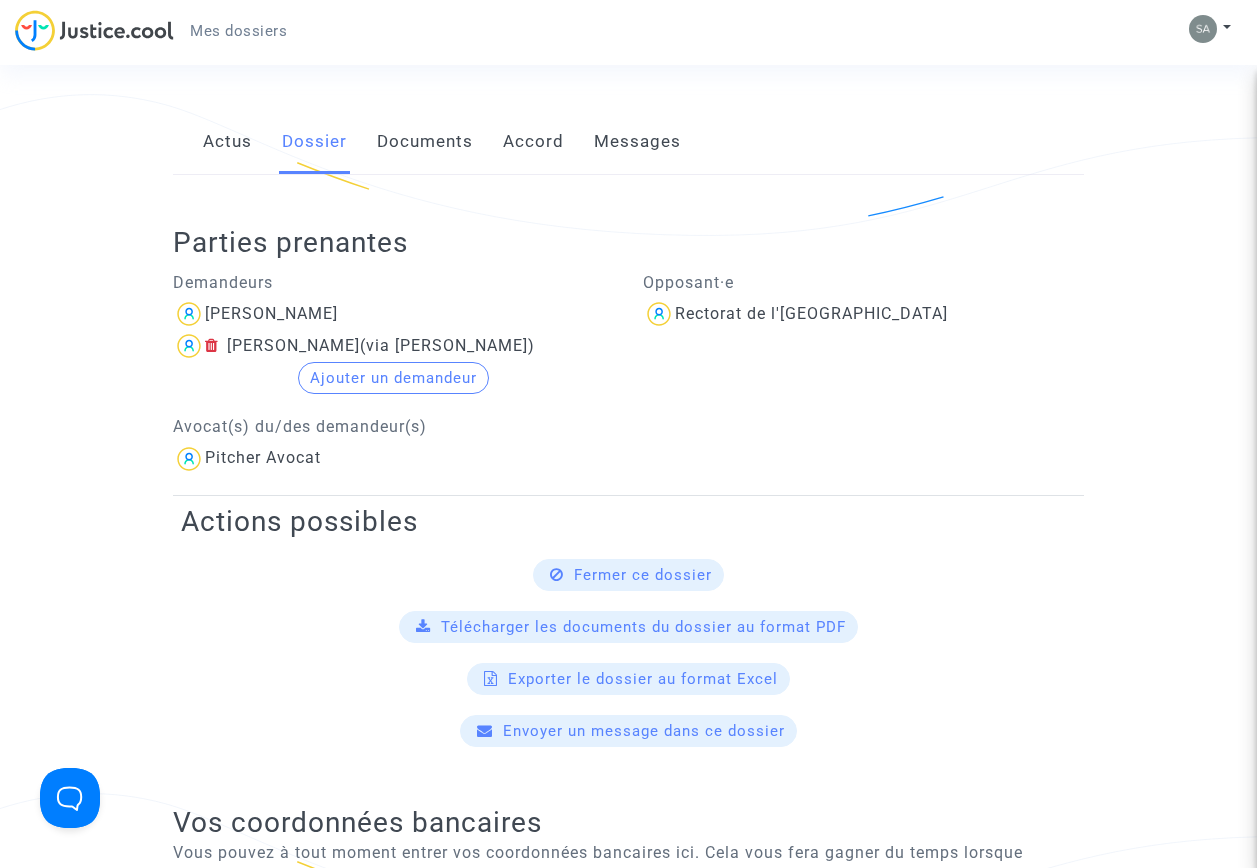 click on "Documents" 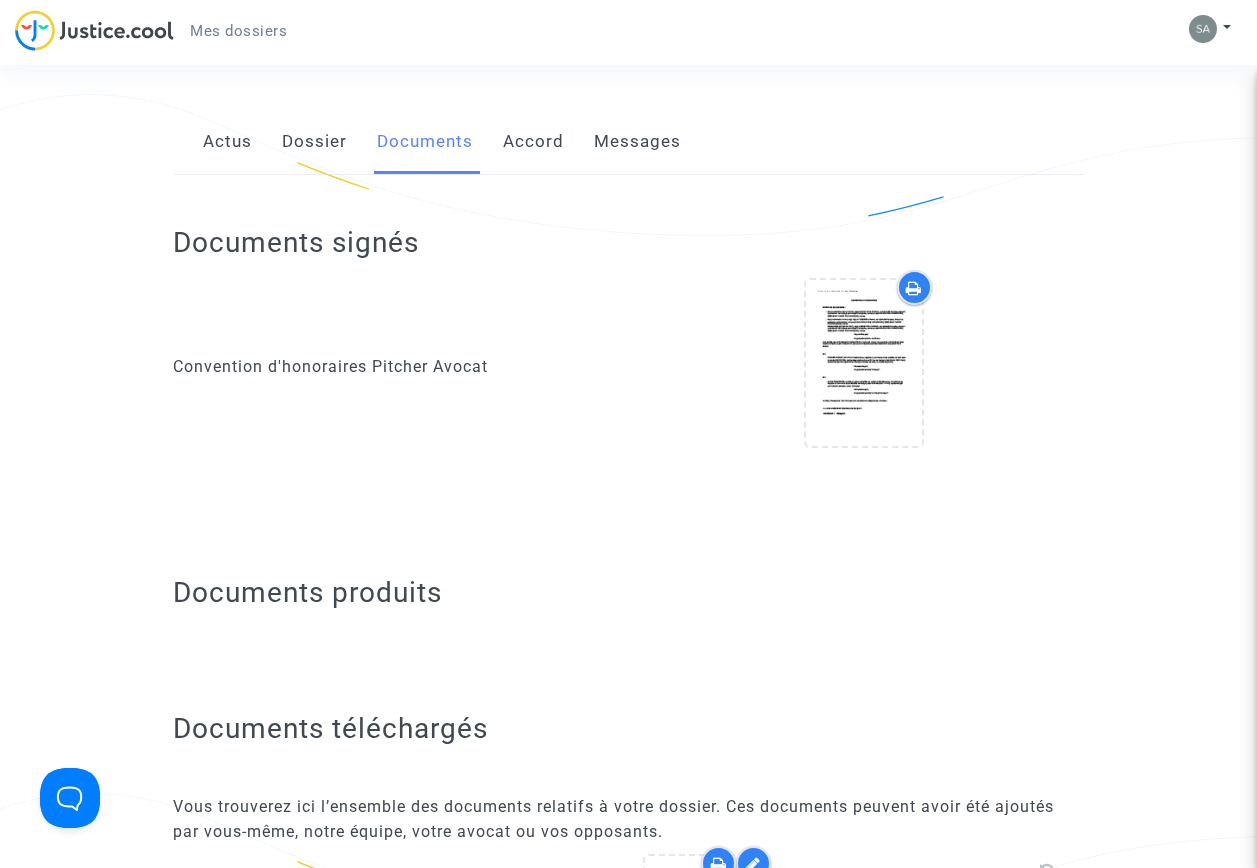 click on "Messages" 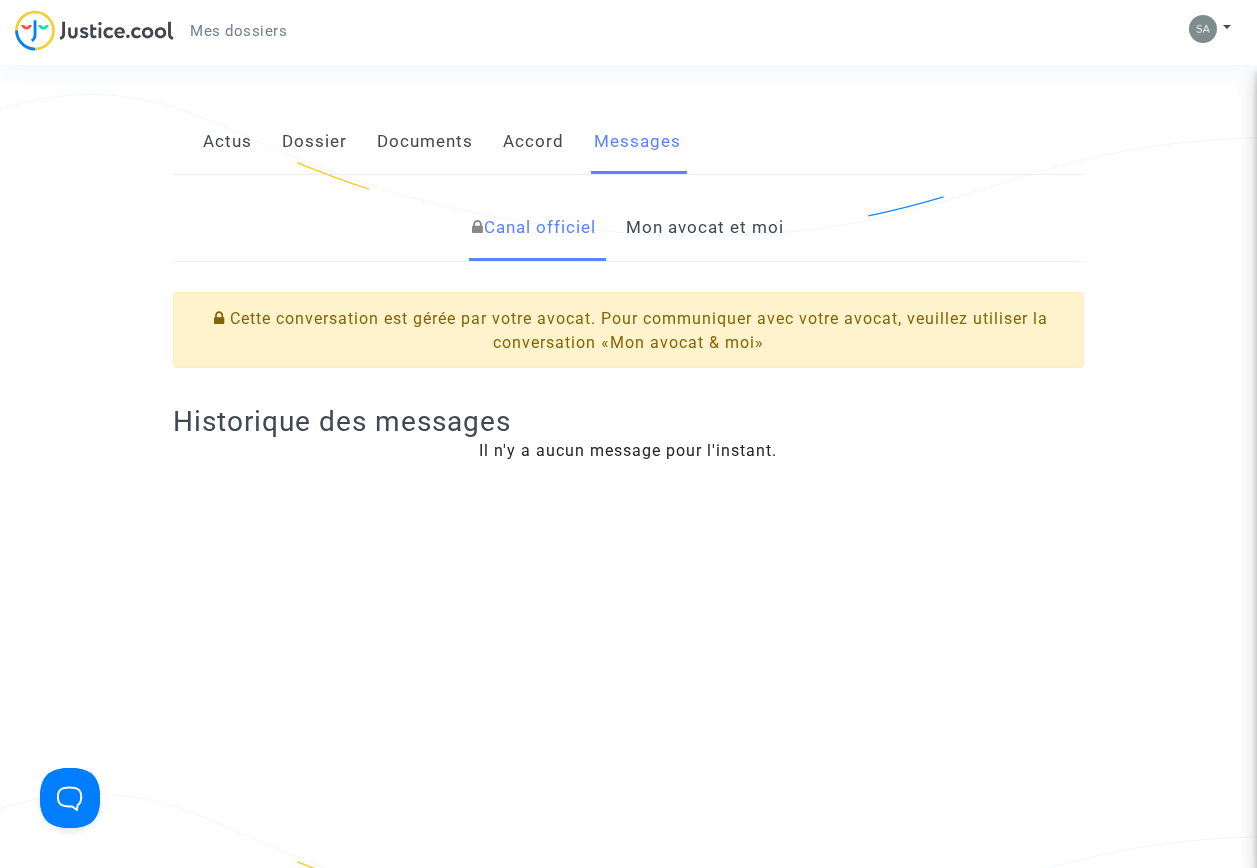 click on "Mon avocat et moi" 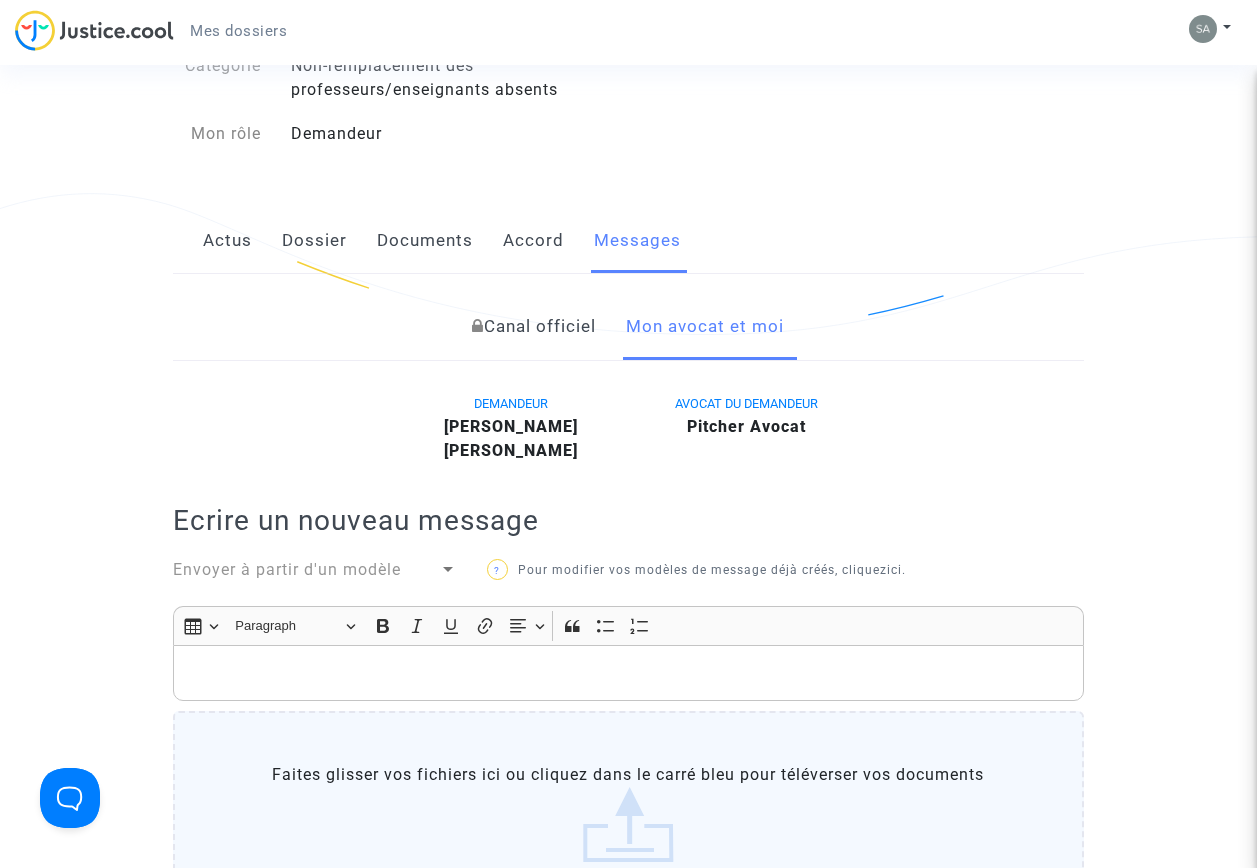 scroll, scrollTop: 200, scrollLeft: 0, axis: vertical 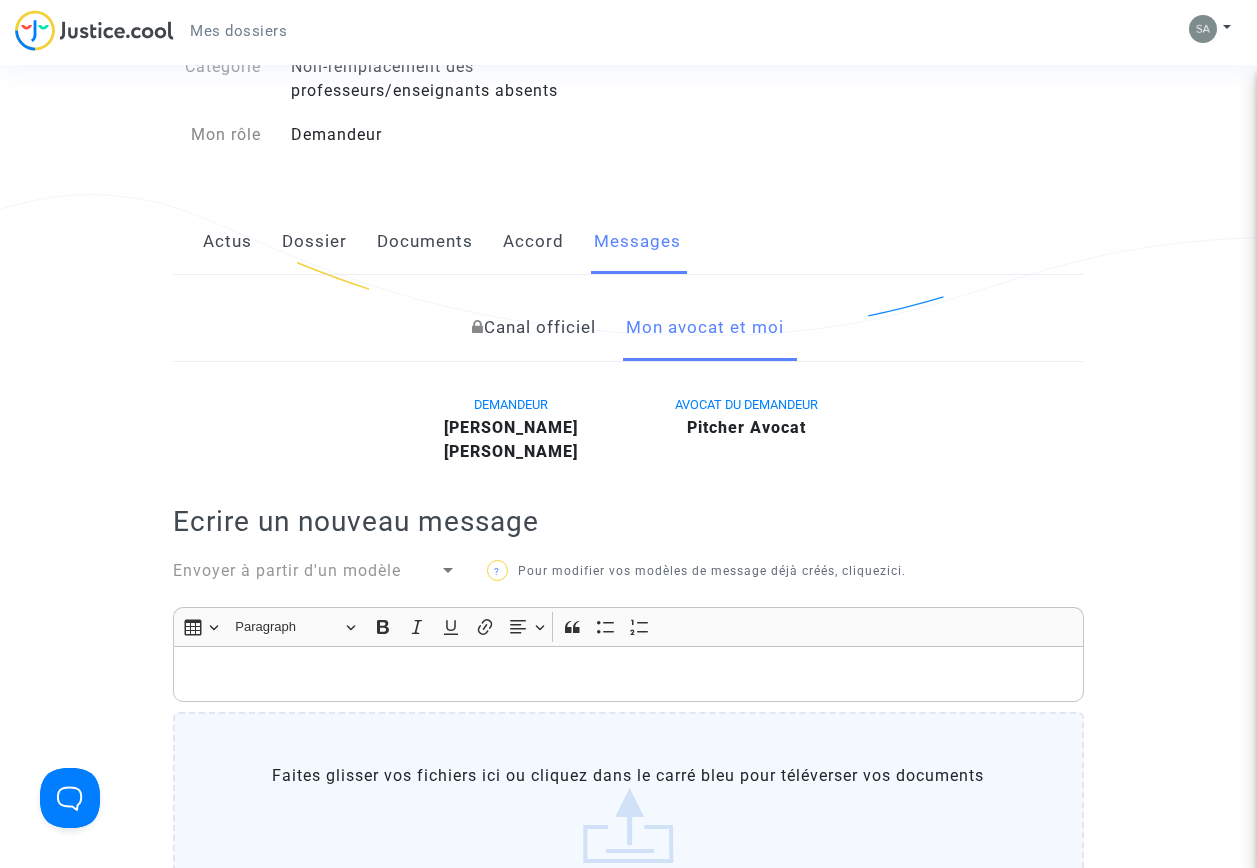 click on "Documents" 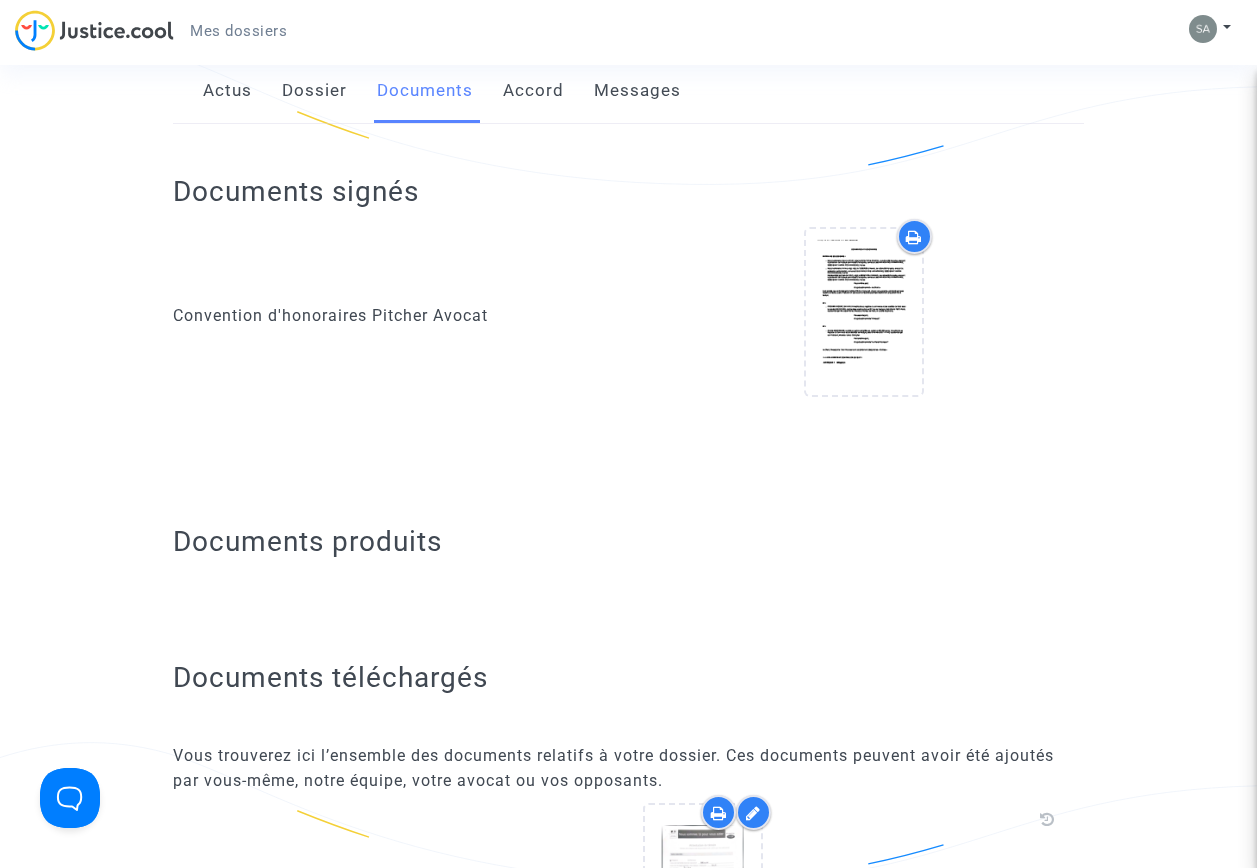scroll, scrollTop: 600, scrollLeft: 0, axis: vertical 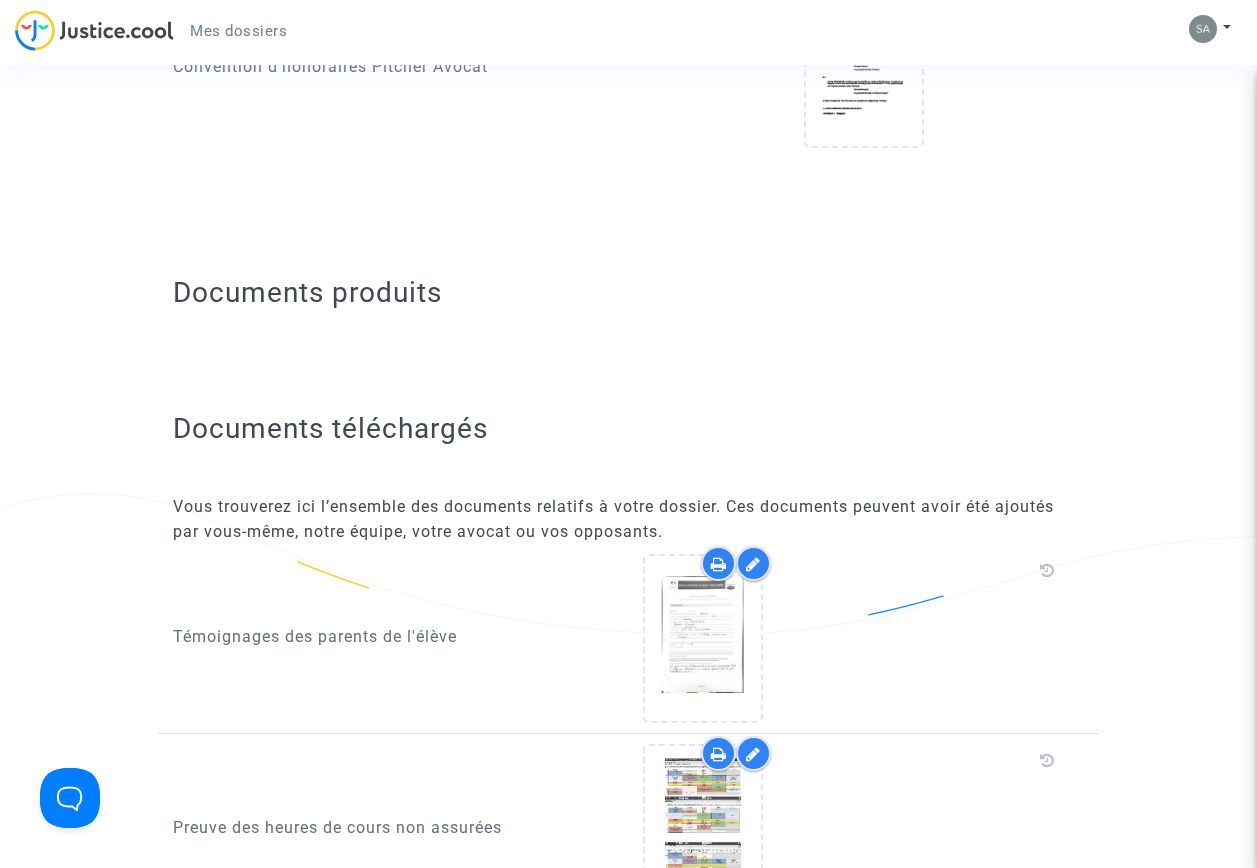 click on "Documents produits" 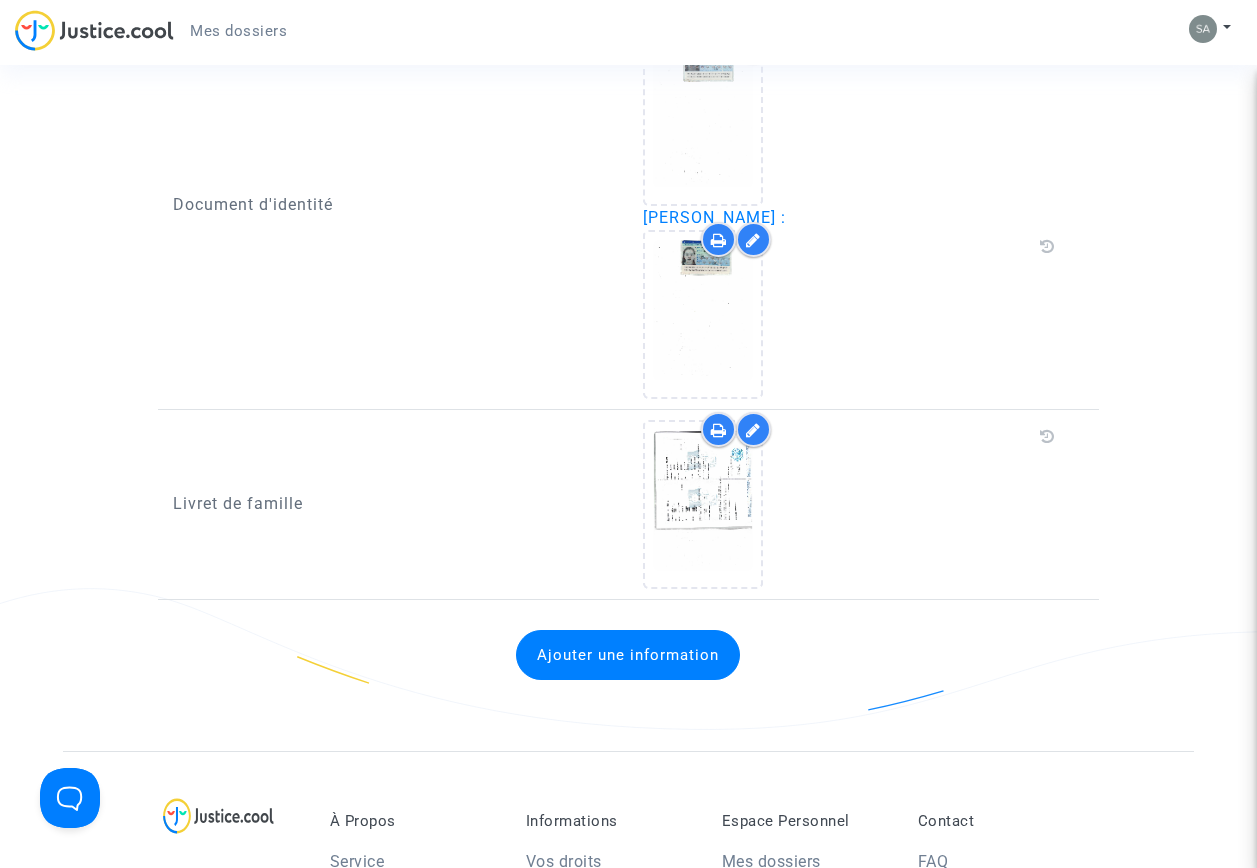 scroll, scrollTop: 2100, scrollLeft: 0, axis: vertical 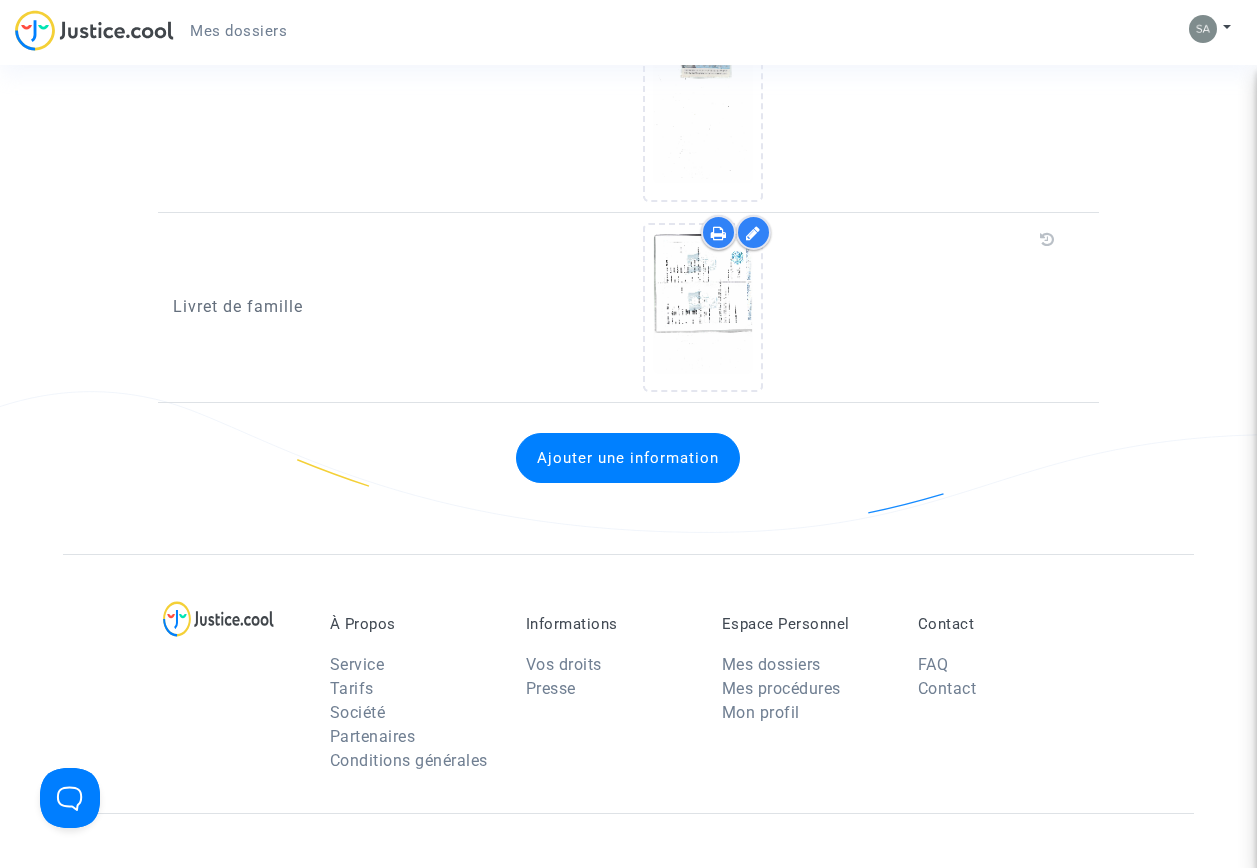click on "Ajouter une information" 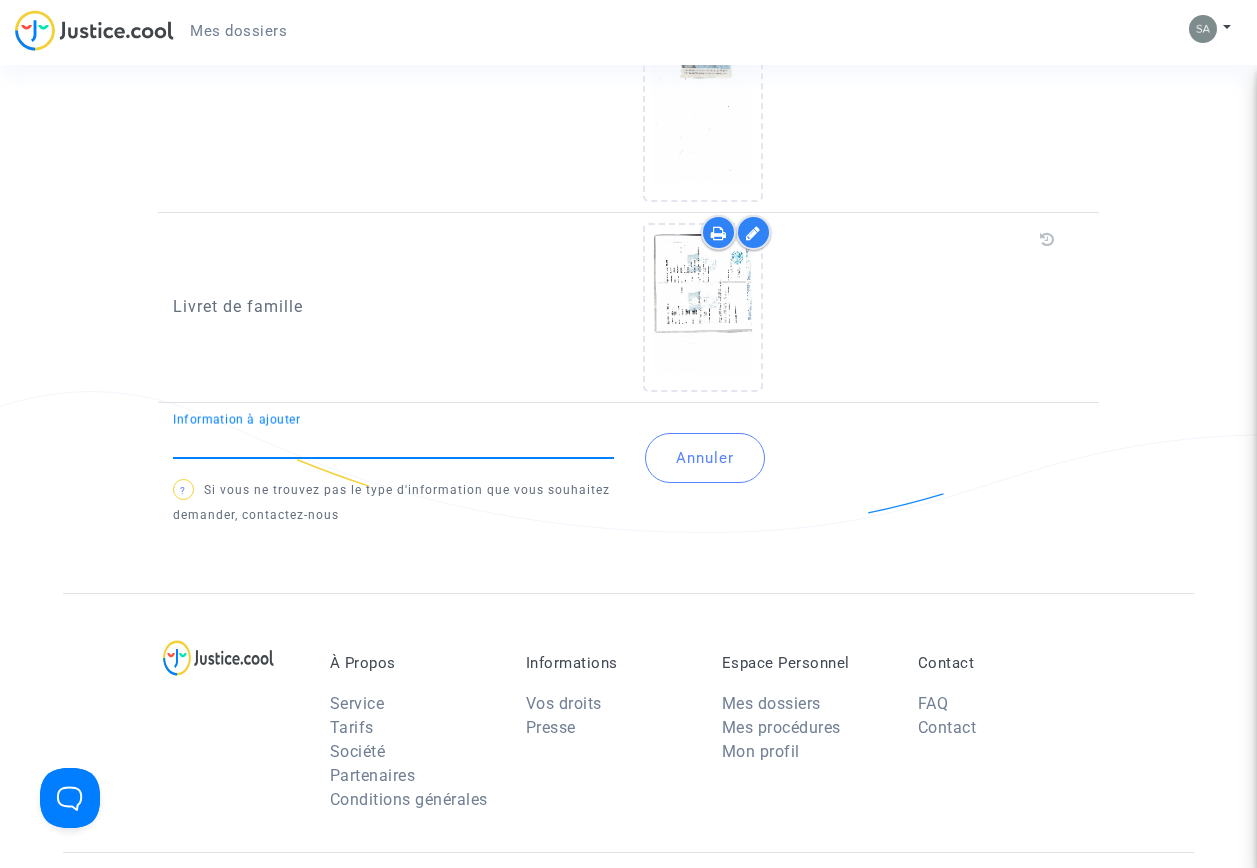 click on "Information à ajouter" at bounding box center (393, 442) 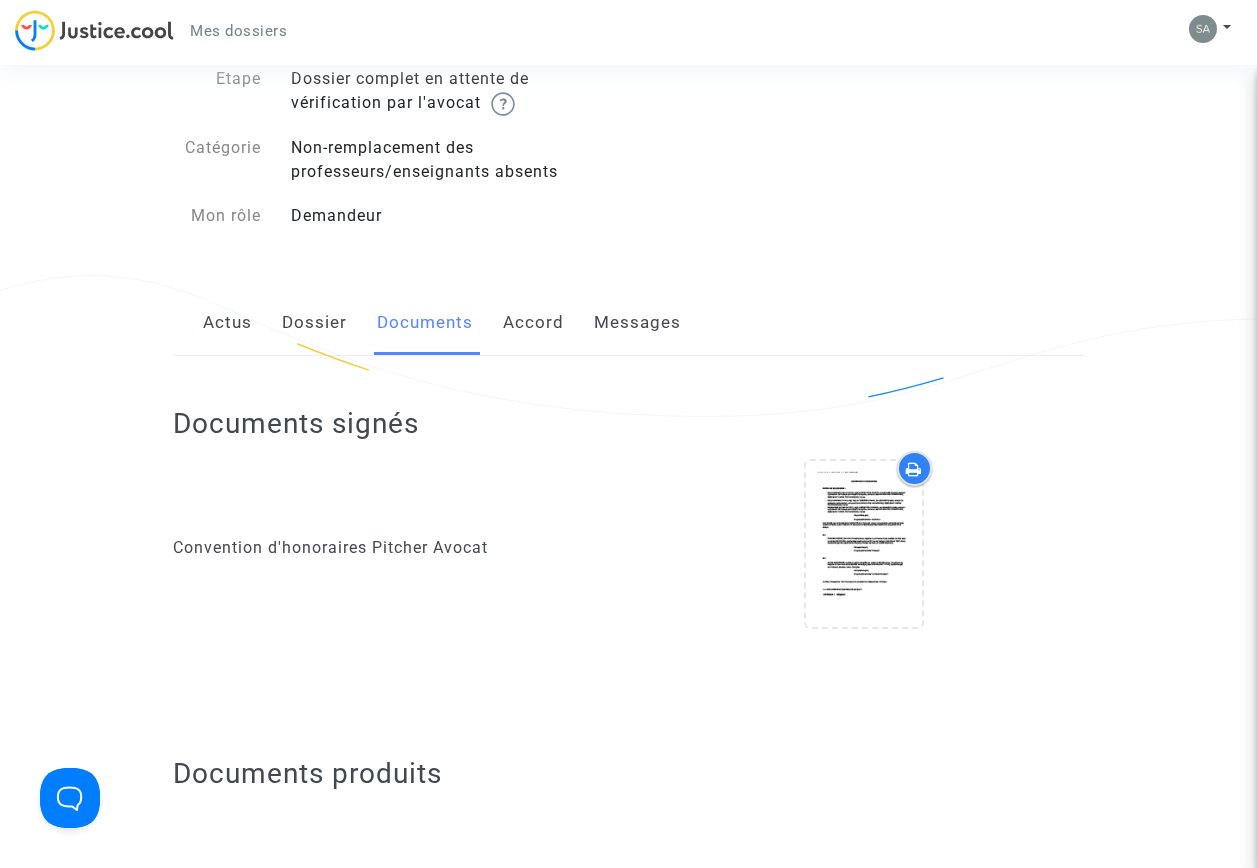 scroll, scrollTop: 0, scrollLeft: 0, axis: both 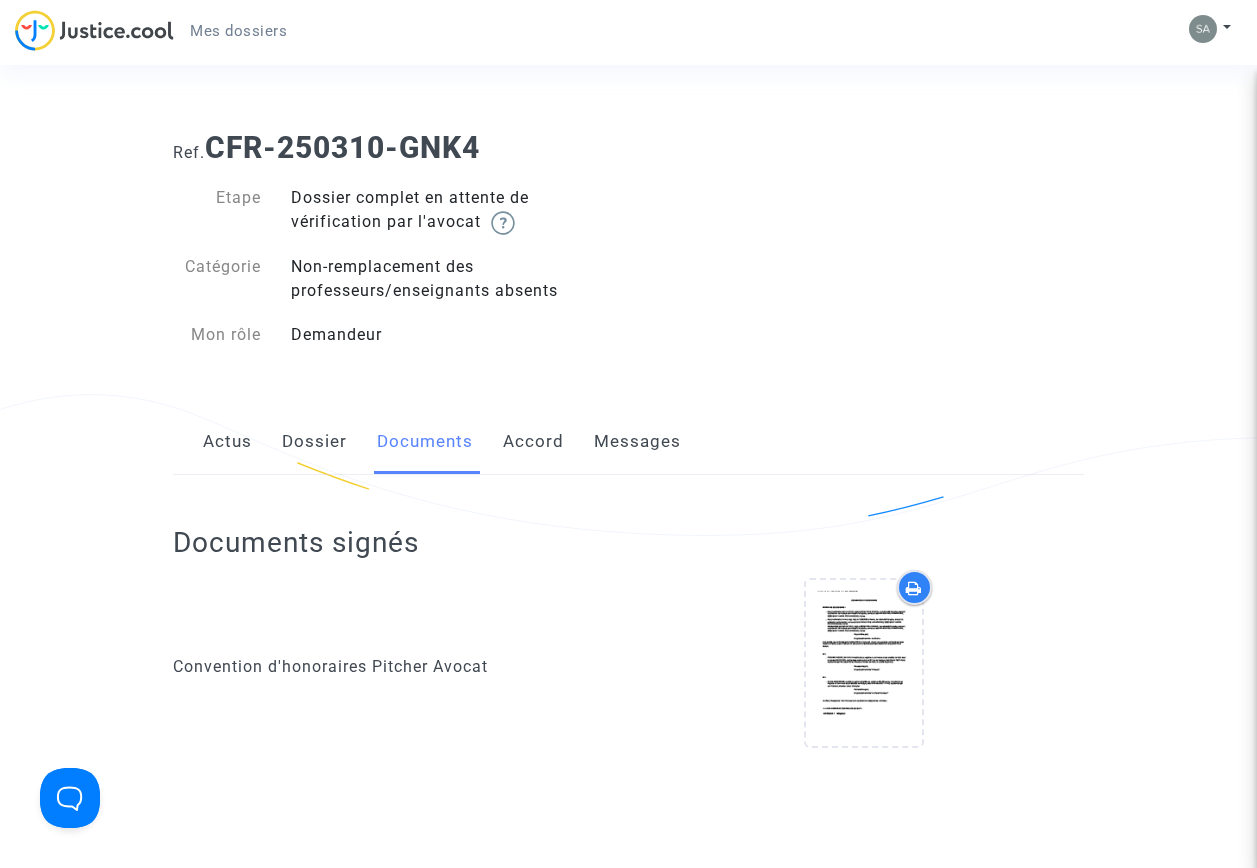 click on "Dossier" 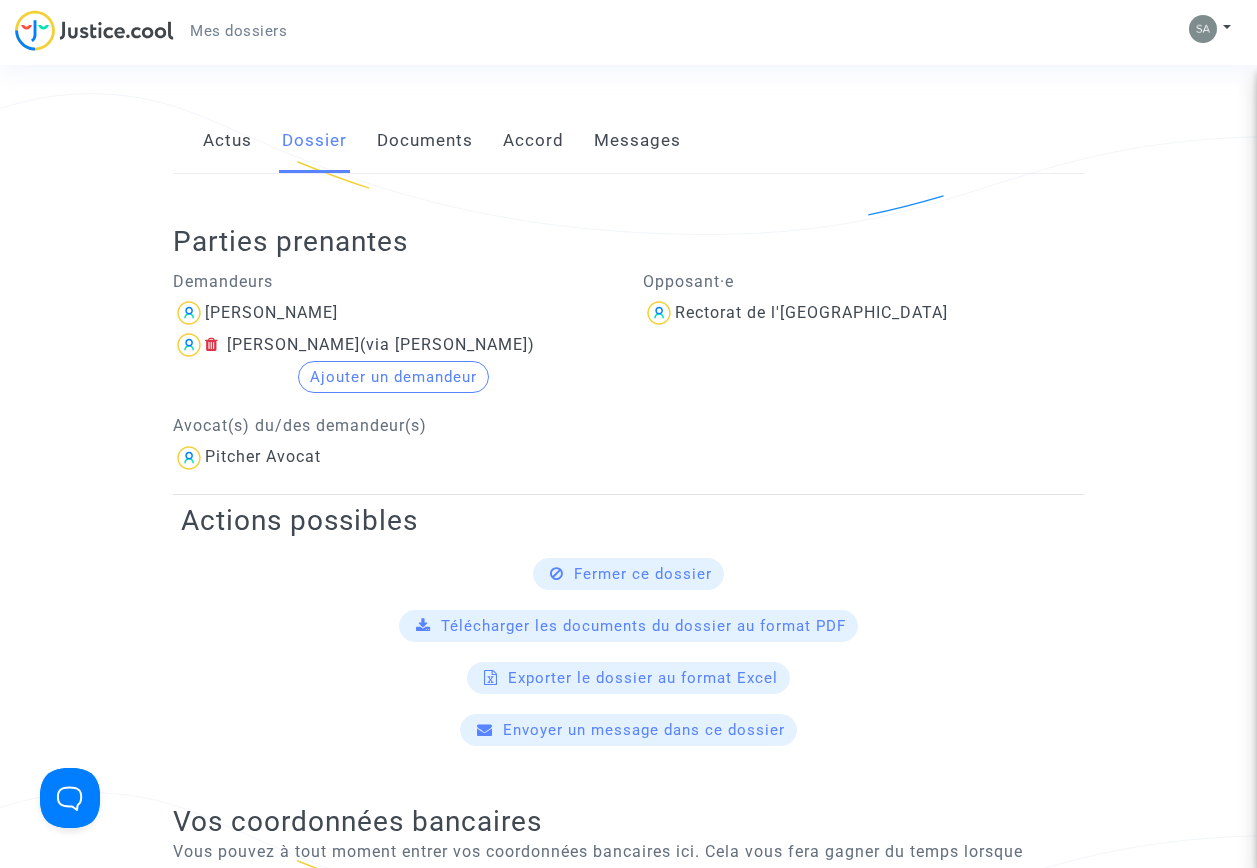 scroll, scrollTop: 400, scrollLeft: 0, axis: vertical 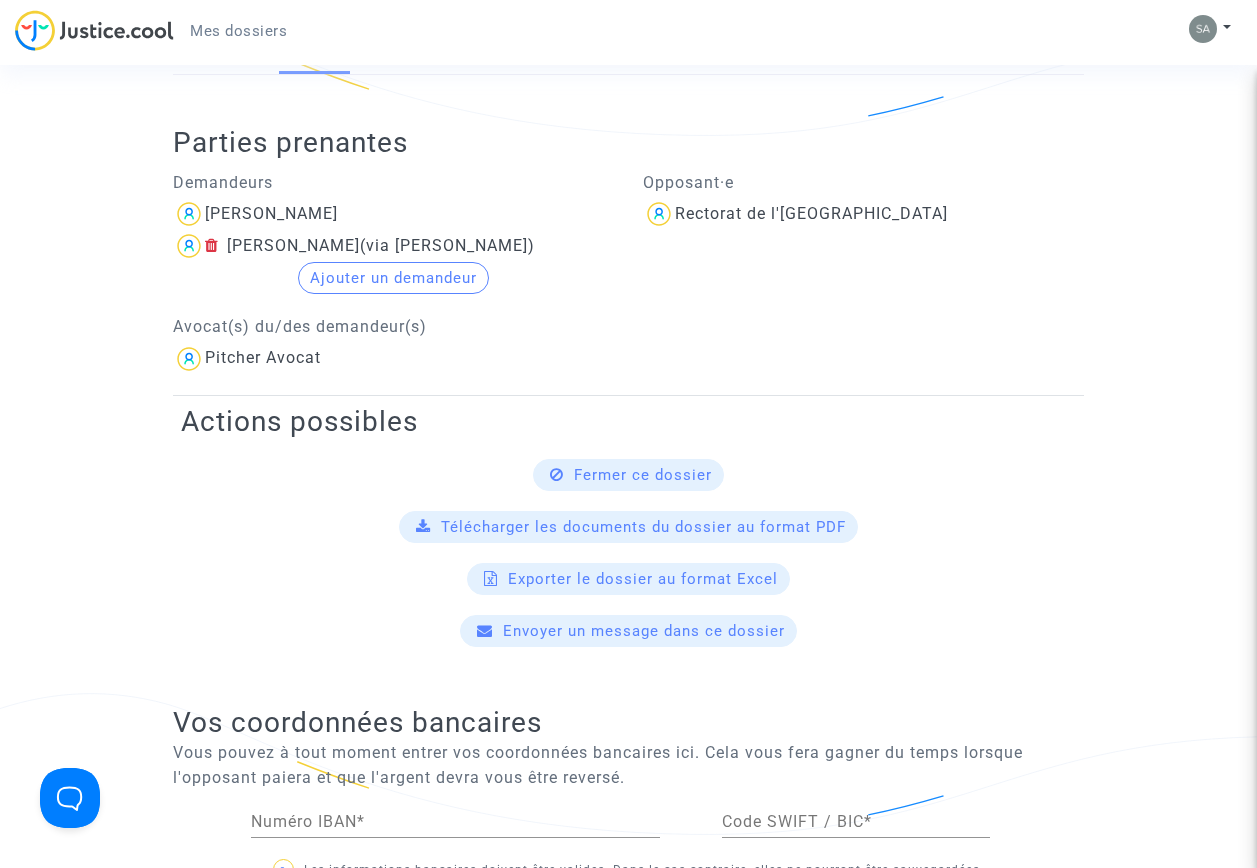 click on "Envoyer un message dans ce dossier" 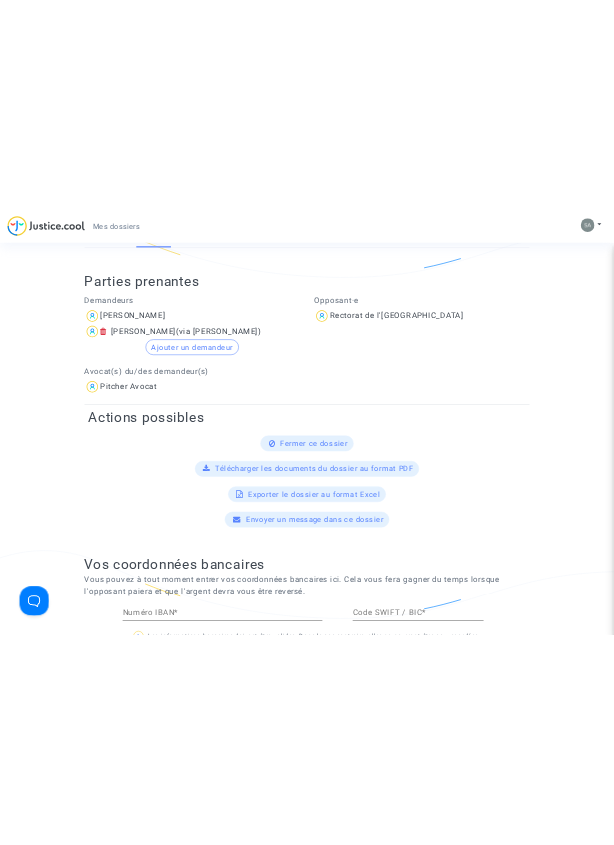 scroll, scrollTop: 0, scrollLeft: 0, axis: both 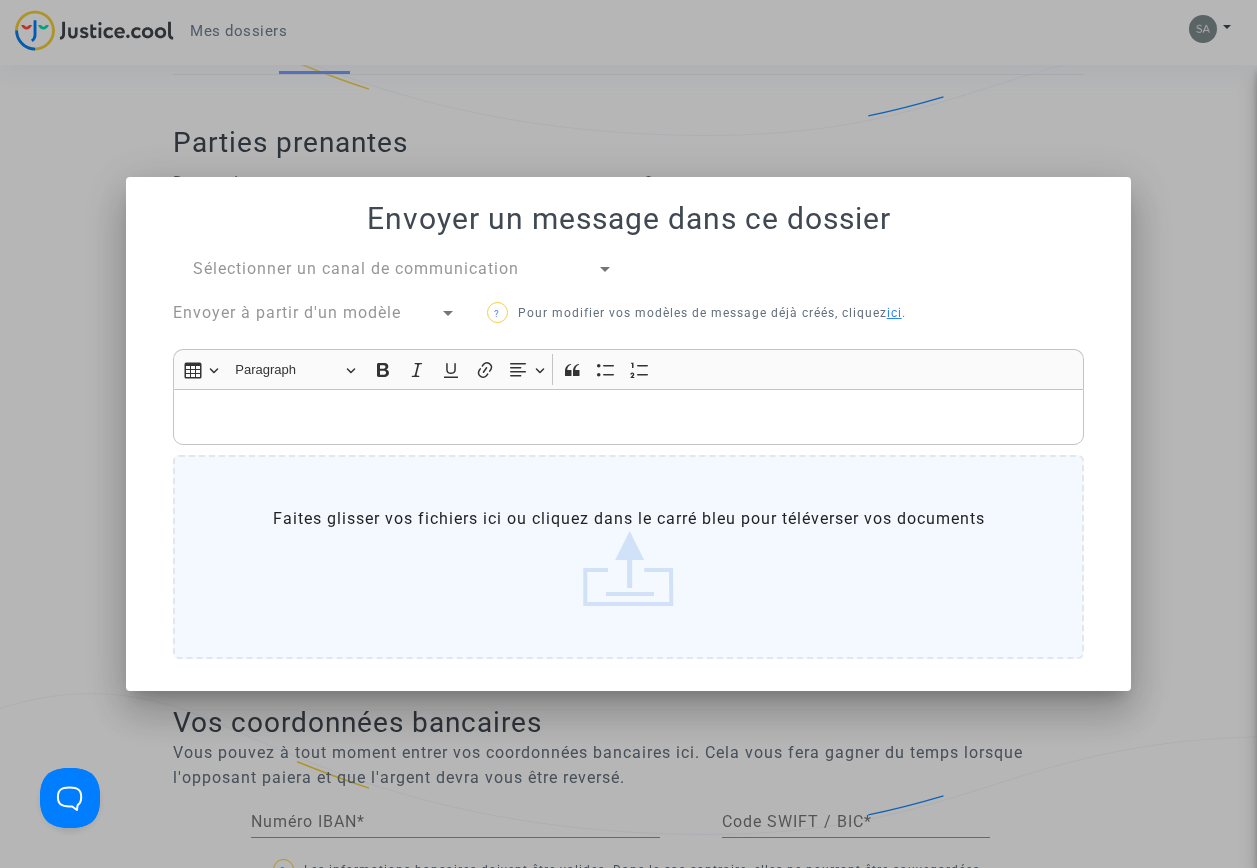 click on "ici" at bounding box center [894, 313] 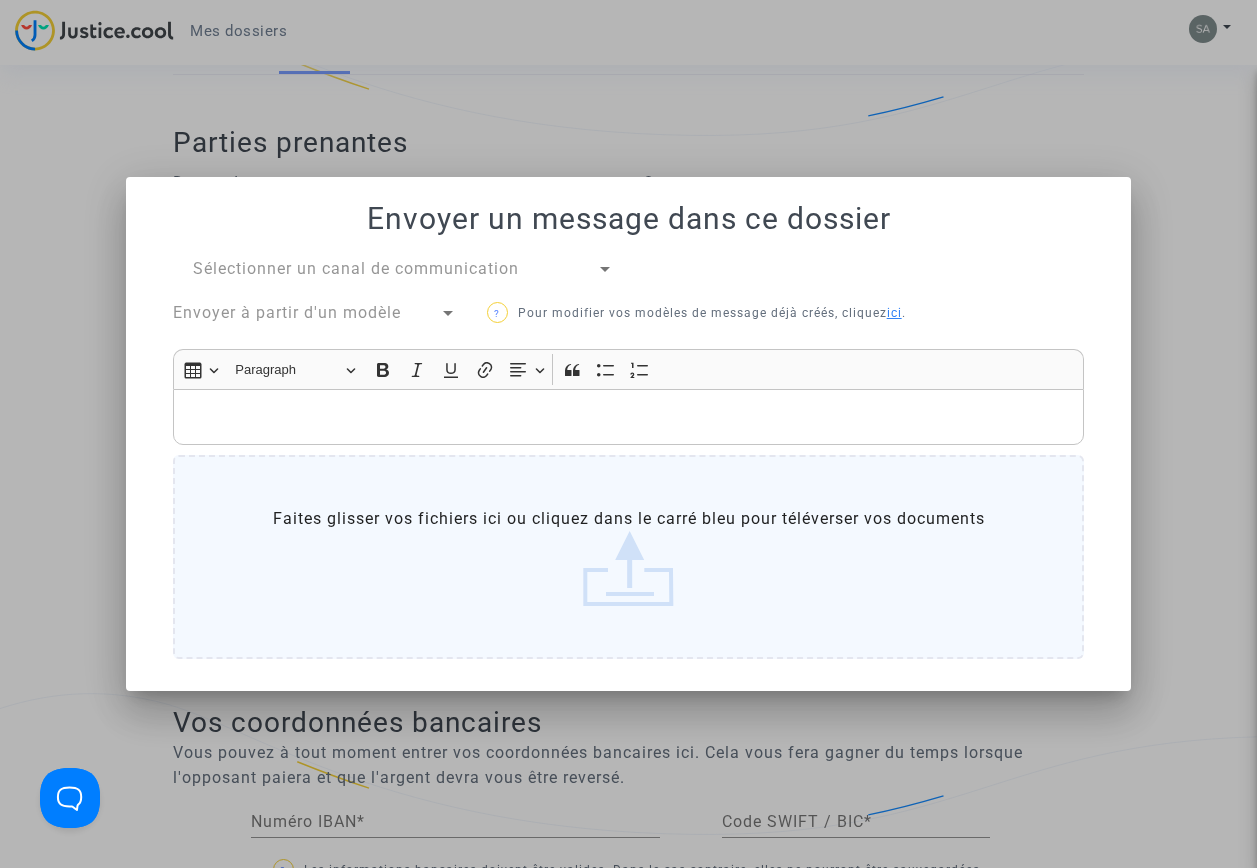click at bounding box center [605, 269] 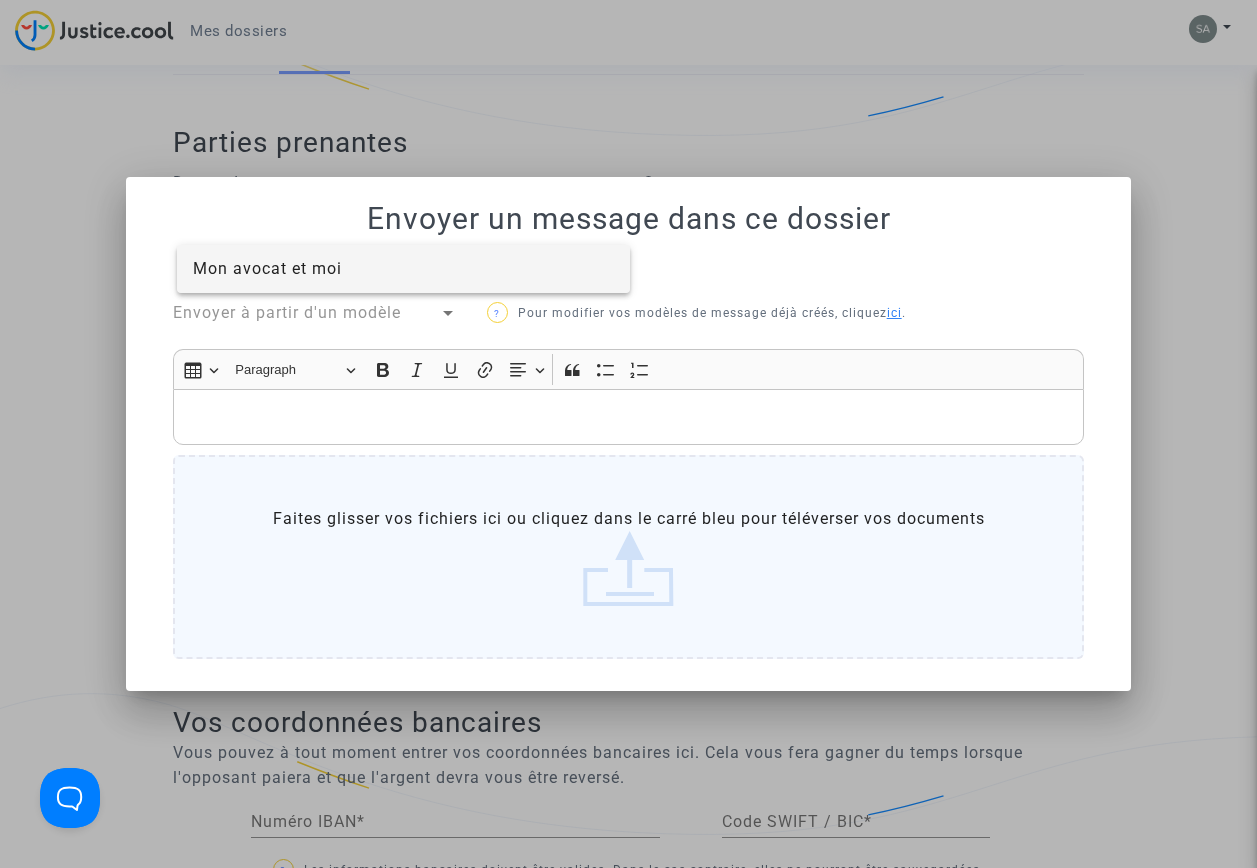 click on "Mon avocat et moi" at bounding box center (403, 269) 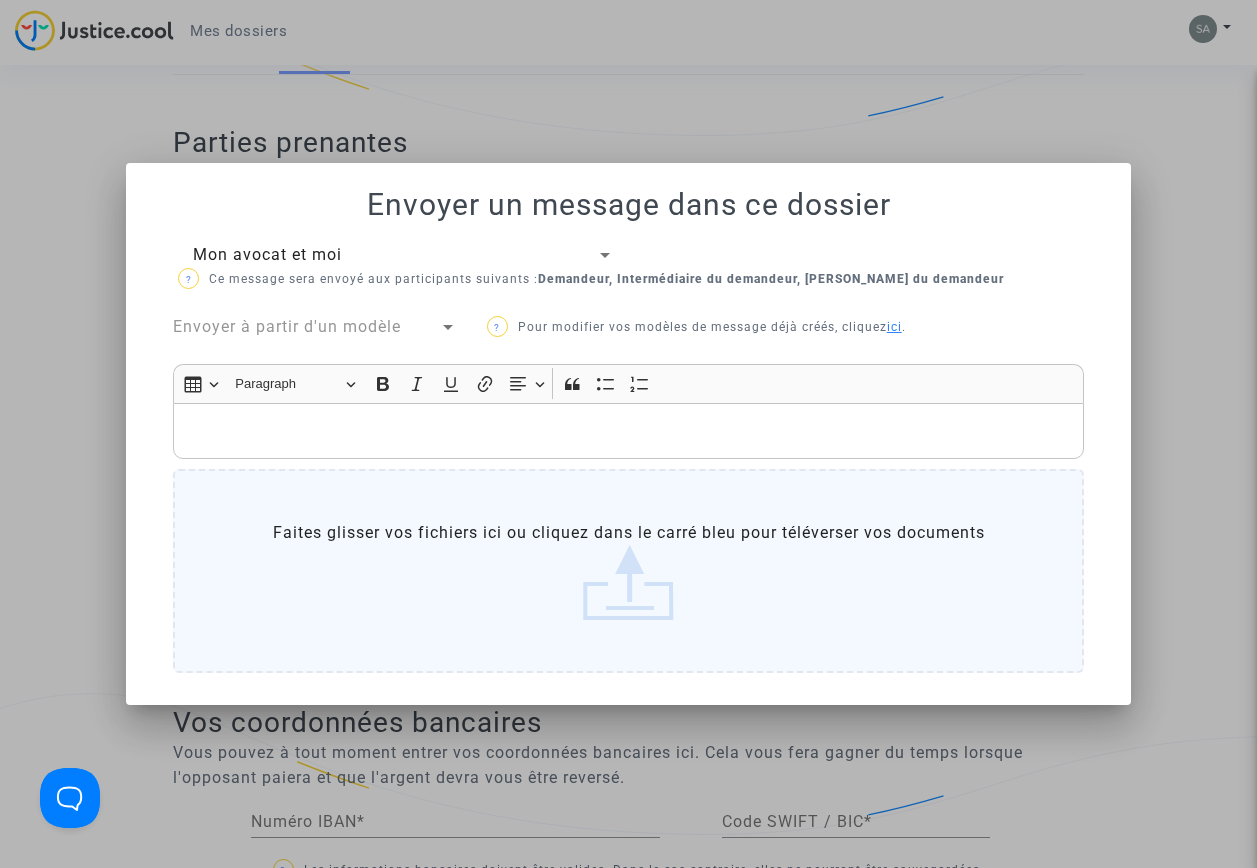click at bounding box center (448, 327) 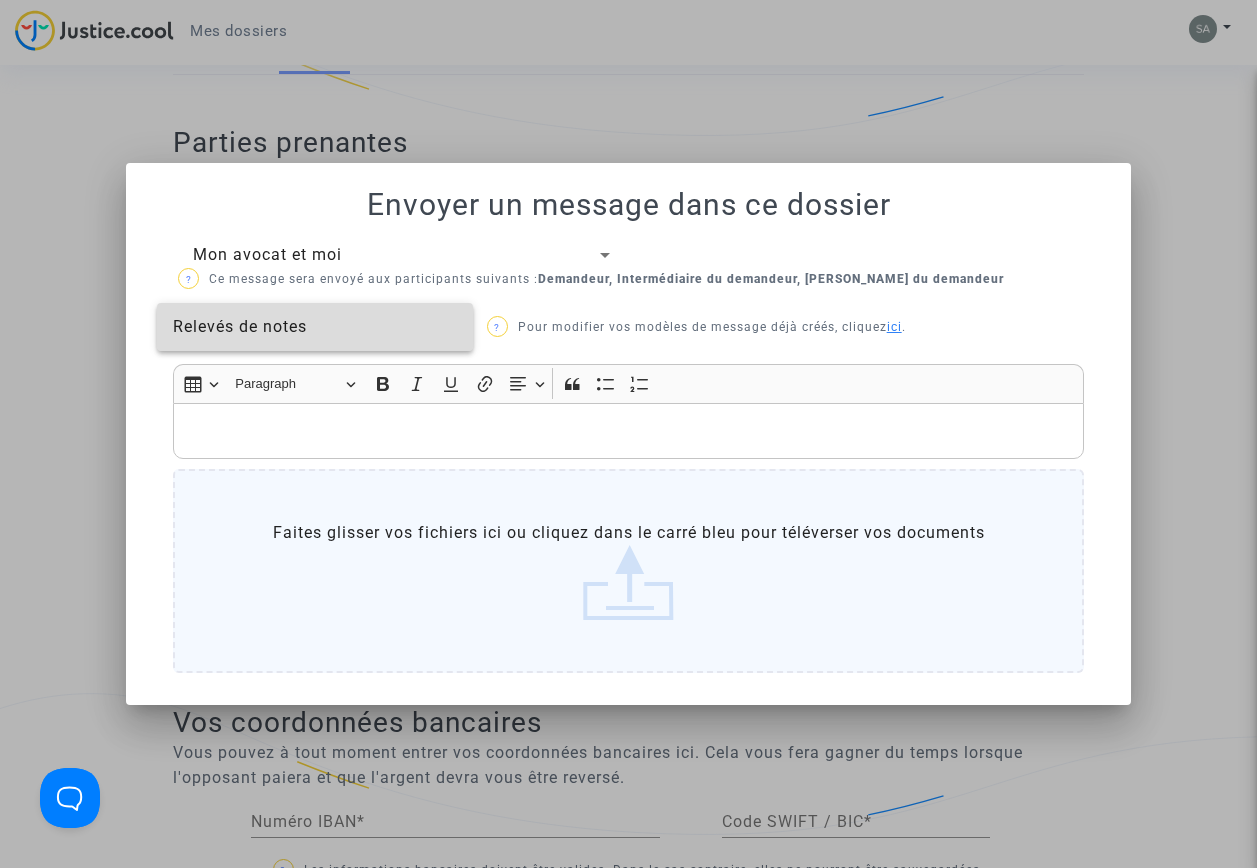 click on "Relevés de notes" at bounding box center [315, 327] 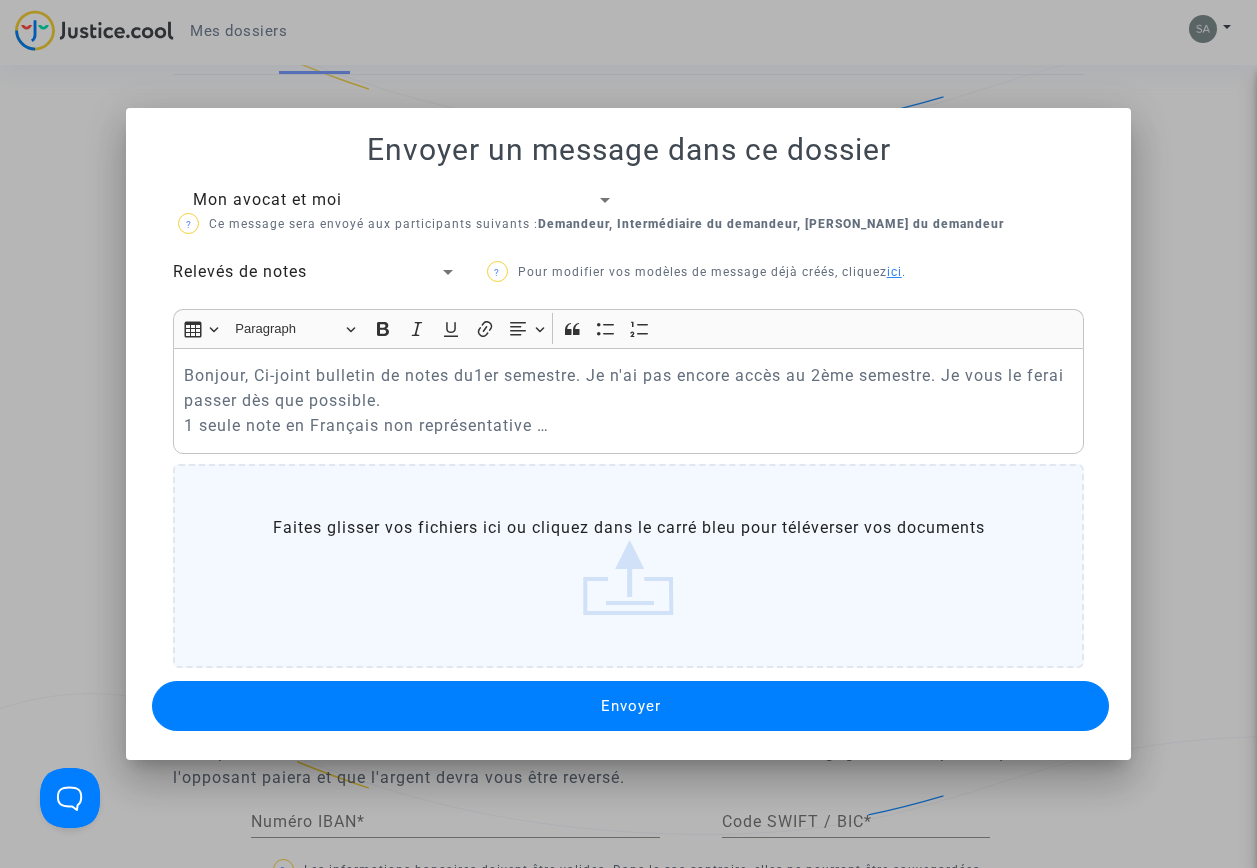 click on "ici" at bounding box center [894, 272] 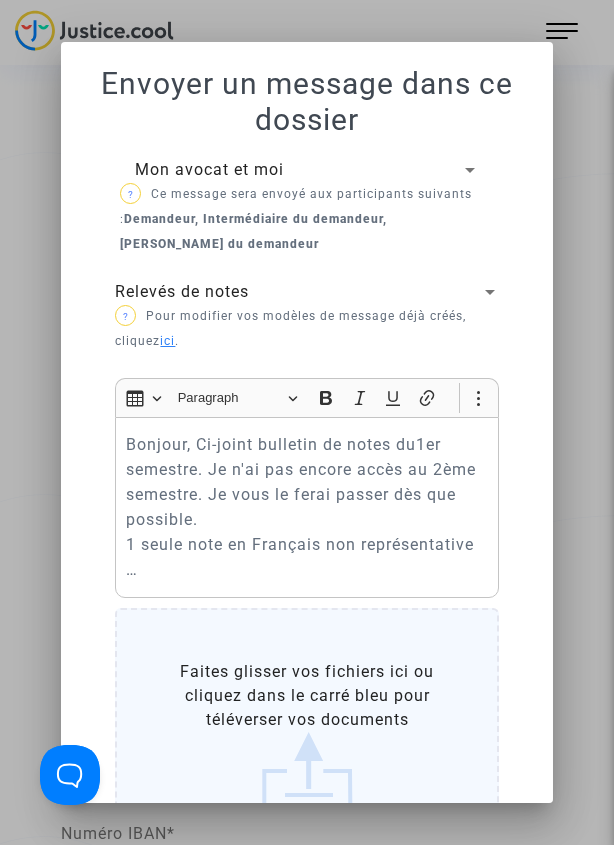 scroll, scrollTop: 0, scrollLeft: 27, axis: horizontal 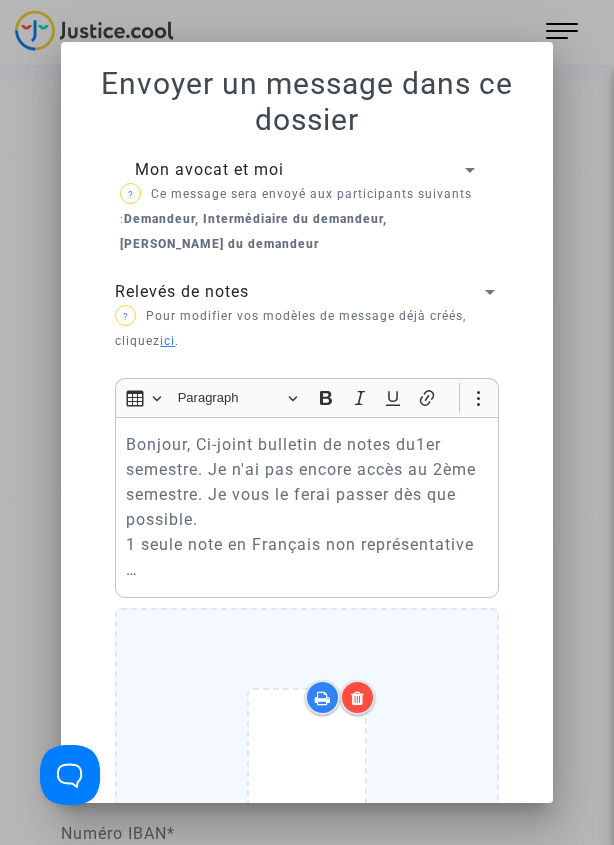 click on "?" at bounding box center [126, 316] 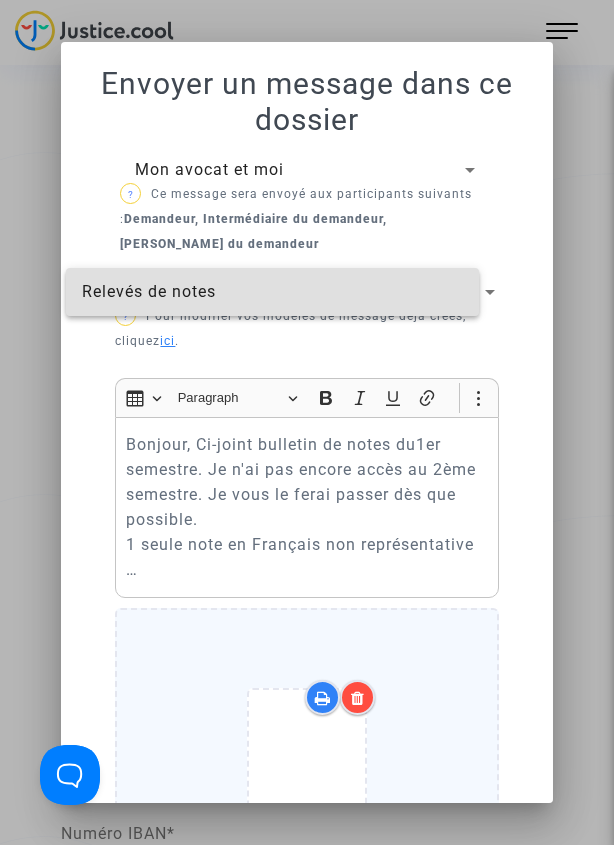 click on "Relevés de notes" at bounding box center (272, 292) 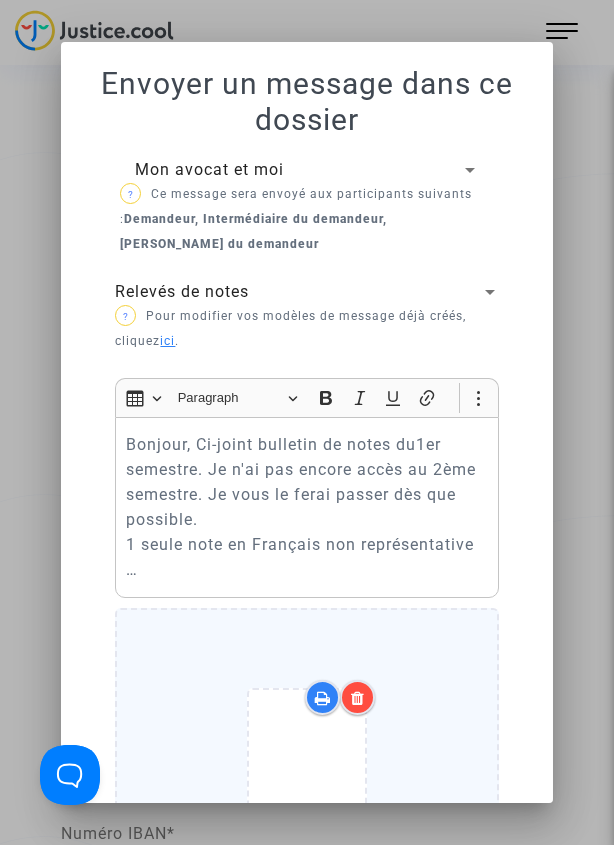 click on "ici" at bounding box center [167, 341] 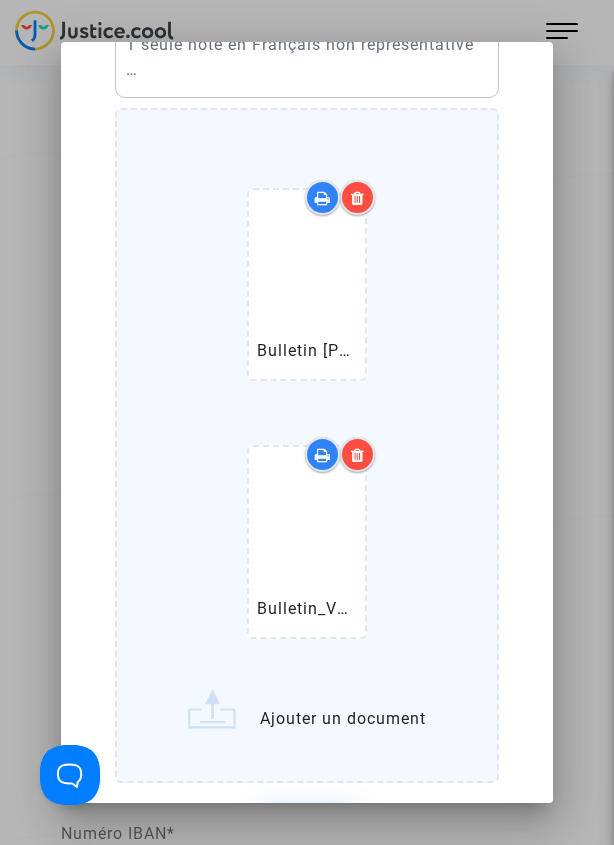 scroll, scrollTop: 672, scrollLeft: 27, axis: both 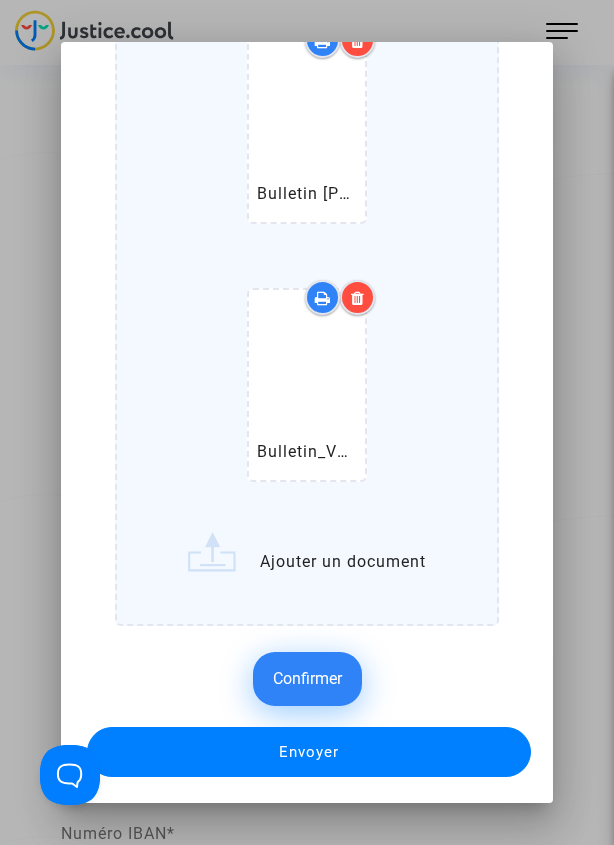click on "Confirmer" 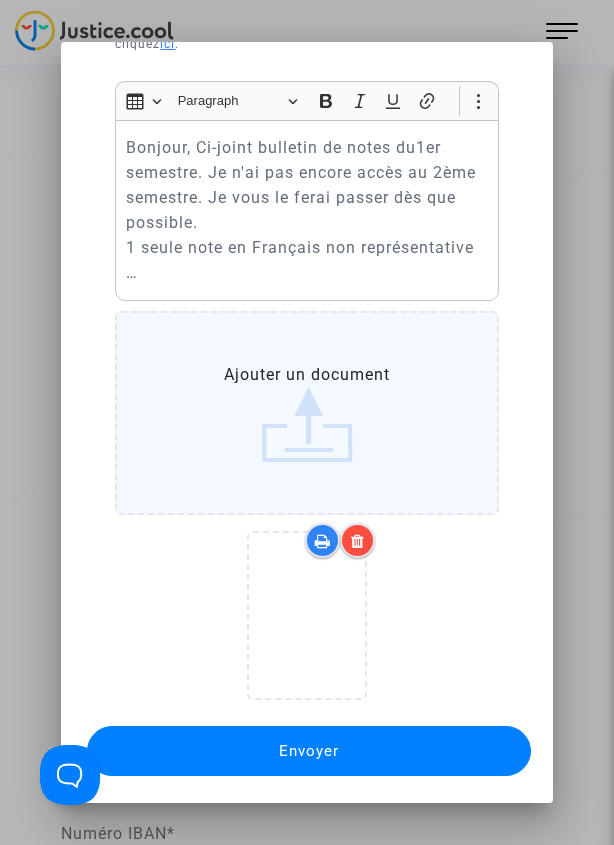 scroll, scrollTop: 312, scrollLeft: 27, axis: both 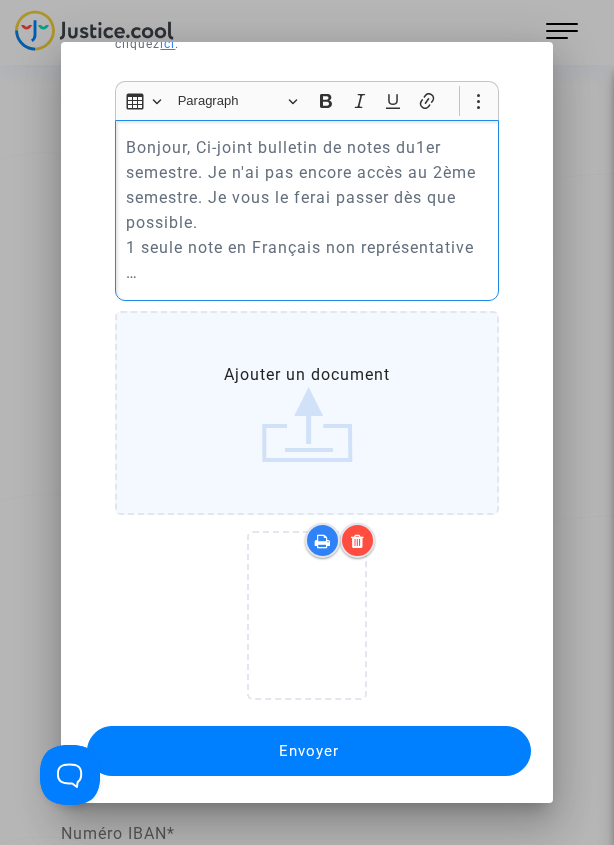 type 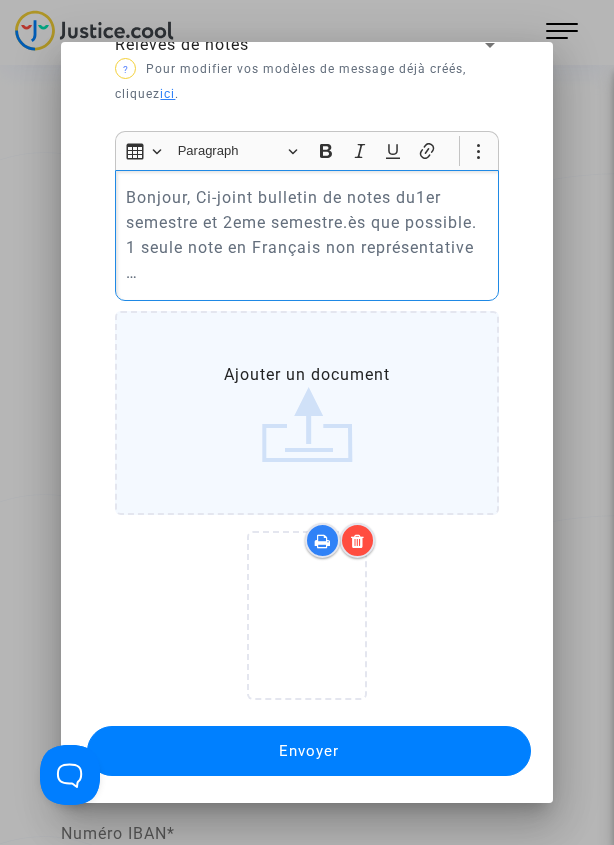 scroll, scrollTop: 262, scrollLeft: 27, axis: both 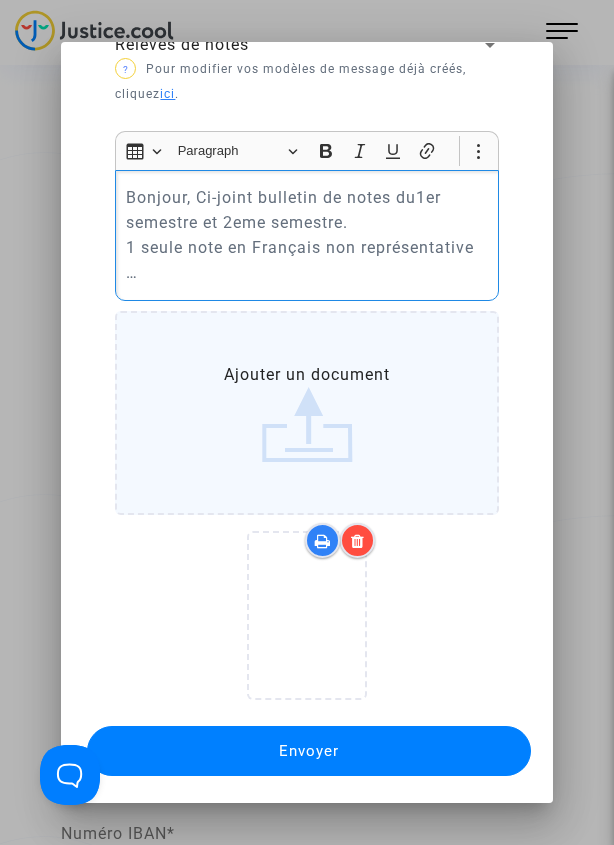 click on "Bonjour, Ci-joint bulletin de notes du1er semestre et 2eme semestre. 1 seule note en Français non représentative …" at bounding box center (307, 235) 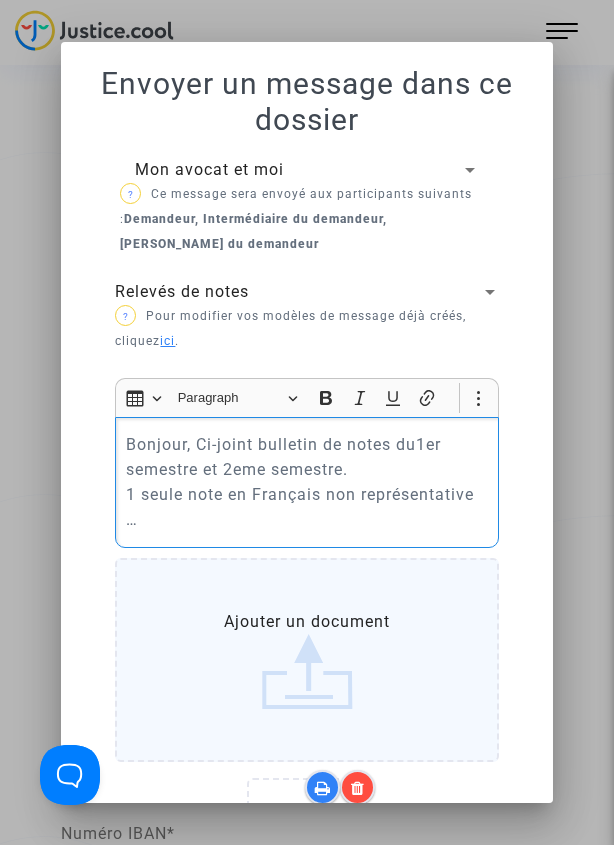 scroll, scrollTop: 262, scrollLeft: 27, axis: both 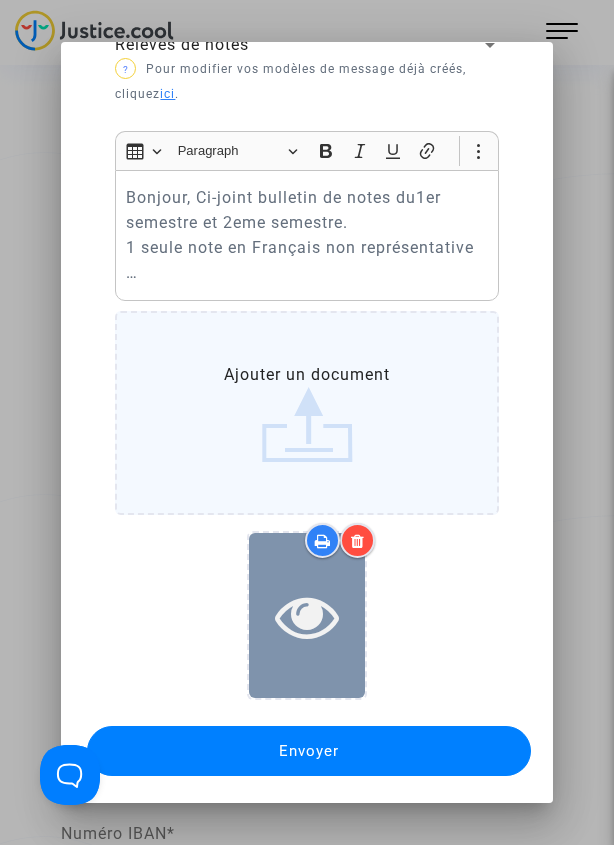 click at bounding box center (307, 616) 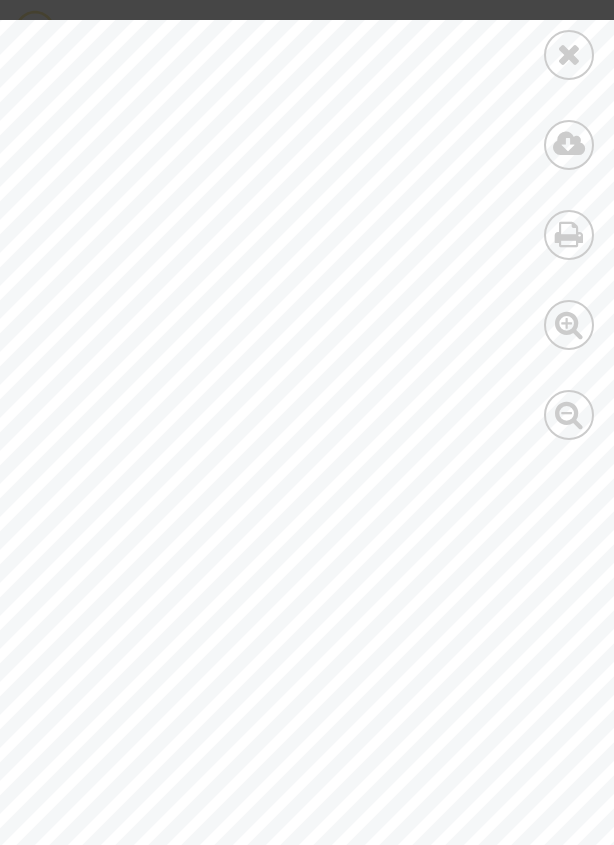 scroll, scrollTop: 0, scrollLeft: 521, axis: horizontal 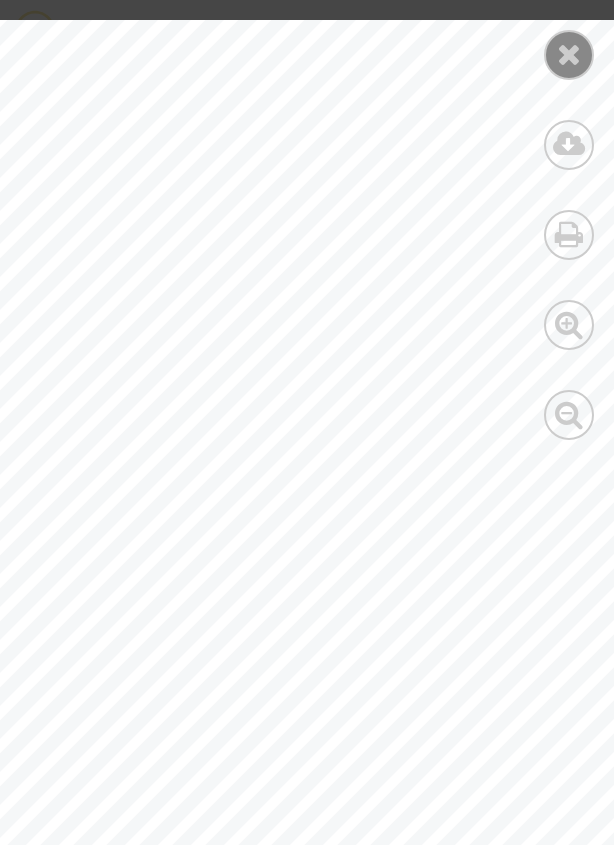 click at bounding box center [569, 54] 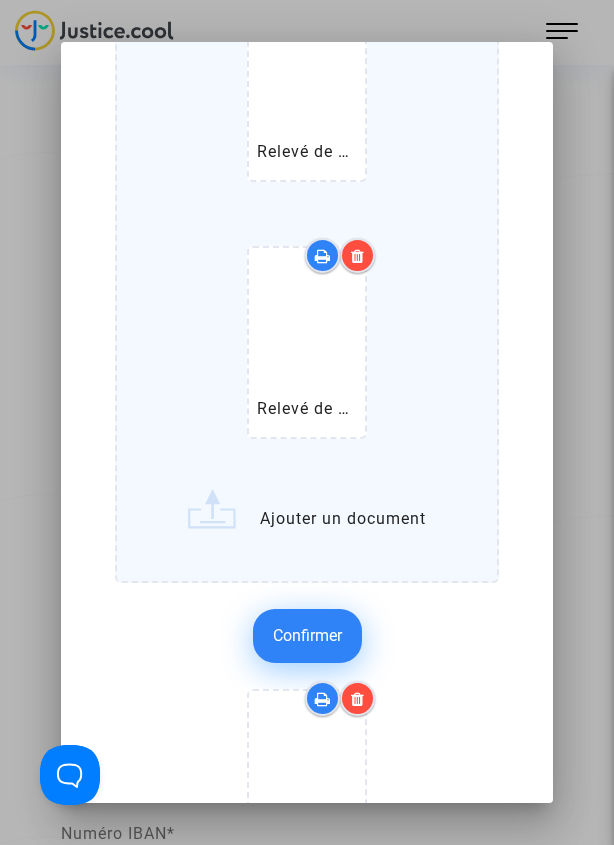 scroll, scrollTop: 1080, scrollLeft: 27, axis: both 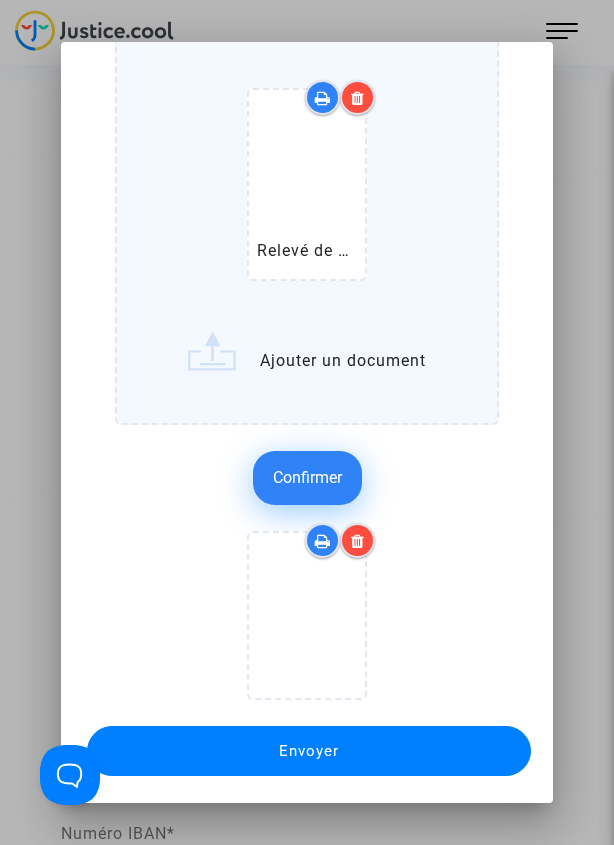 click on "Confirmer" 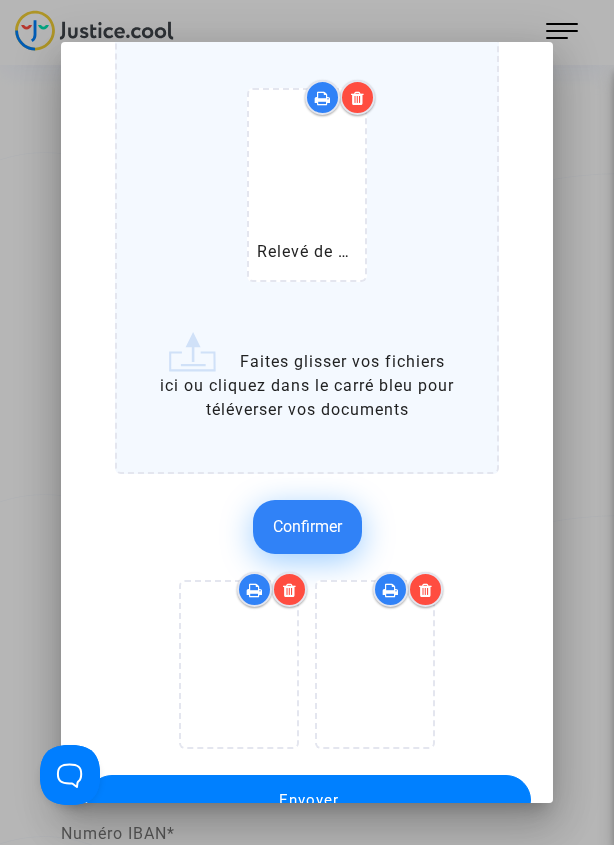 scroll, scrollTop: 871, scrollLeft: 27, axis: both 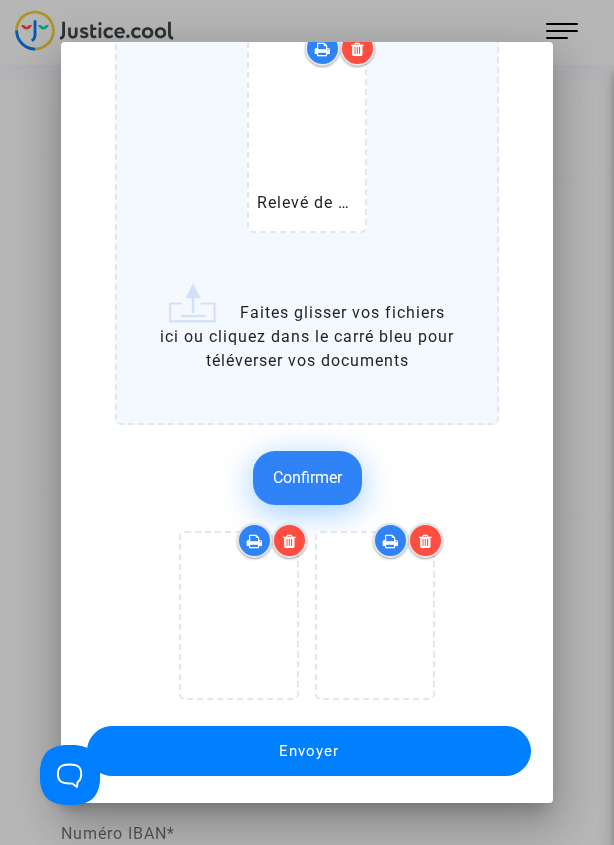 drag, startPoint x: 280, startPoint y: 471, endPoint x: 467, endPoint y: 415, distance: 195.20502 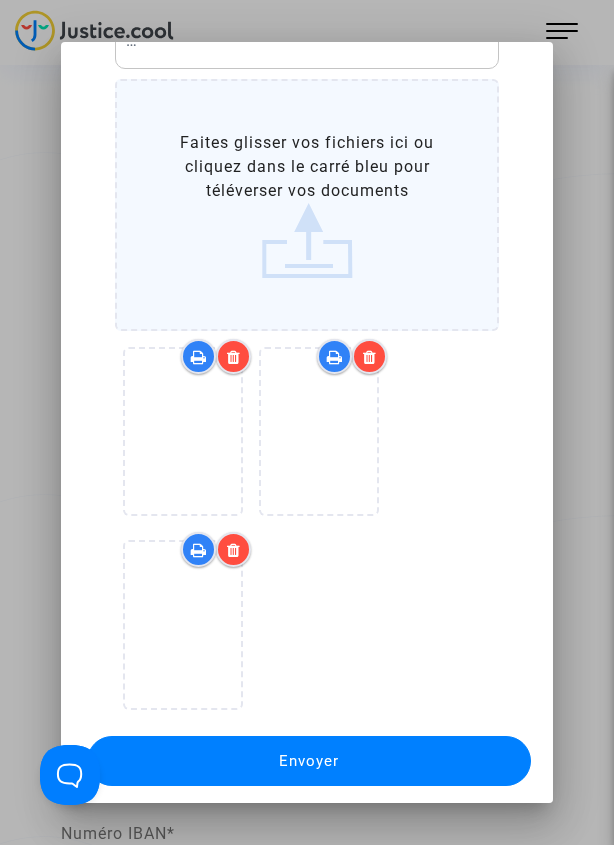 scroll, scrollTop: 503, scrollLeft: 27, axis: both 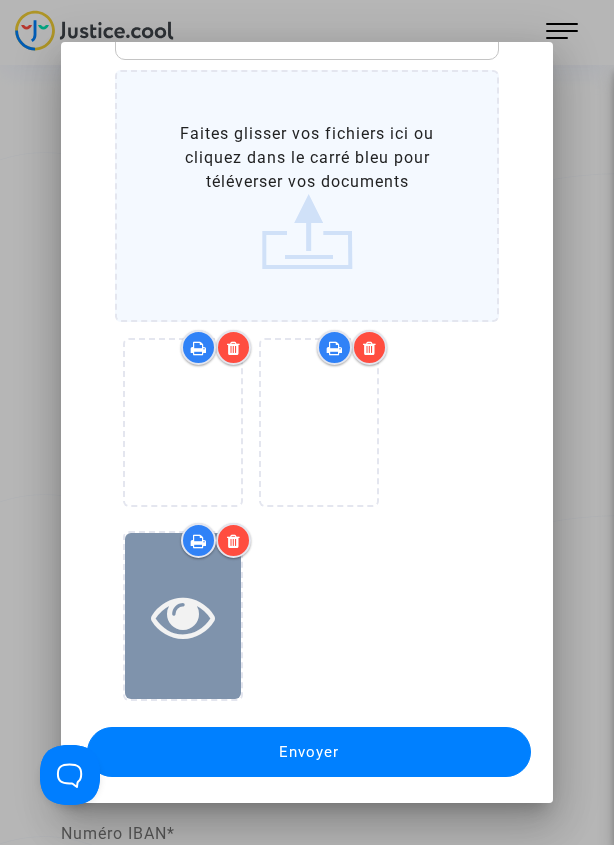 click at bounding box center (183, 616) 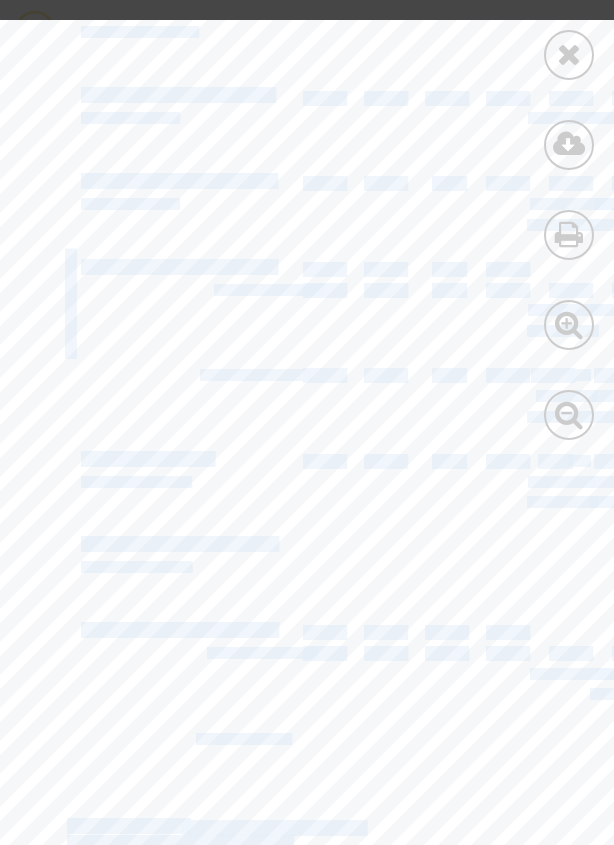 drag, startPoint x: 230, startPoint y: 813, endPoint x: 526, endPoint y: 821, distance: 296.1081 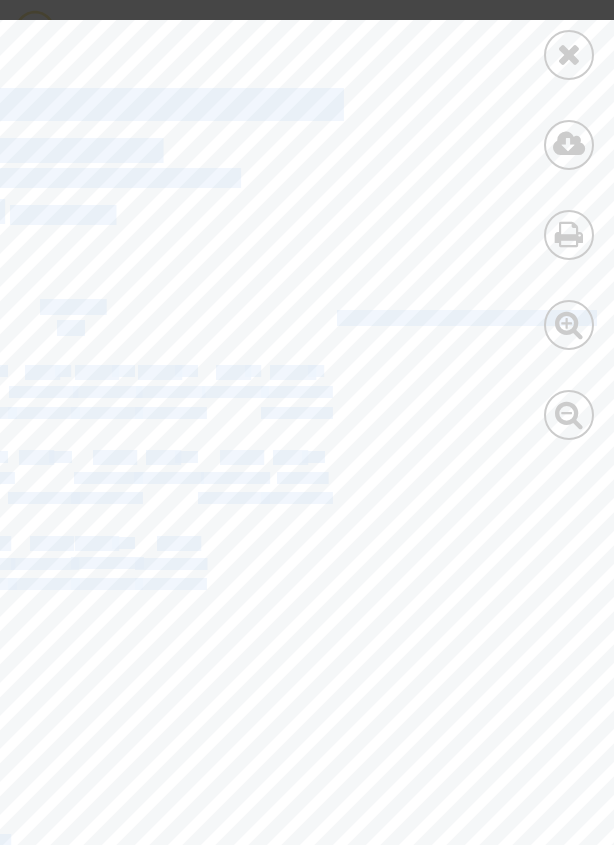scroll, scrollTop: 0, scrollLeft: 739, axis: horizontal 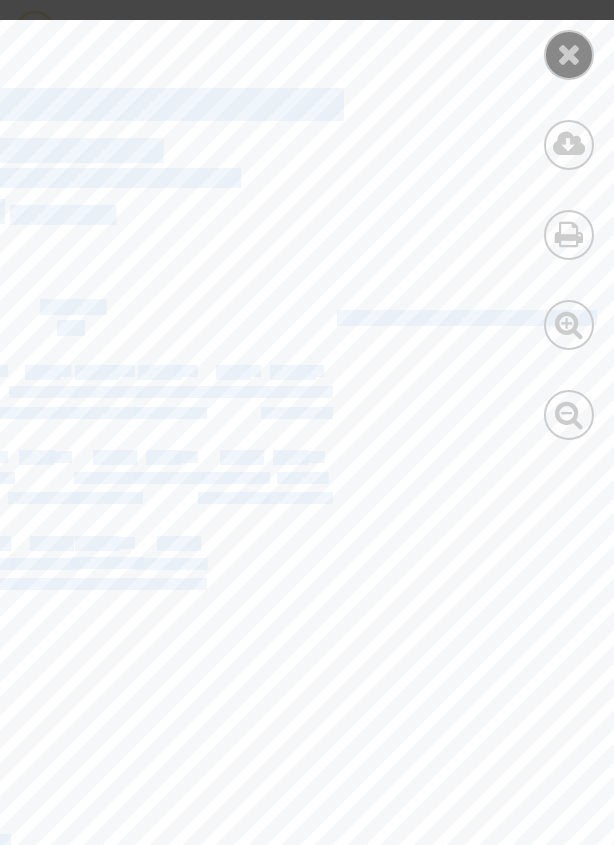 click at bounding box center [569, 54] 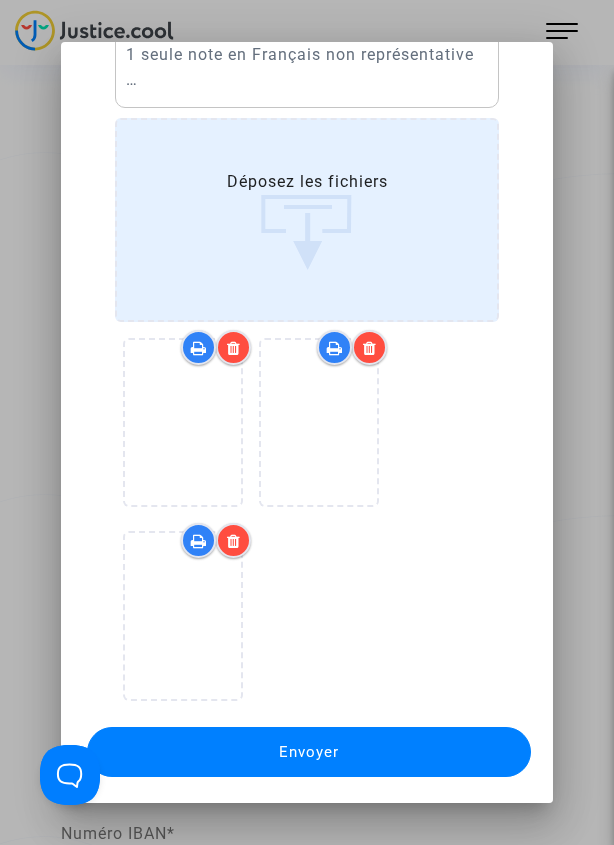 scroll, scrollTop: 503, scrollLeft: 27, axis: both 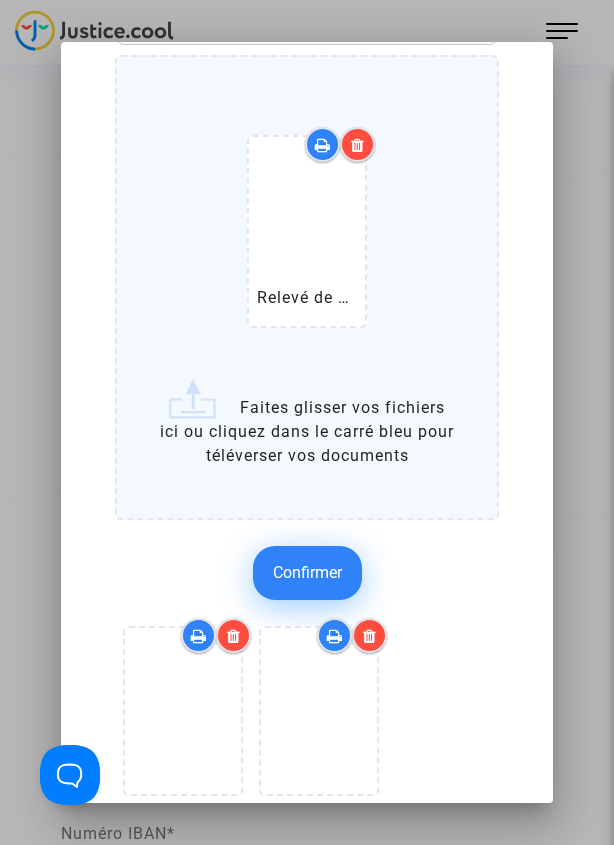drag, startPoint x: 273, startPoint y: 572, endPoint x: 388, endPoint y: 519, distance: 126.625435 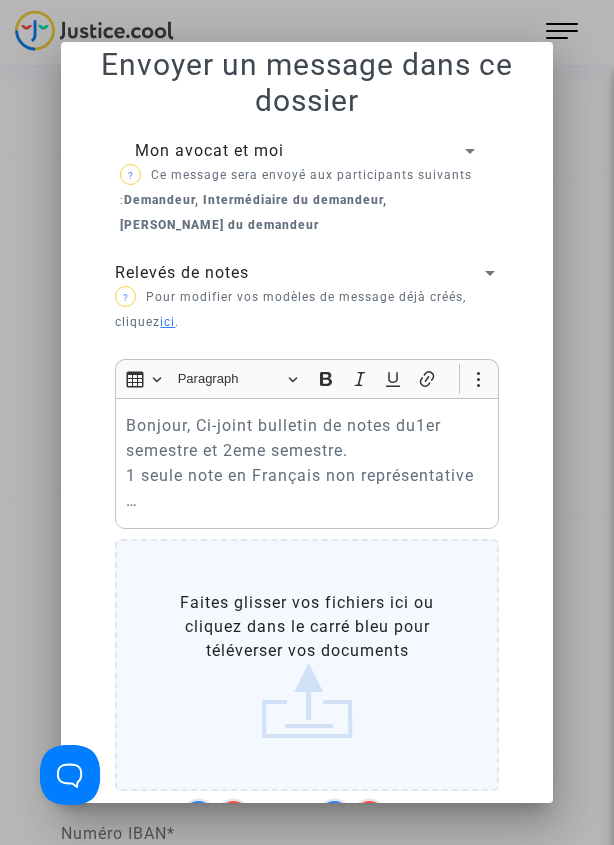 scroll, scrollTop: 0, scrollLeft: 27, axis: horizontal 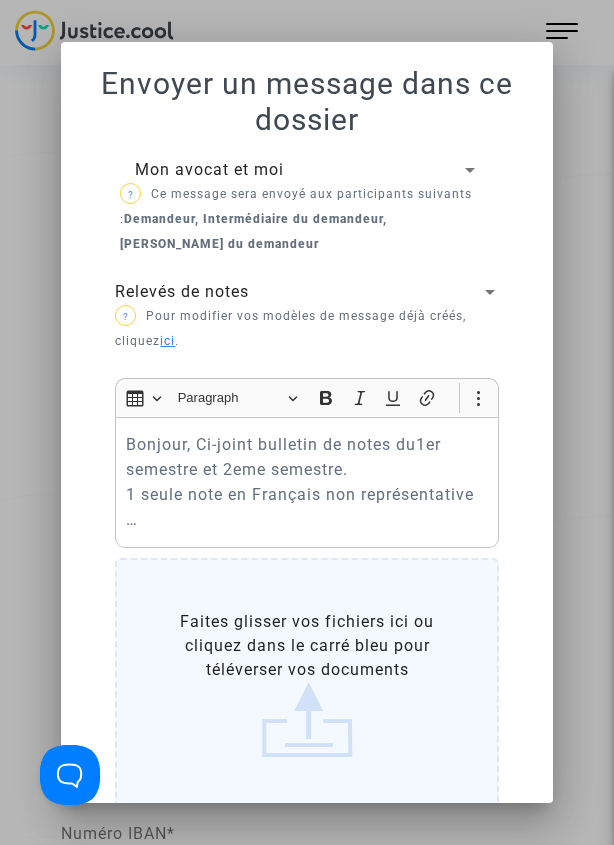 click on "Bonjour, Ci-joint bulletin de notes du1er semestre et 2eme semestre. 1 seule note en Français non représentative …" at bounding box center (307, 482) 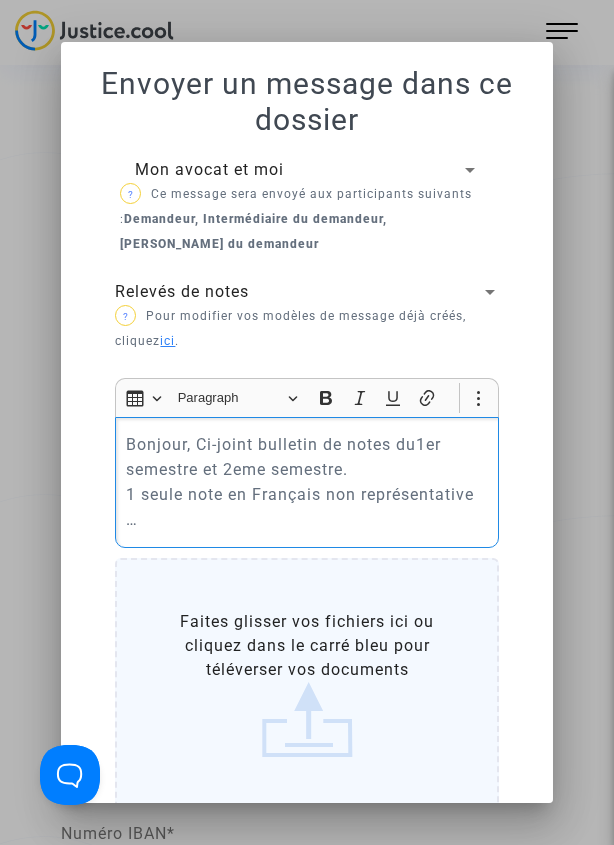 click on "Bonjour, Ci-joint bulletin de notes du1er semestre et 2eme semestre. 1 seule note en Français non représentative …" at bounding box center (307, 482) 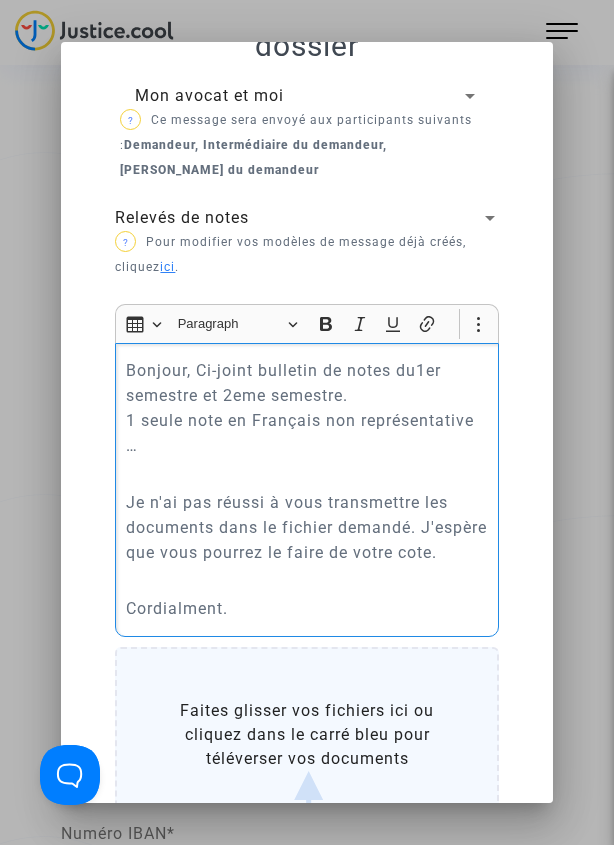 scroll, scrollTop: 500, scrollLeft: 27, axis: both 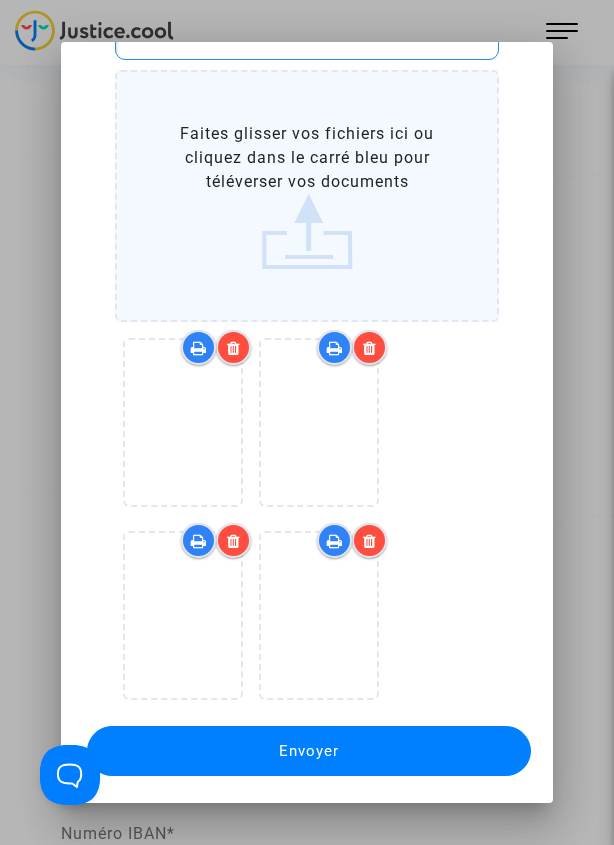 click on "Envoyer" at bounding box center (308, 751) 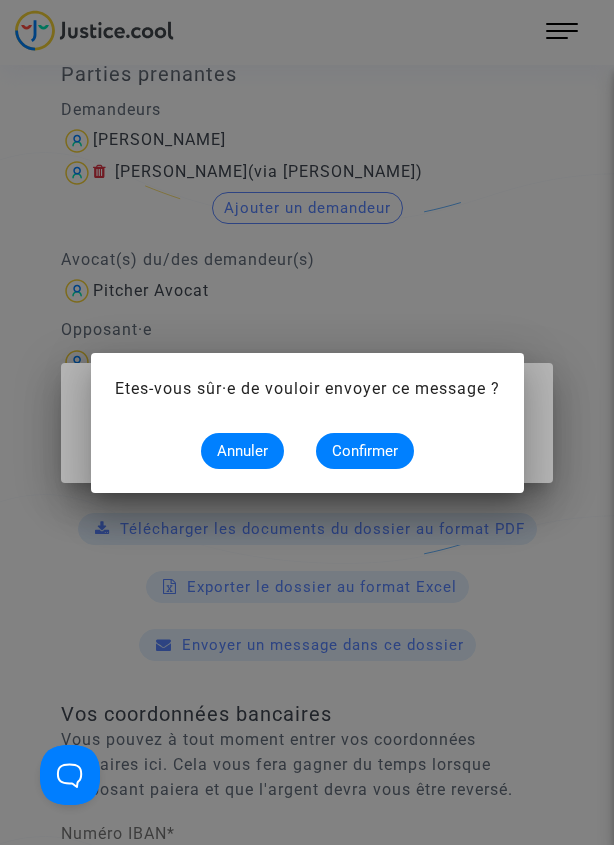 scroll, scrollTop: 0, scrollLeft: 0, axis: both 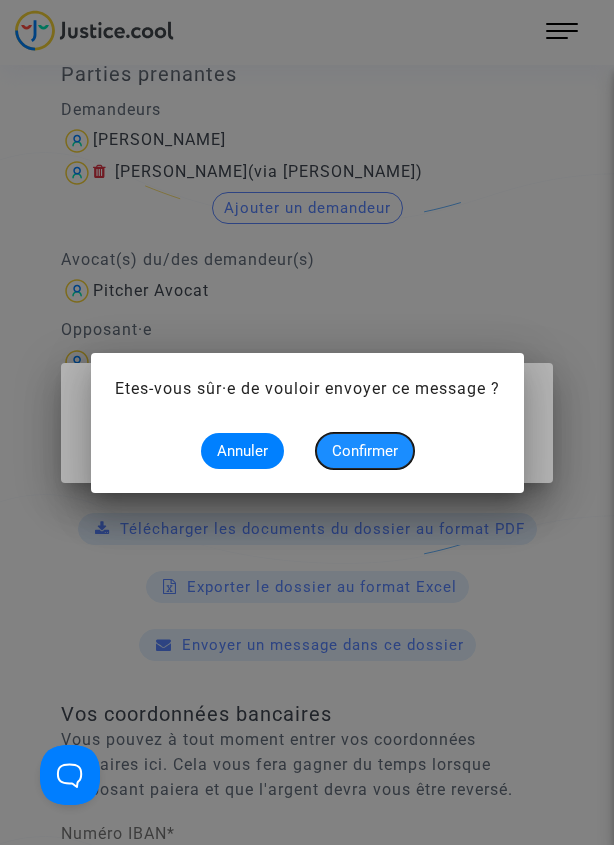 click on "Confirmer" at bounding box center (365, 451) 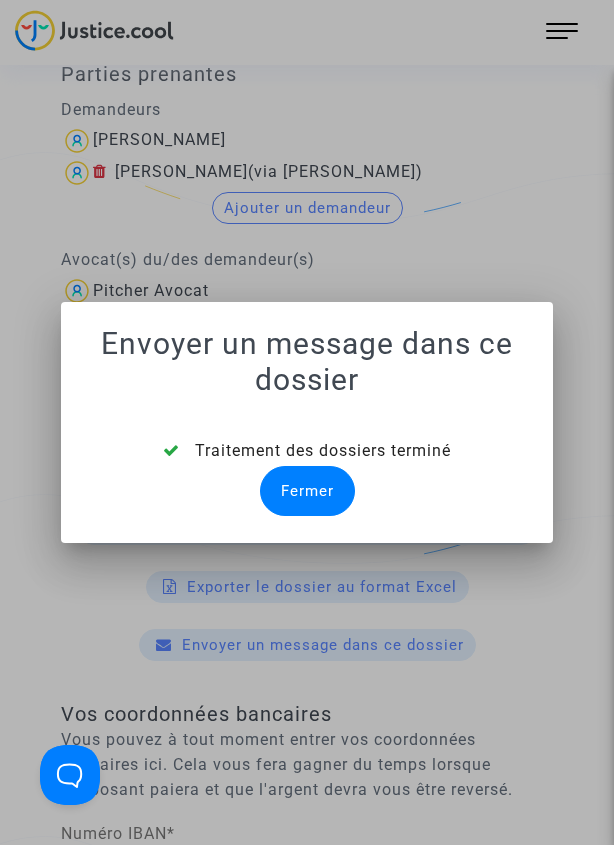 click on "Fermer" at bounding box center [307, 491] 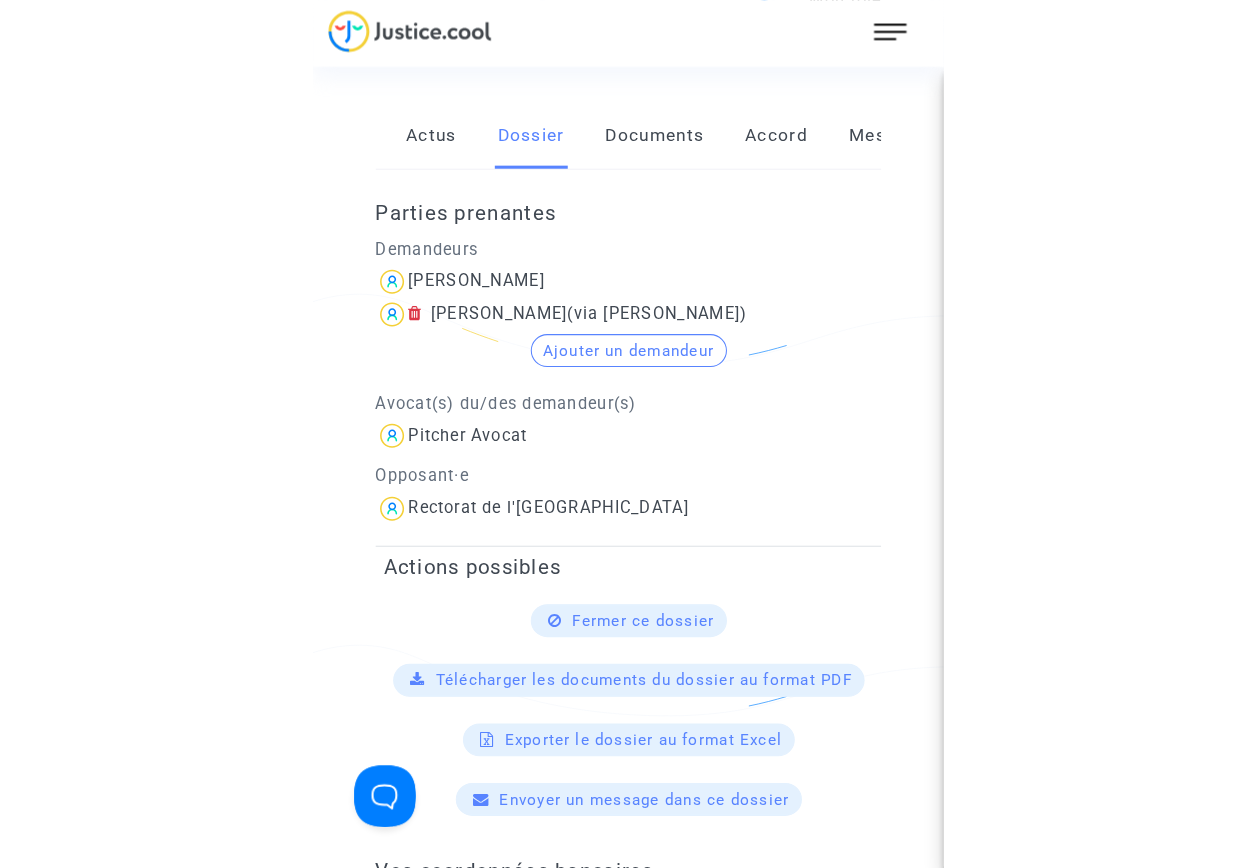 scroll, scrollTop: 0, scrollLeft: 0, axis: both 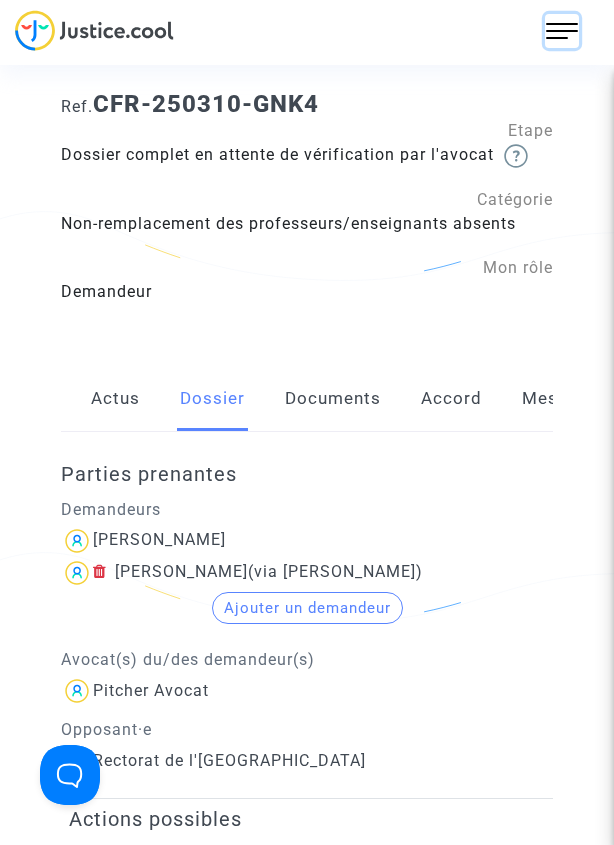 click at bounding box center [562, 31] 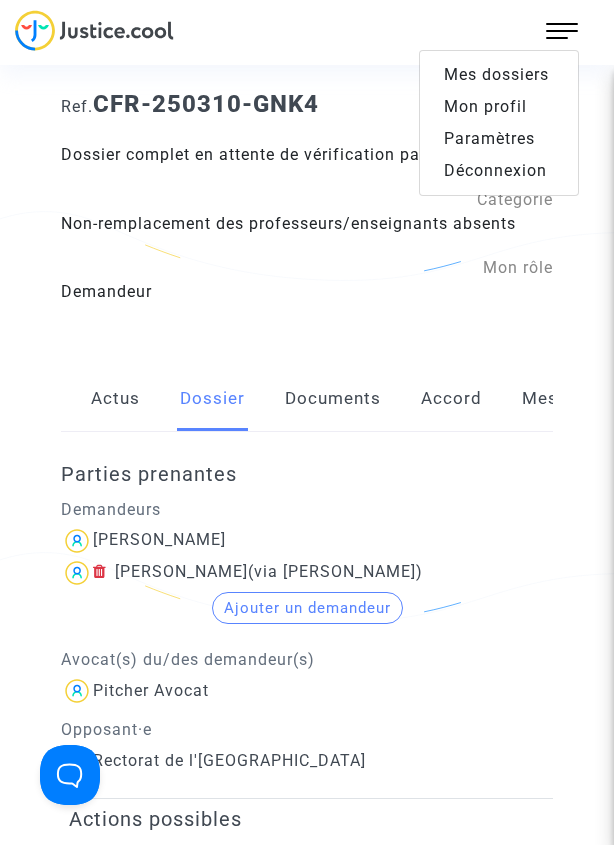 click on "Mes dossiers" at bounding box center [496, 74] 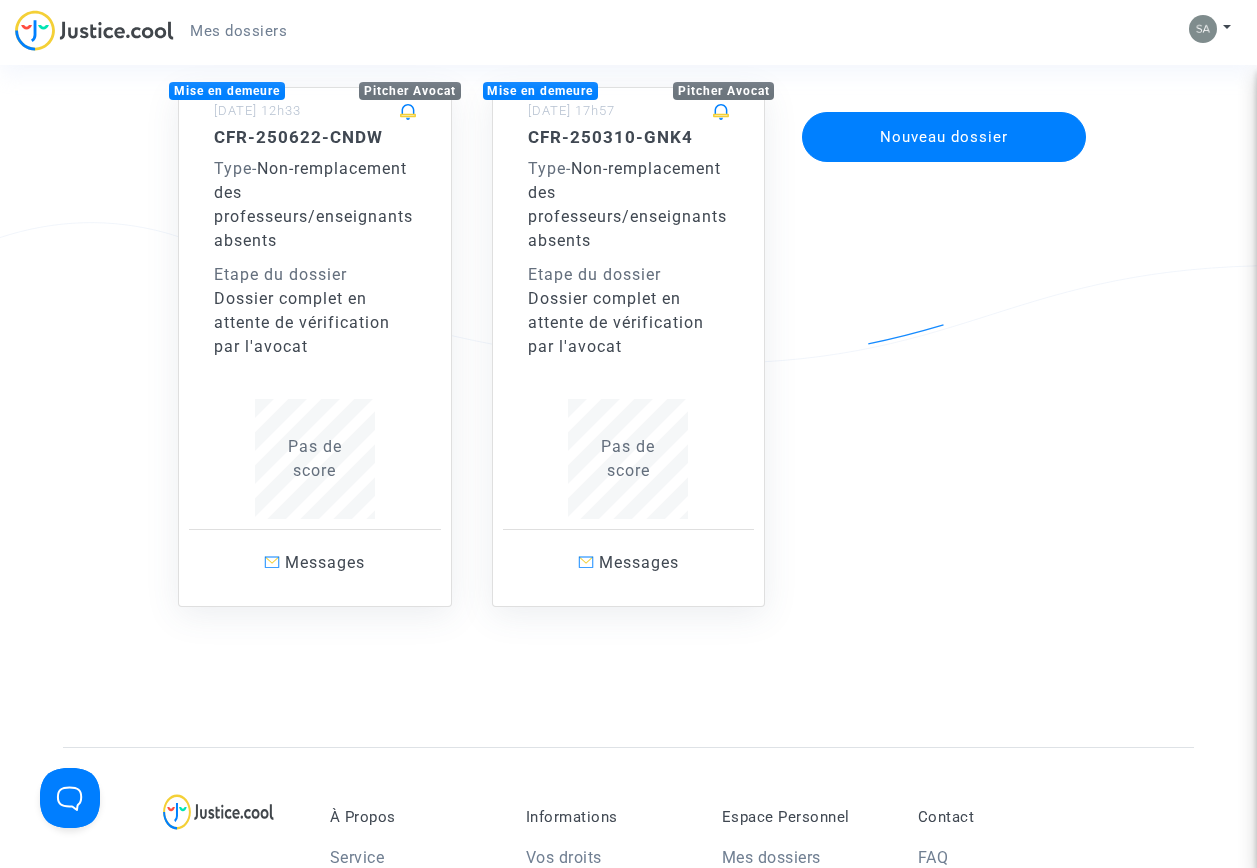 scroll, scrollTop: 200, scrollLeft: 0, axis: vertical 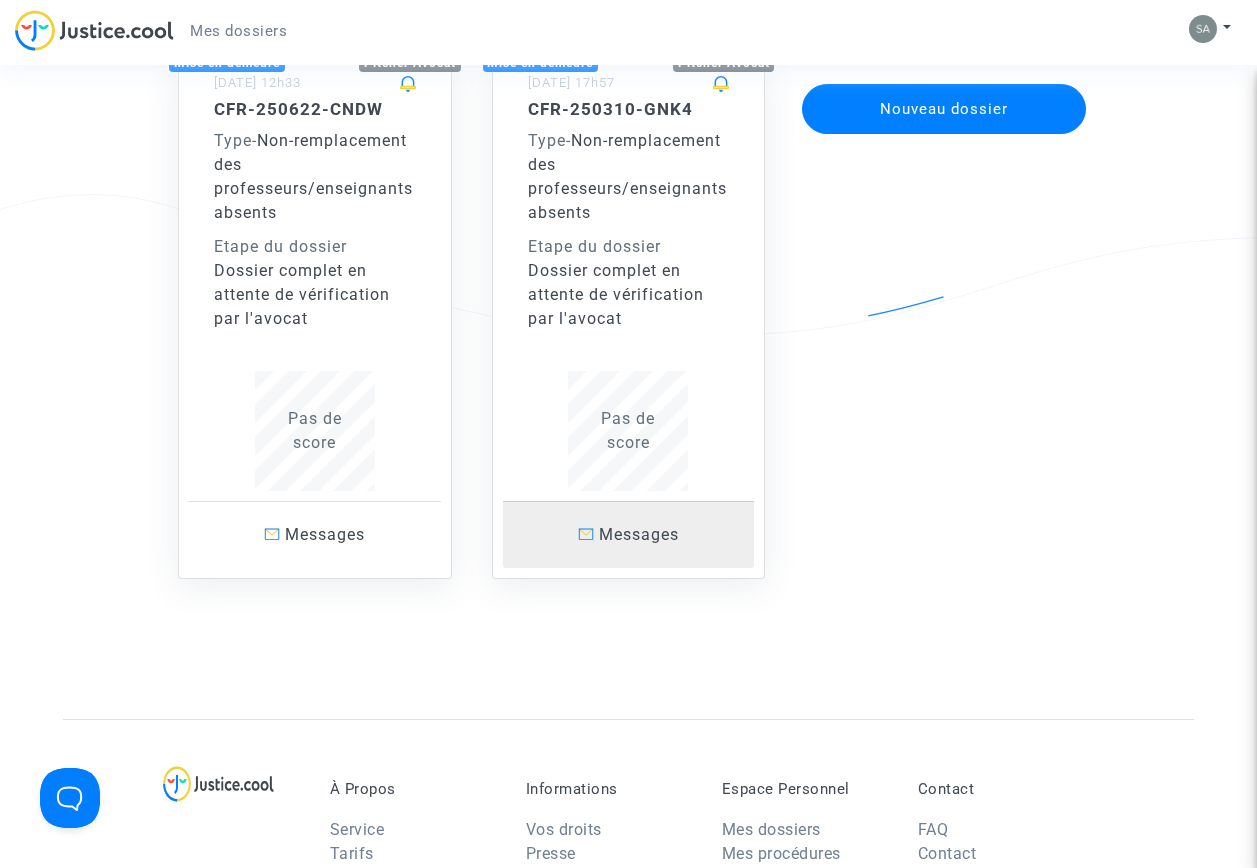 click on "Messages" 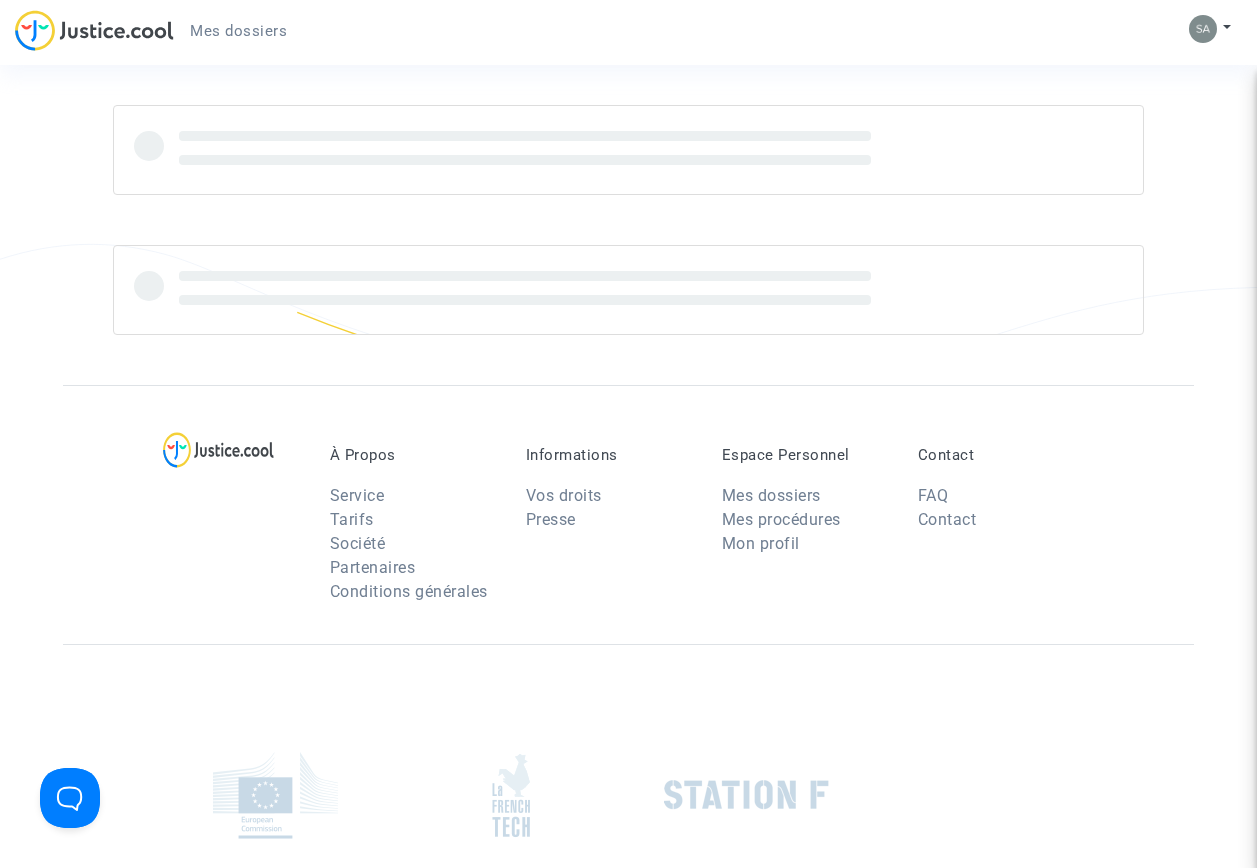 scroll, scrollTop: 0, scrollLeft: 0, axis: both 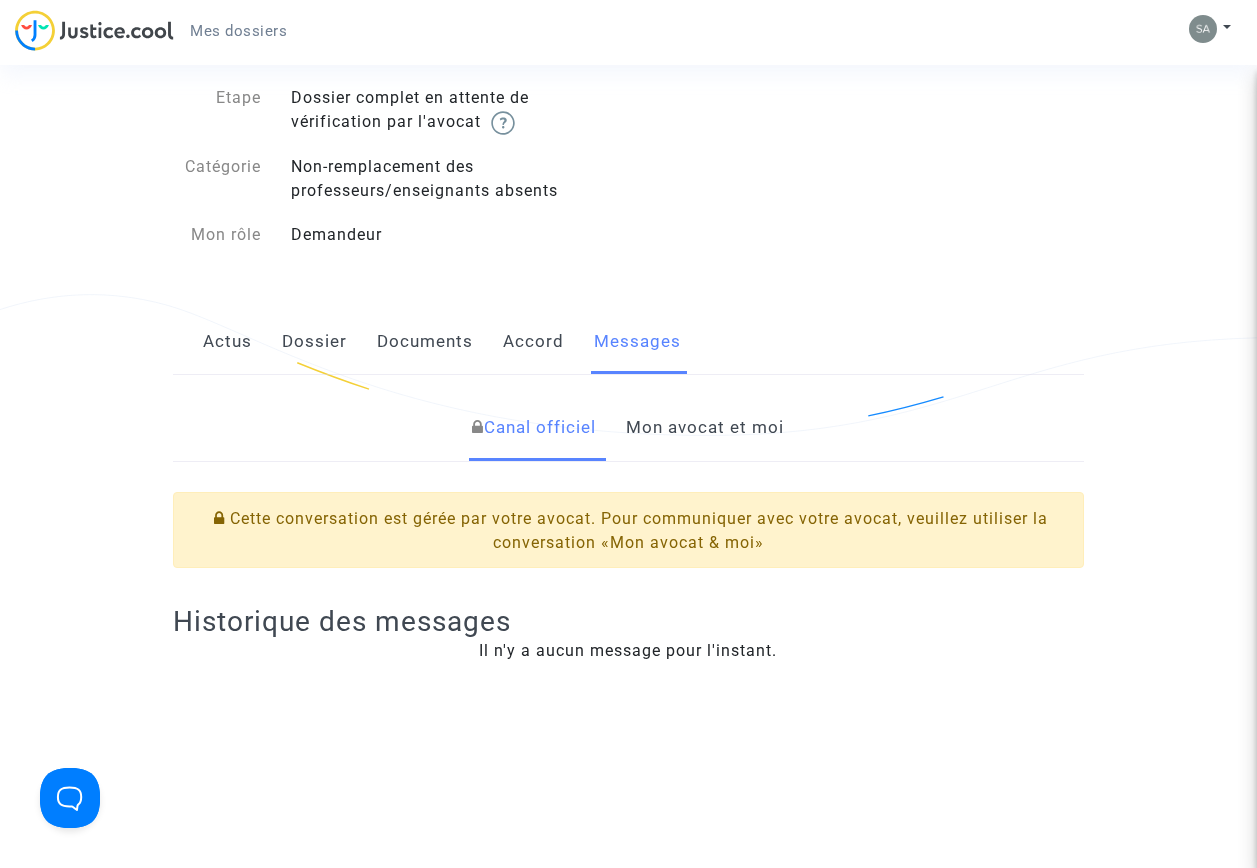click on "Mon avocat et moi" 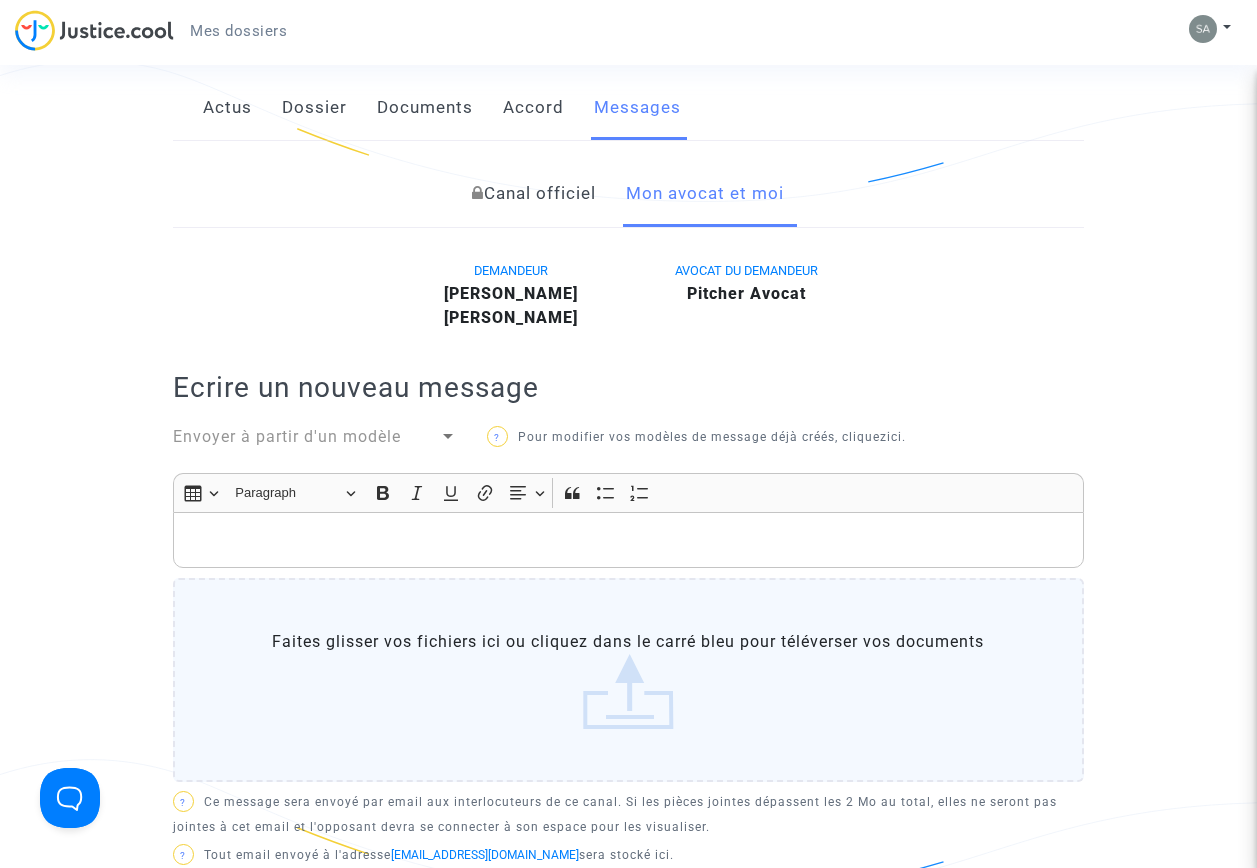 scroll, scrollTop: 0, scrollLeft: 0, axis: both 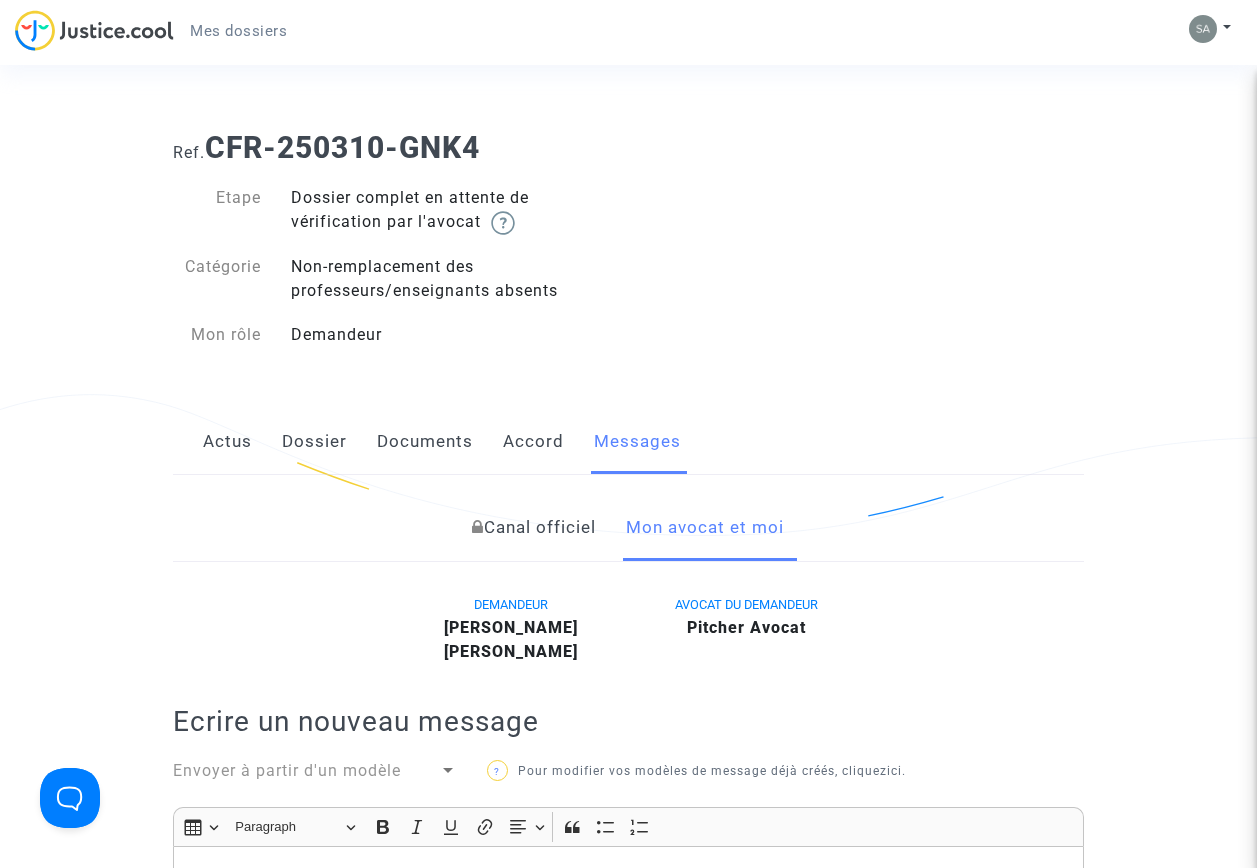 click on "Documents" 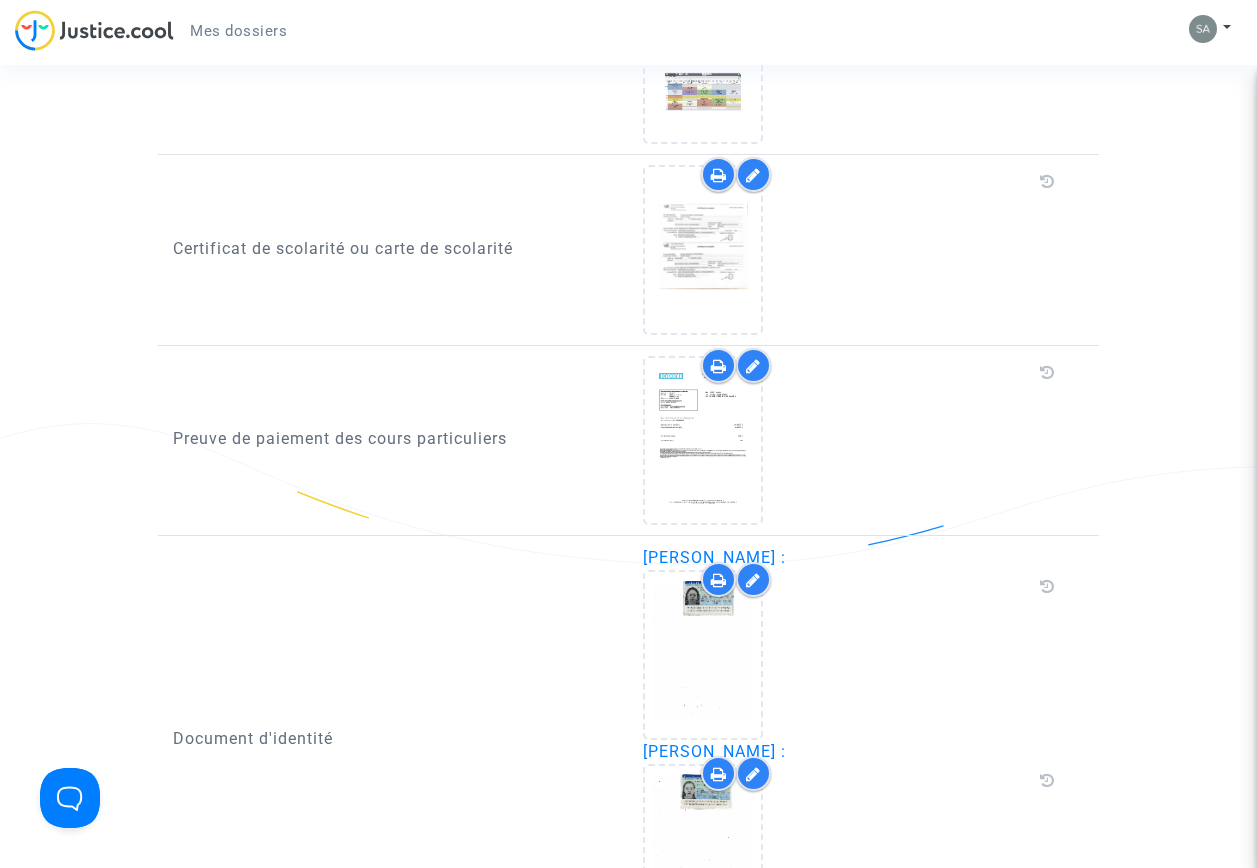 scroll, scrollTop: 1300, scrollLeft: 0, axis: vertical 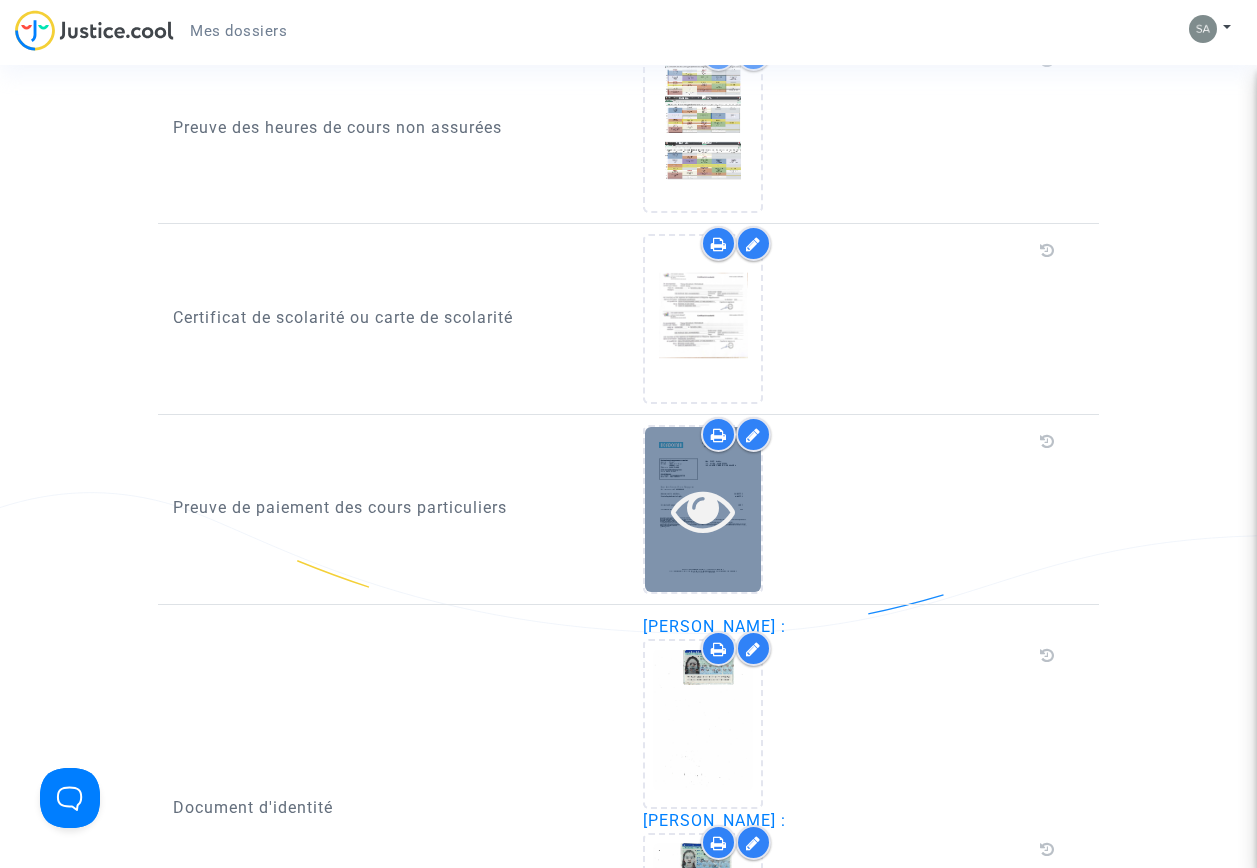 click at bounding box center [703, 510] 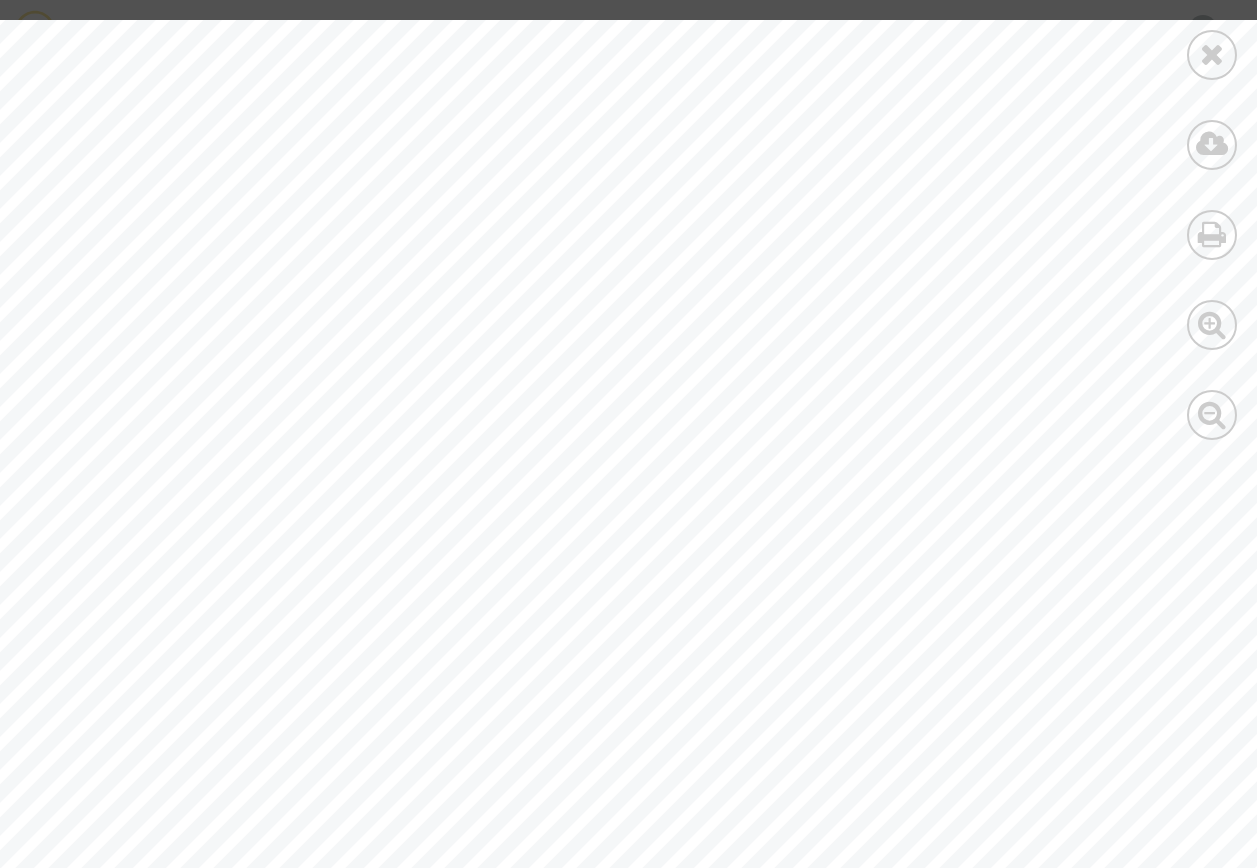 scroll, scrollTop: 20900, scrollLeft: 0, axis: vertical 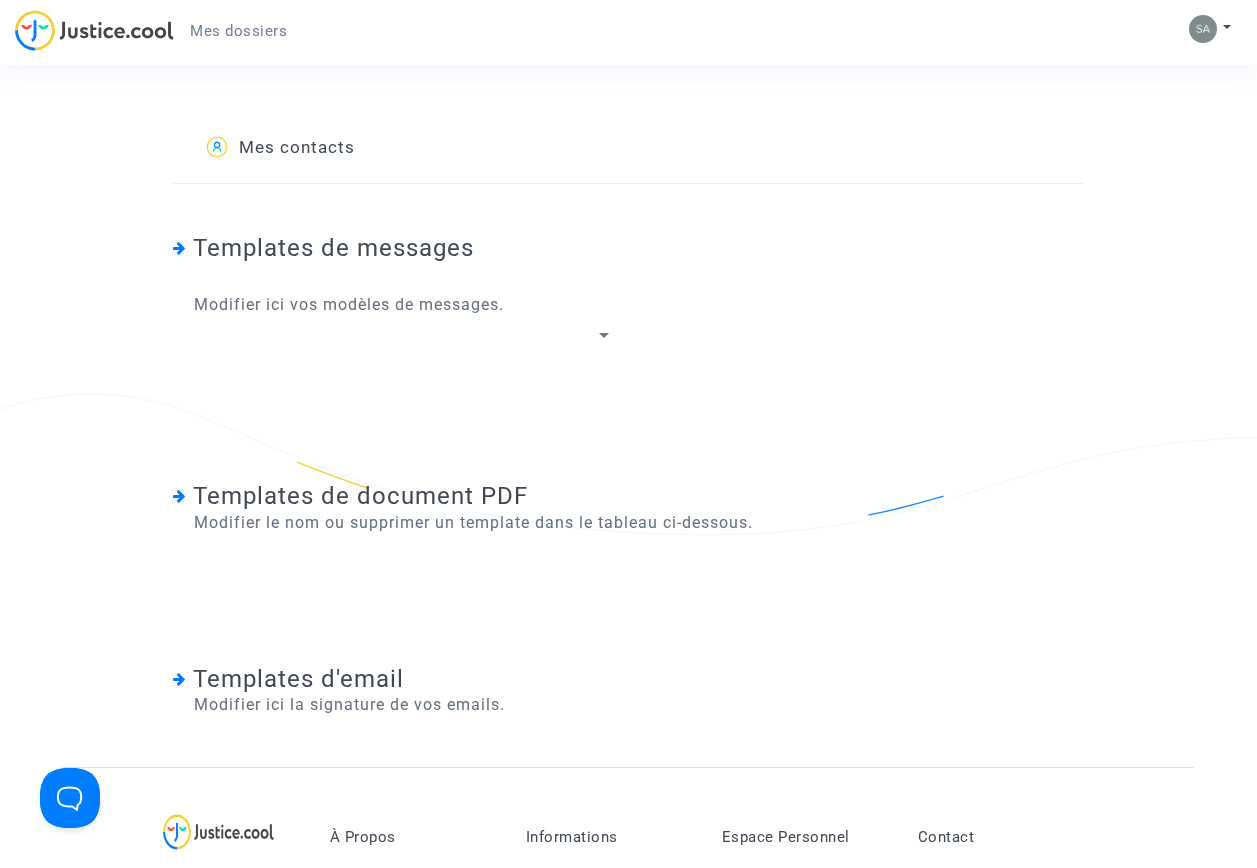 click 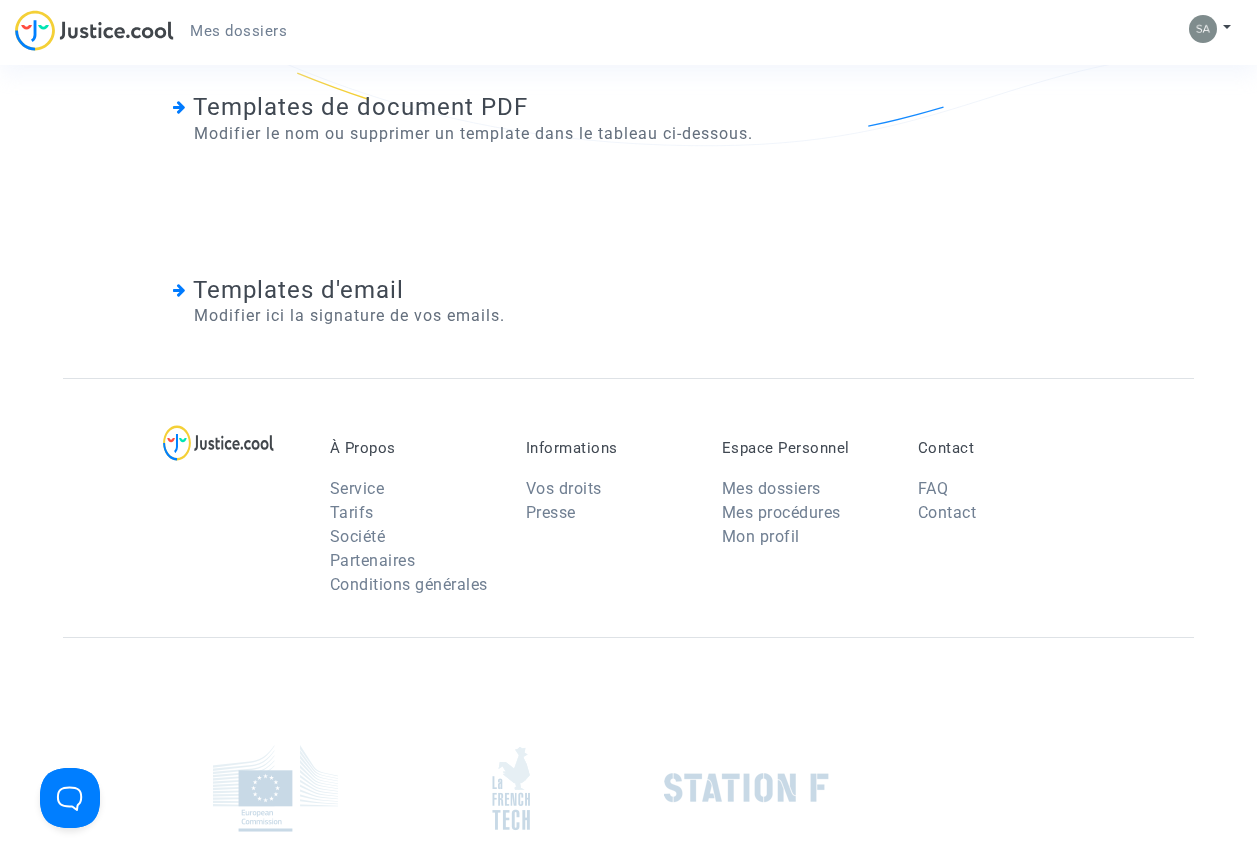 scroll, scrollTop: 400, scrollLeft: 0, axis: vertical 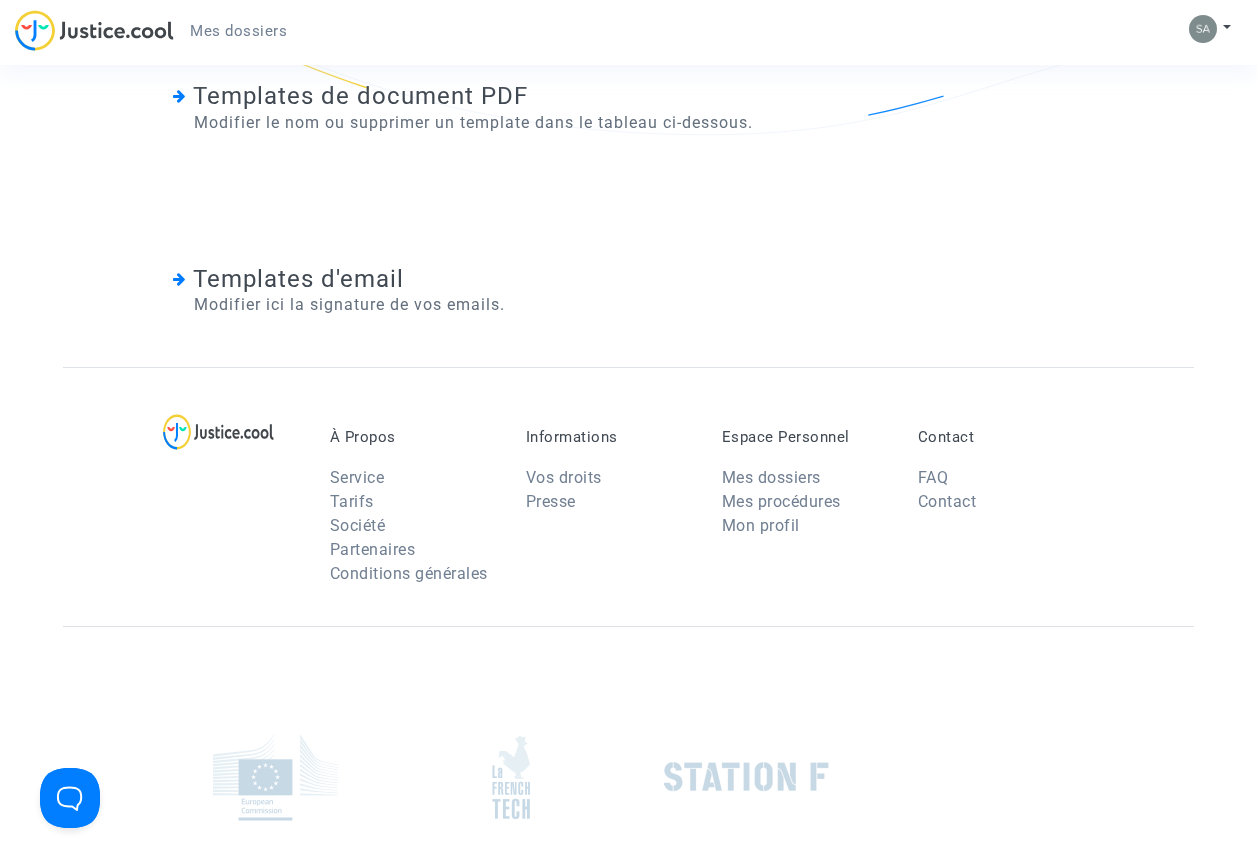 click on "Modifier ici la signature de vos emails." 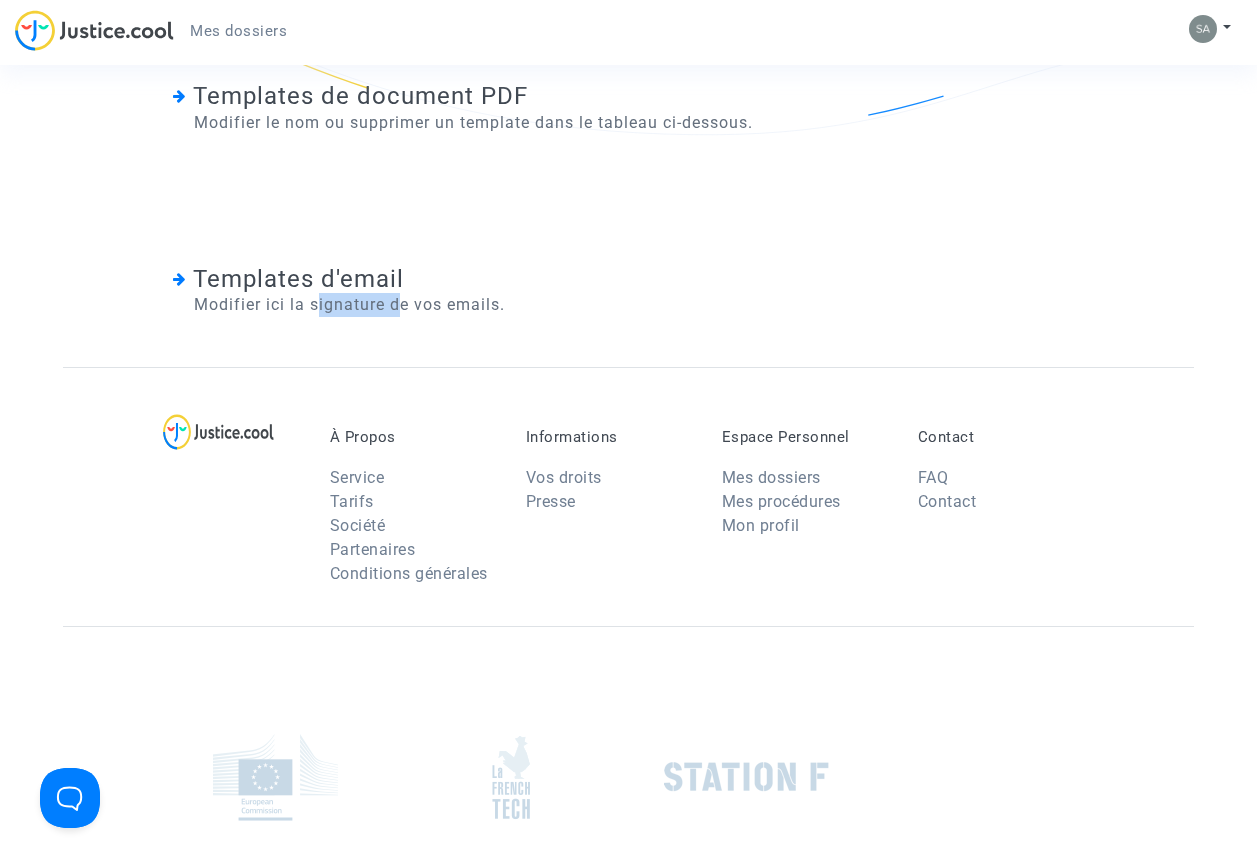 click on "Modifier ici la signature de vos emails." 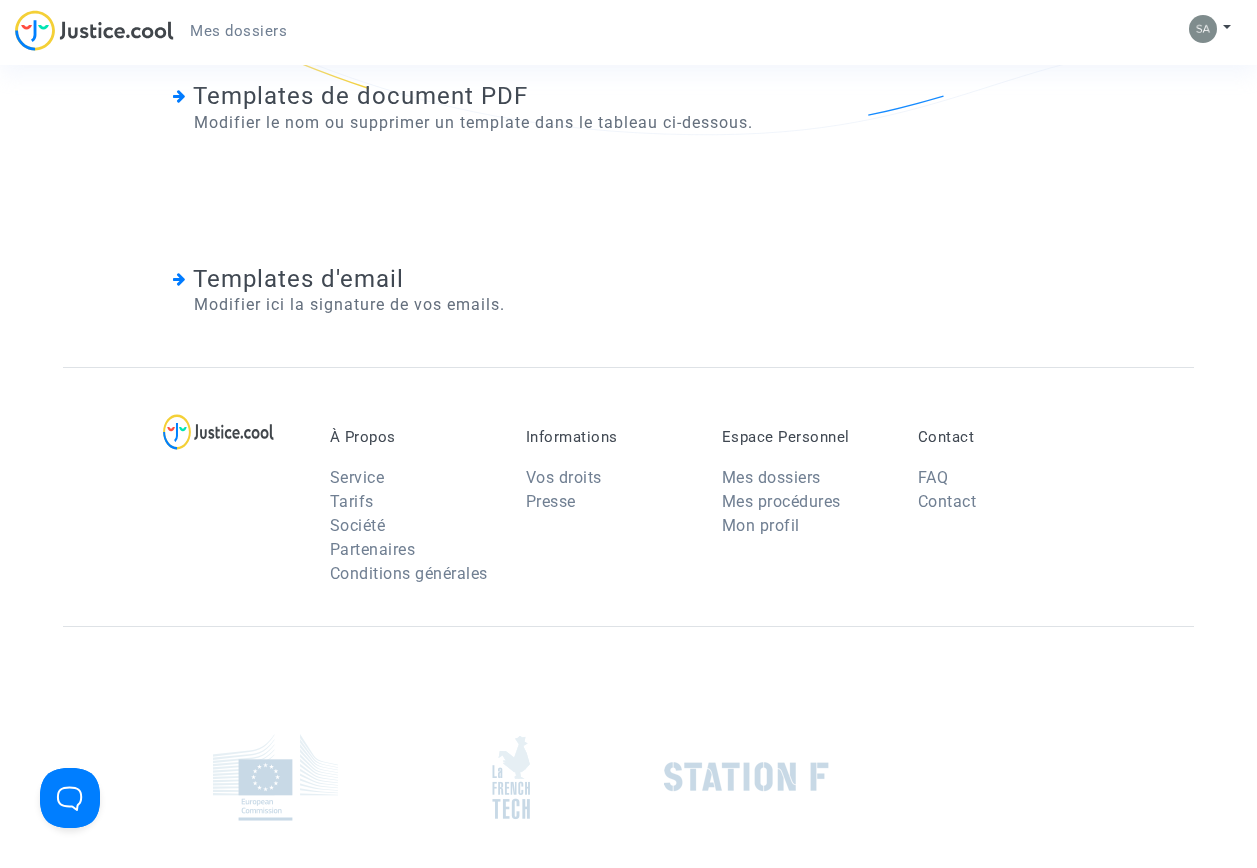 drag, startPoint x: 313, startPoint y: 296, endPoint x: 221, endPoint y: 321, distance: 95.33625 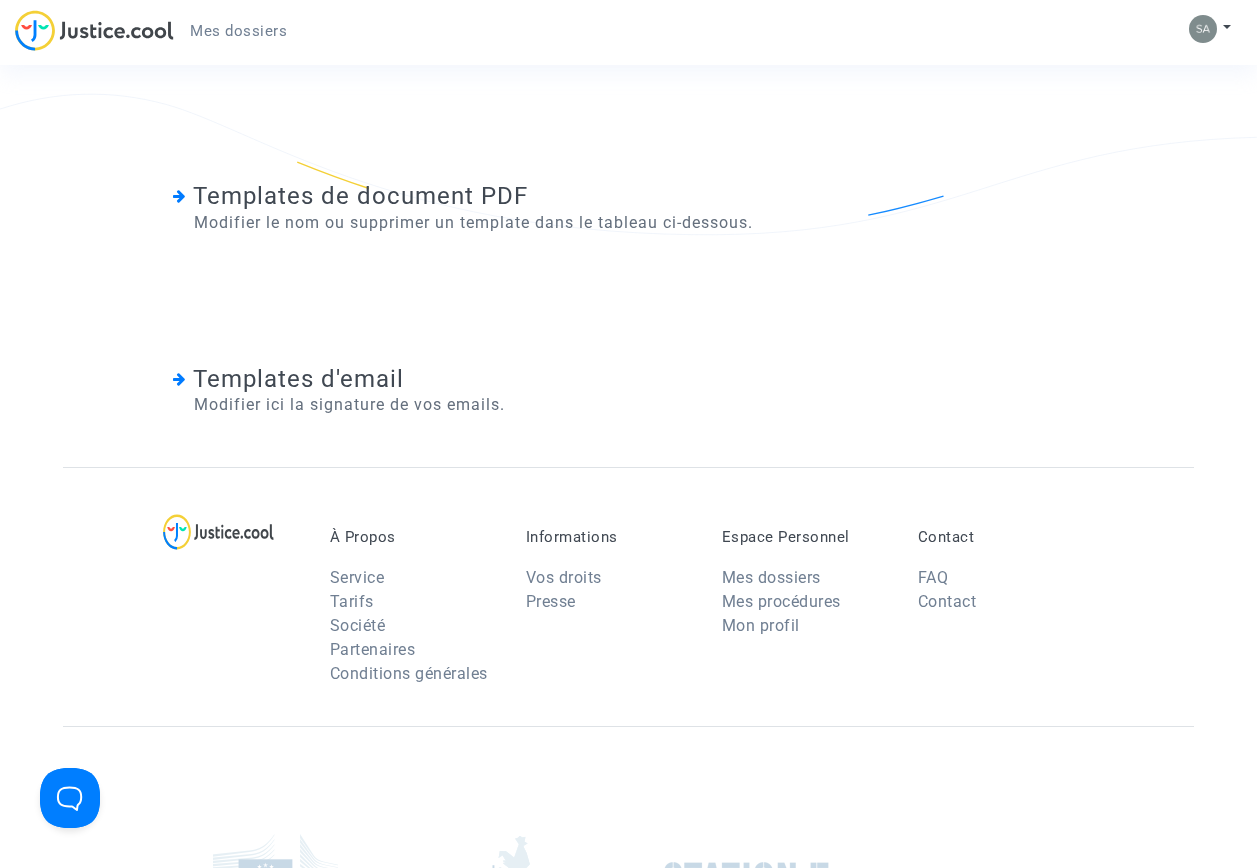 scroll, scrollTop: 0, scrollLeft: 0, axis: both 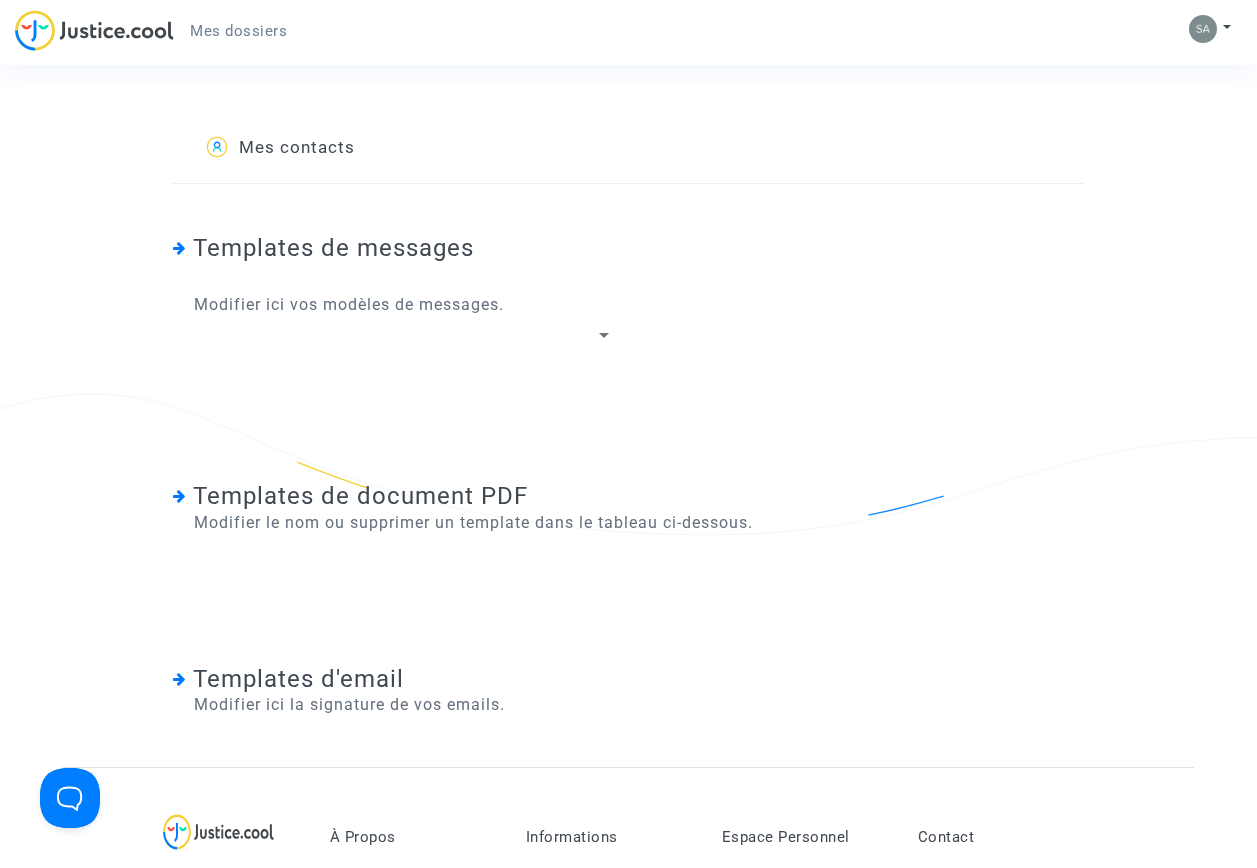 click on "Mes contacts" 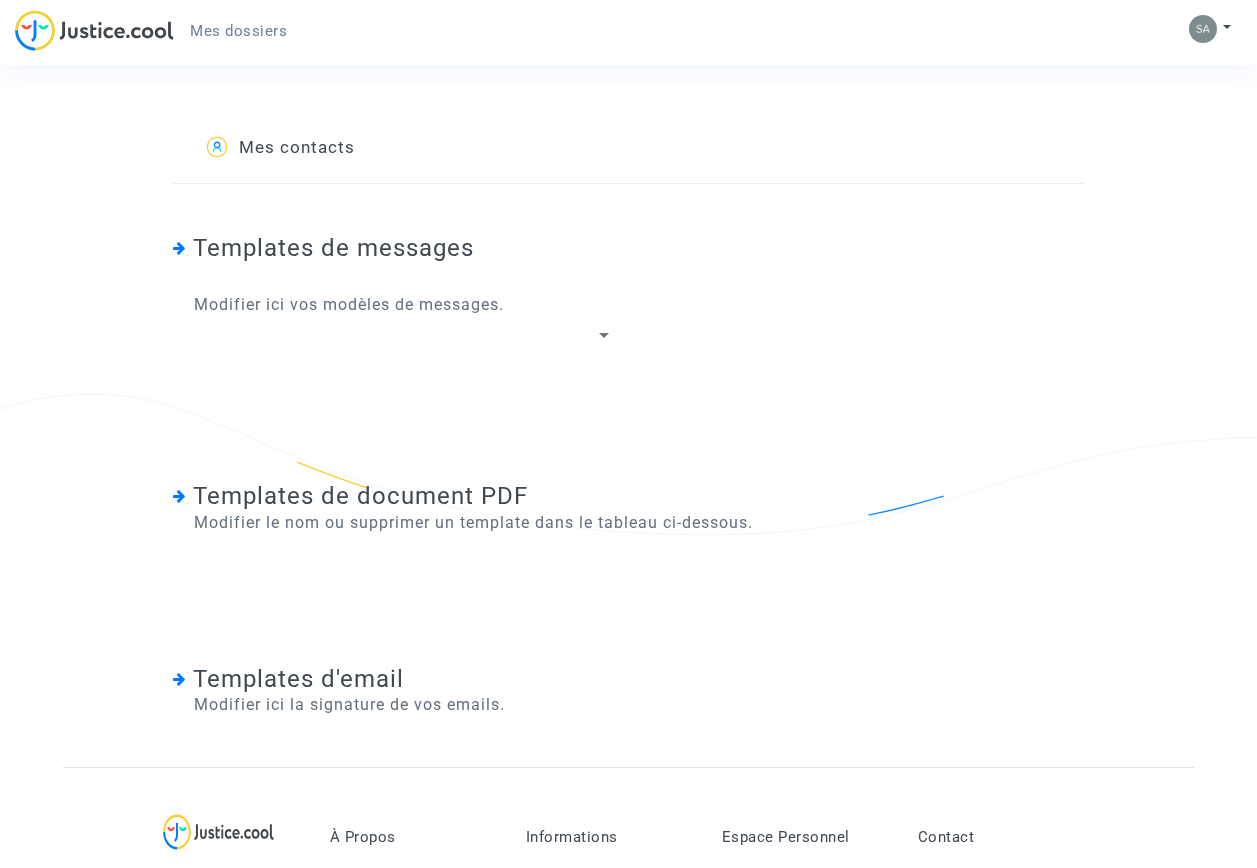 scroll, scrollTop: 0, scrollLeft: 0, axis: both 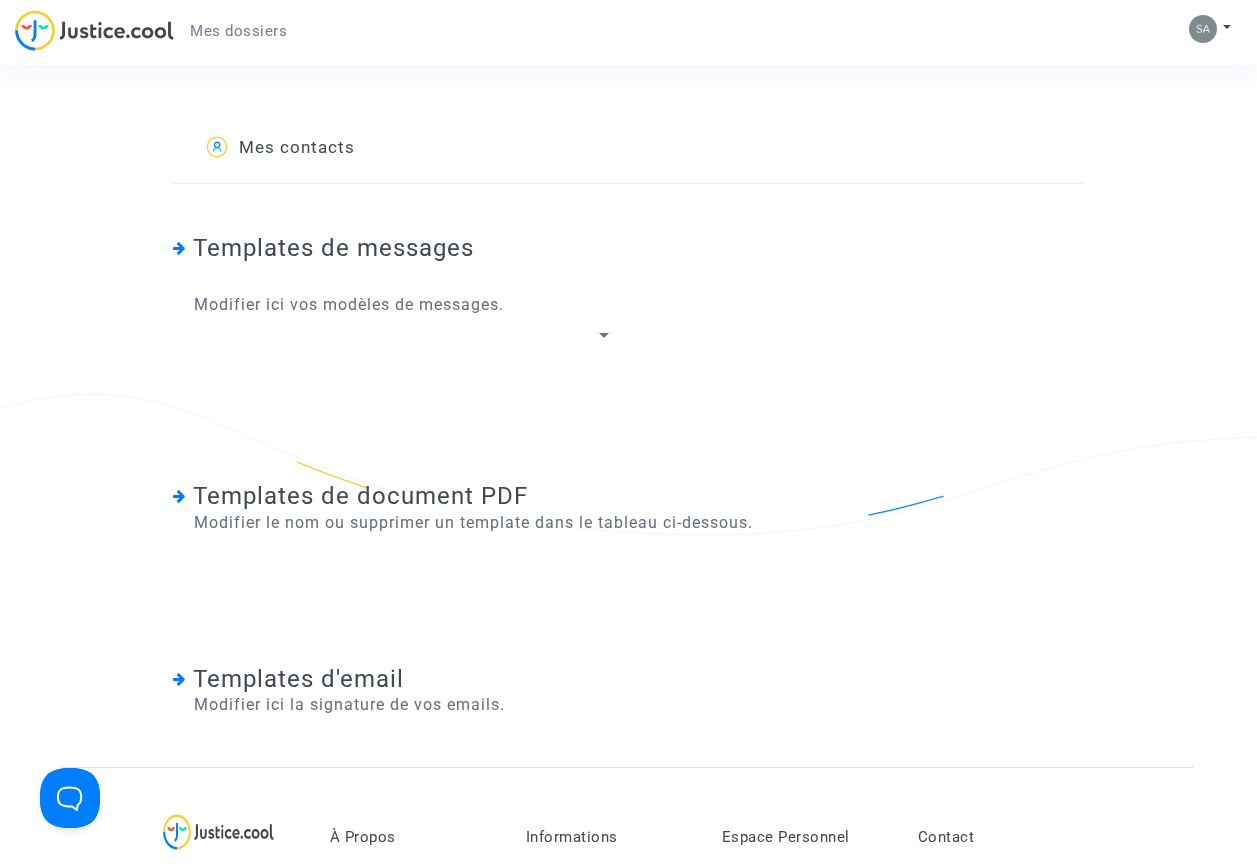 click 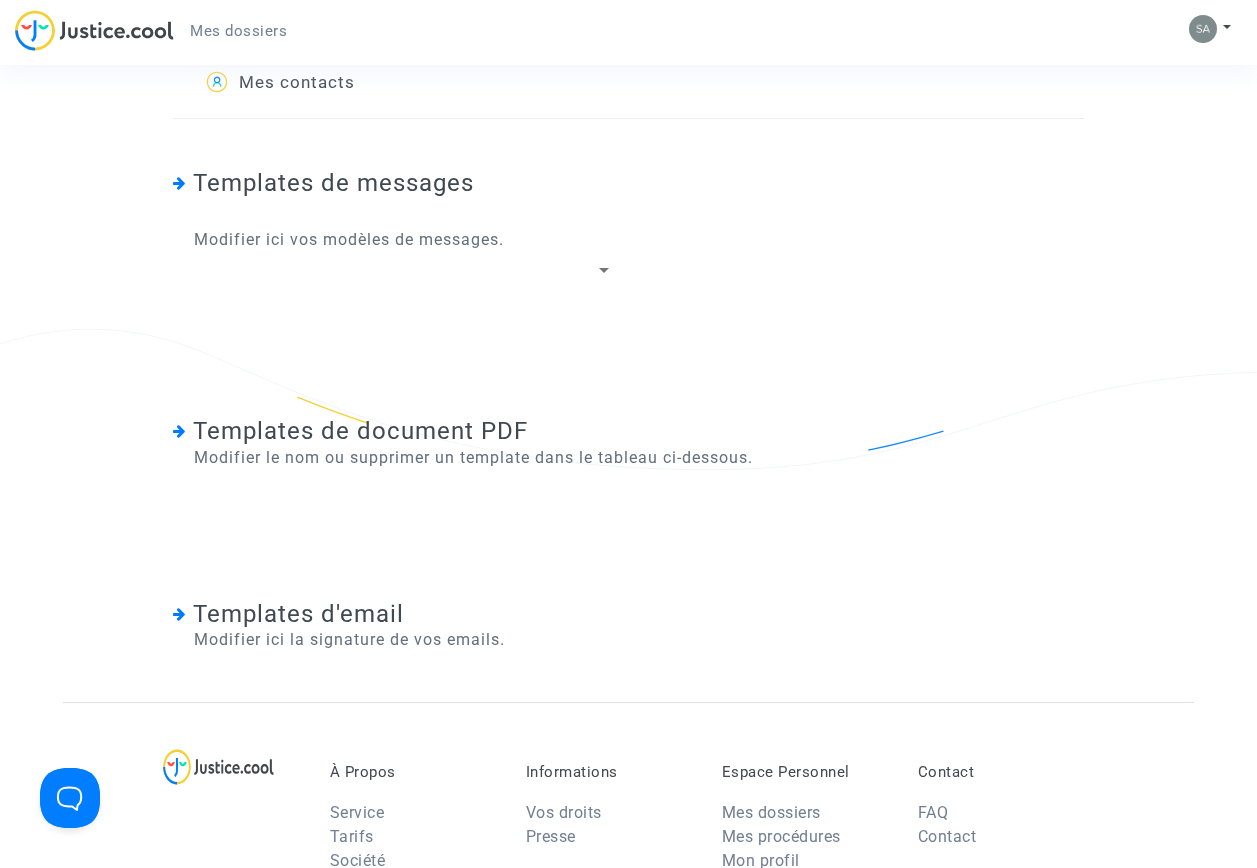 scroll, scrollTop: 0, scrollLeft: 0, axis: both 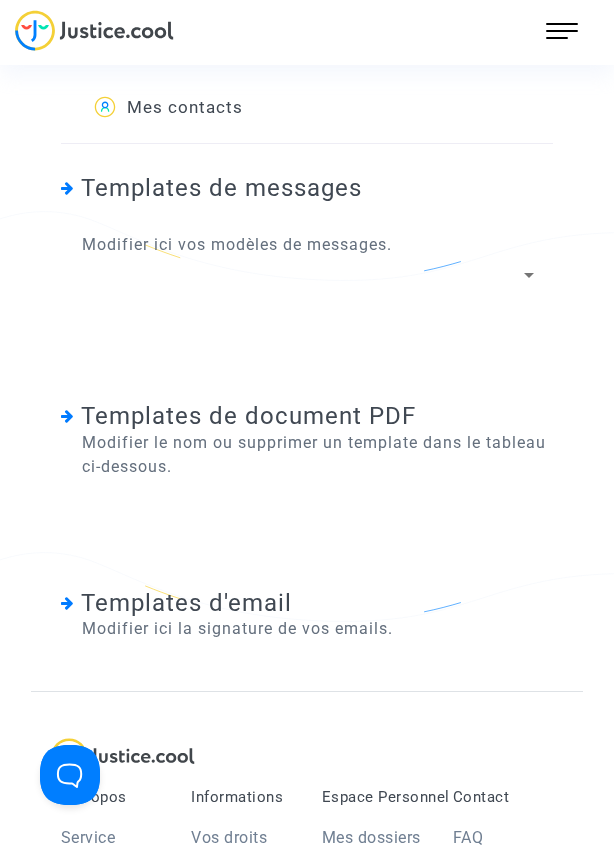 click 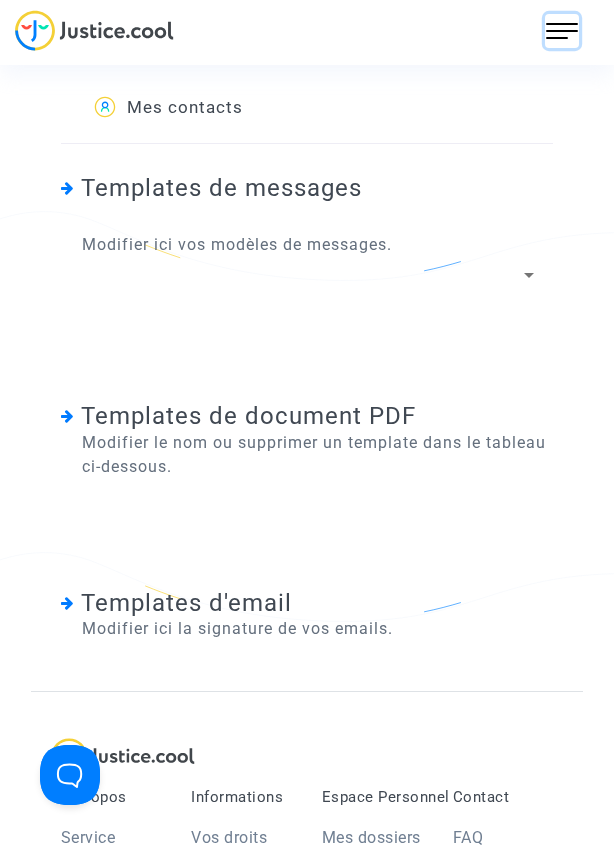 click at bounding box center [562, 31] 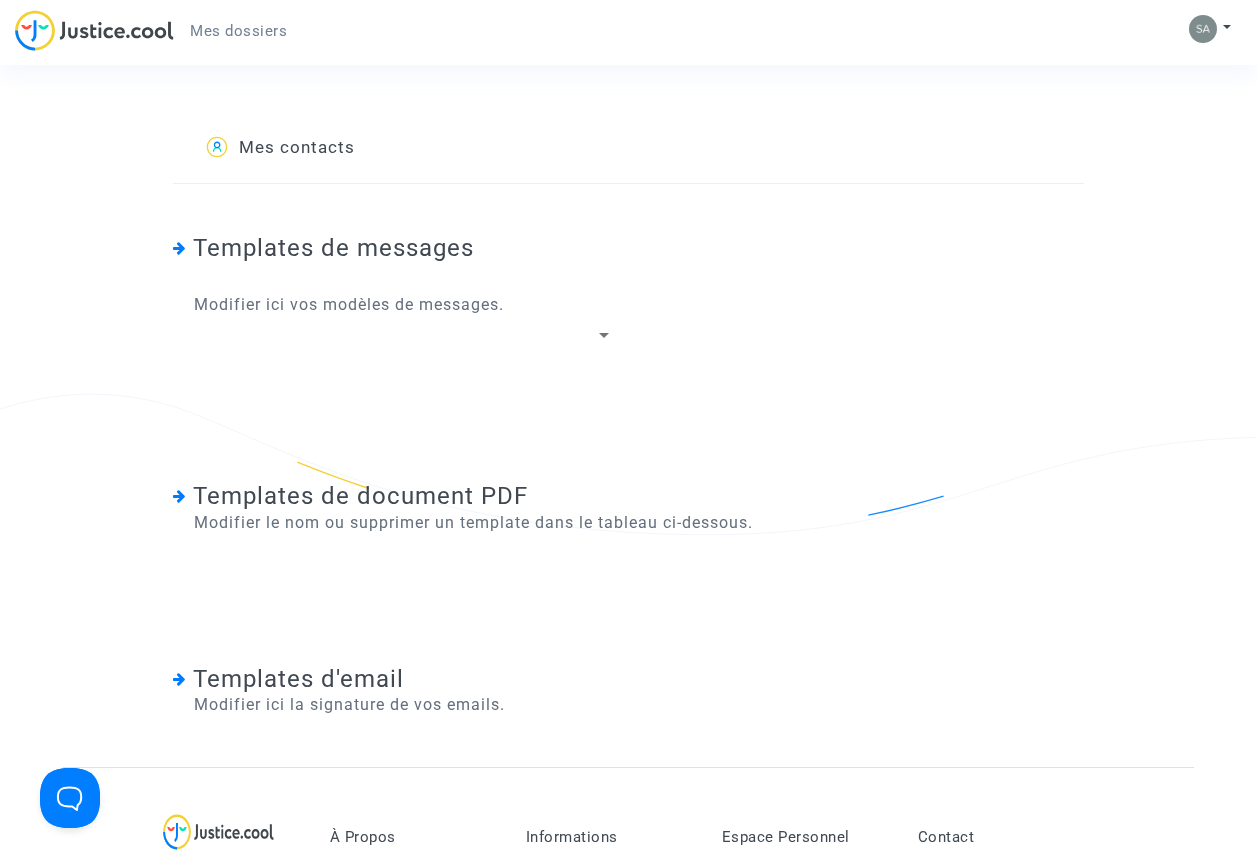 click on "Modifier ici vos modèles de messages." 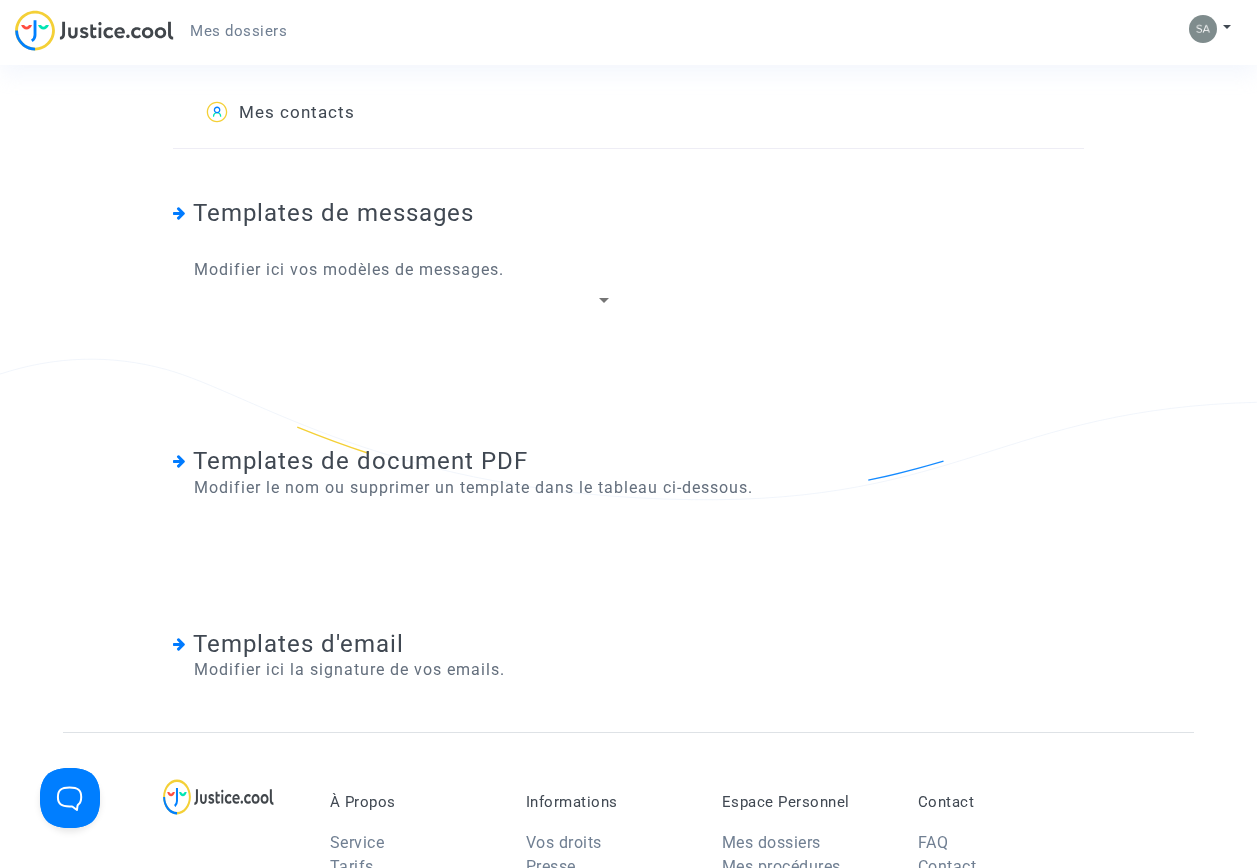 scroll, scrollTop: 0, scrollLeft: 0, axis: both 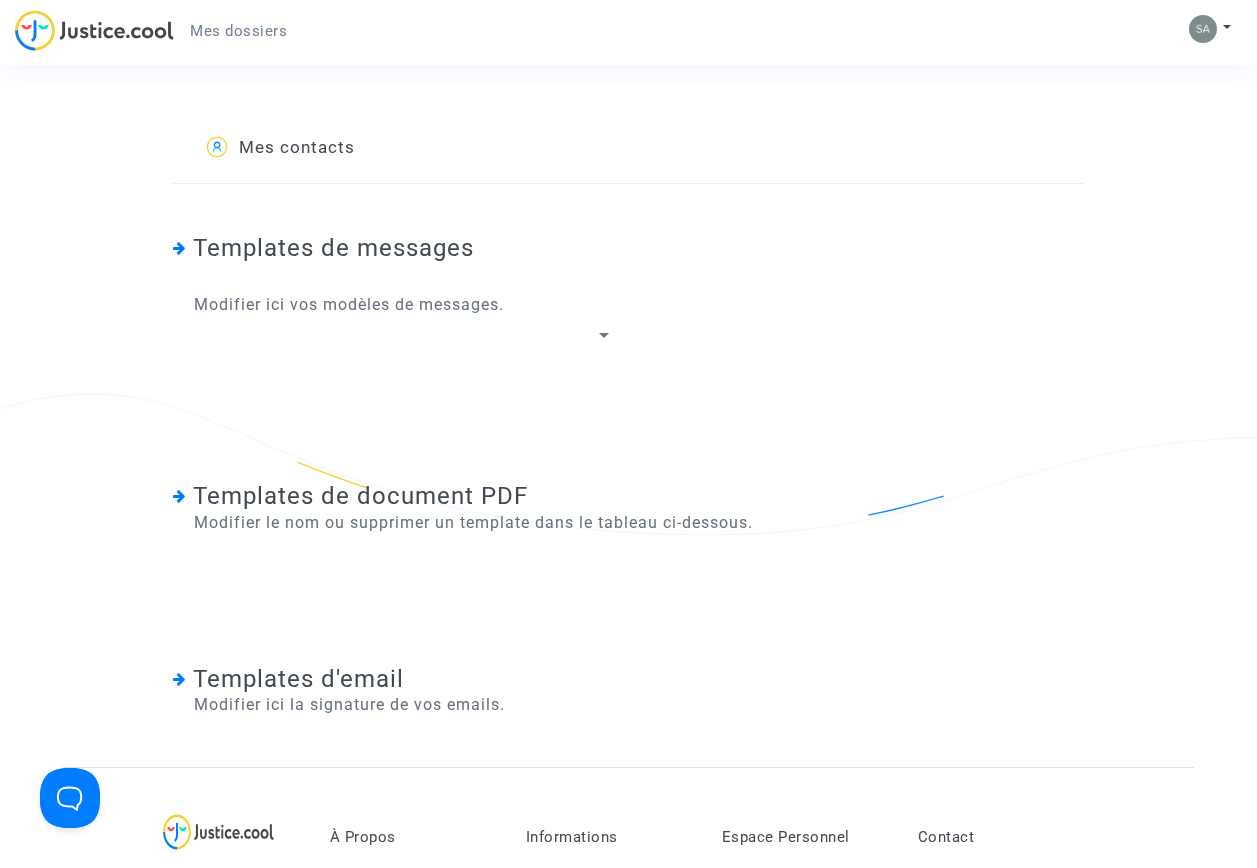 click on "Mes contacts" 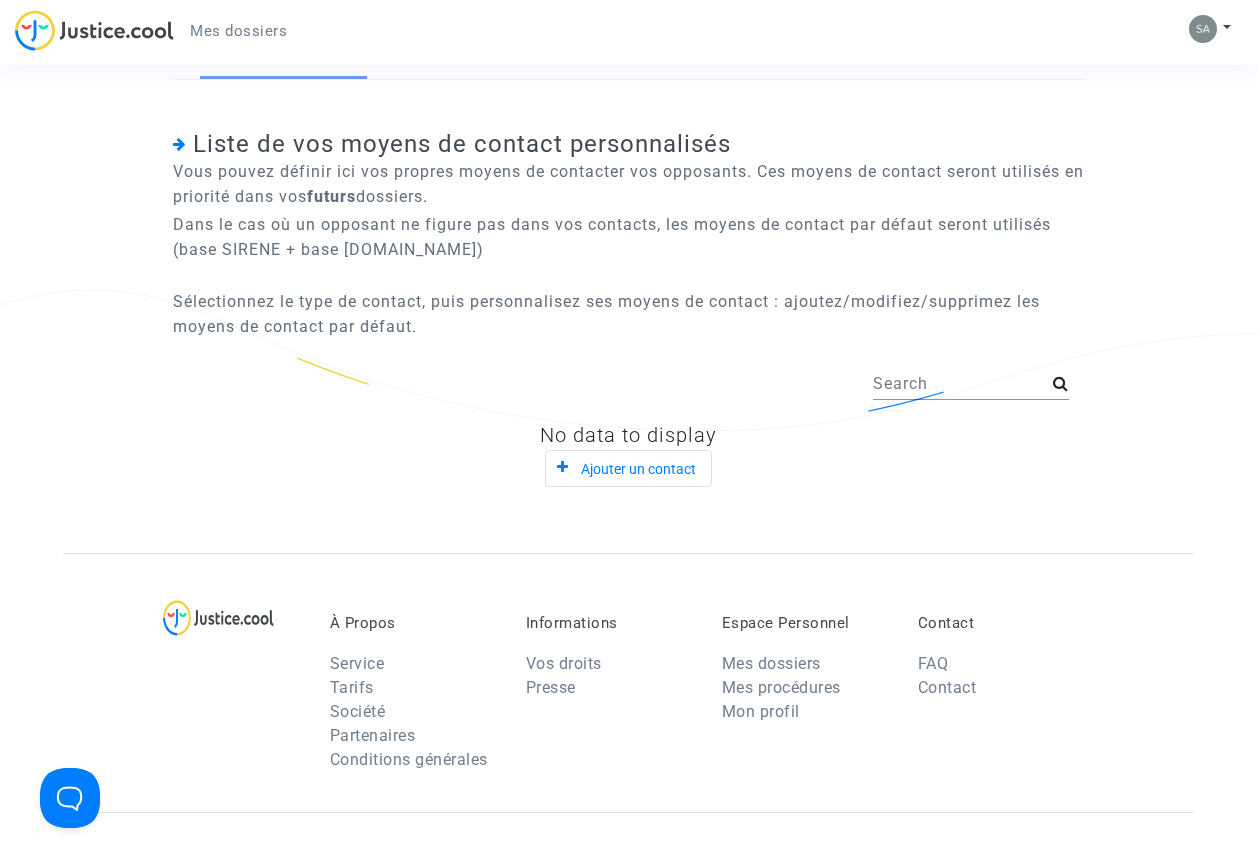 scroll, scrollTop: 0, scrollLeft: 0, axis: both 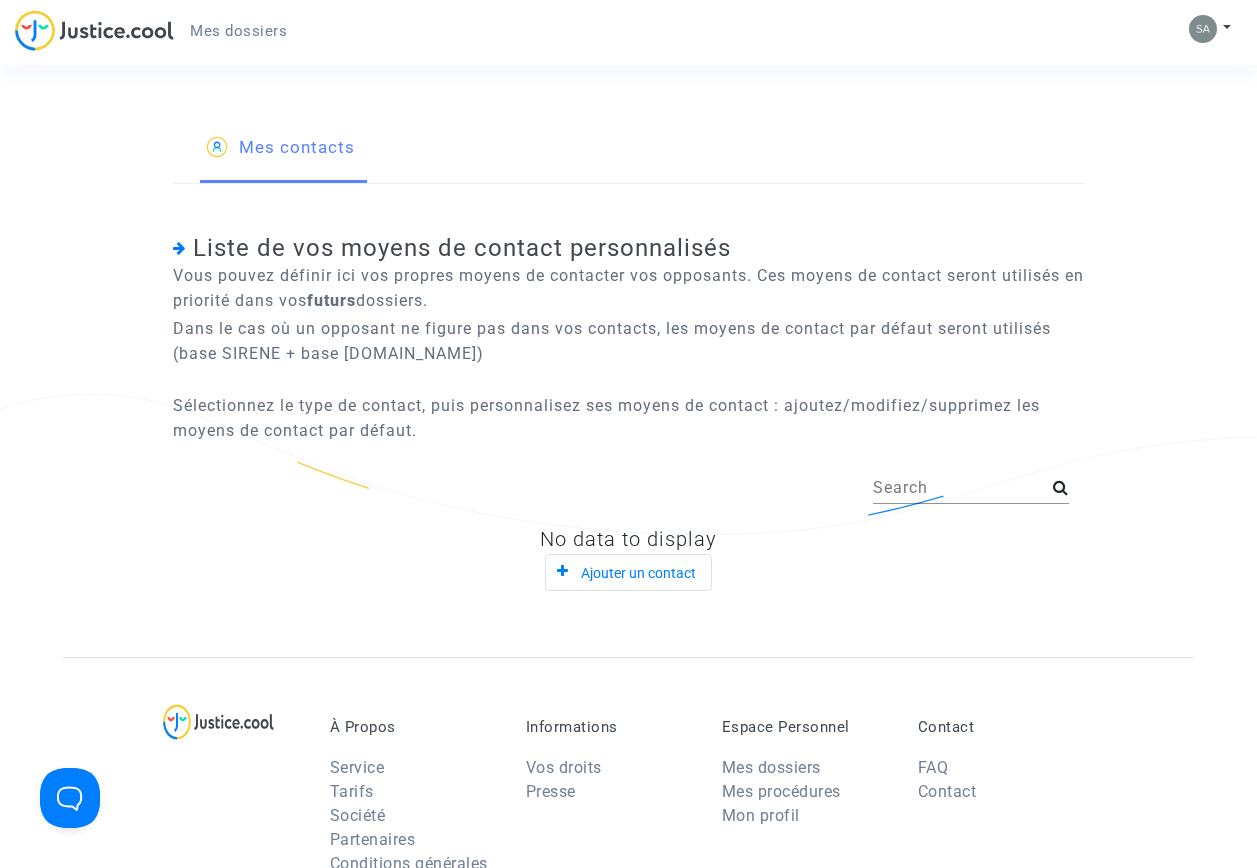 click on "Mes contacts" 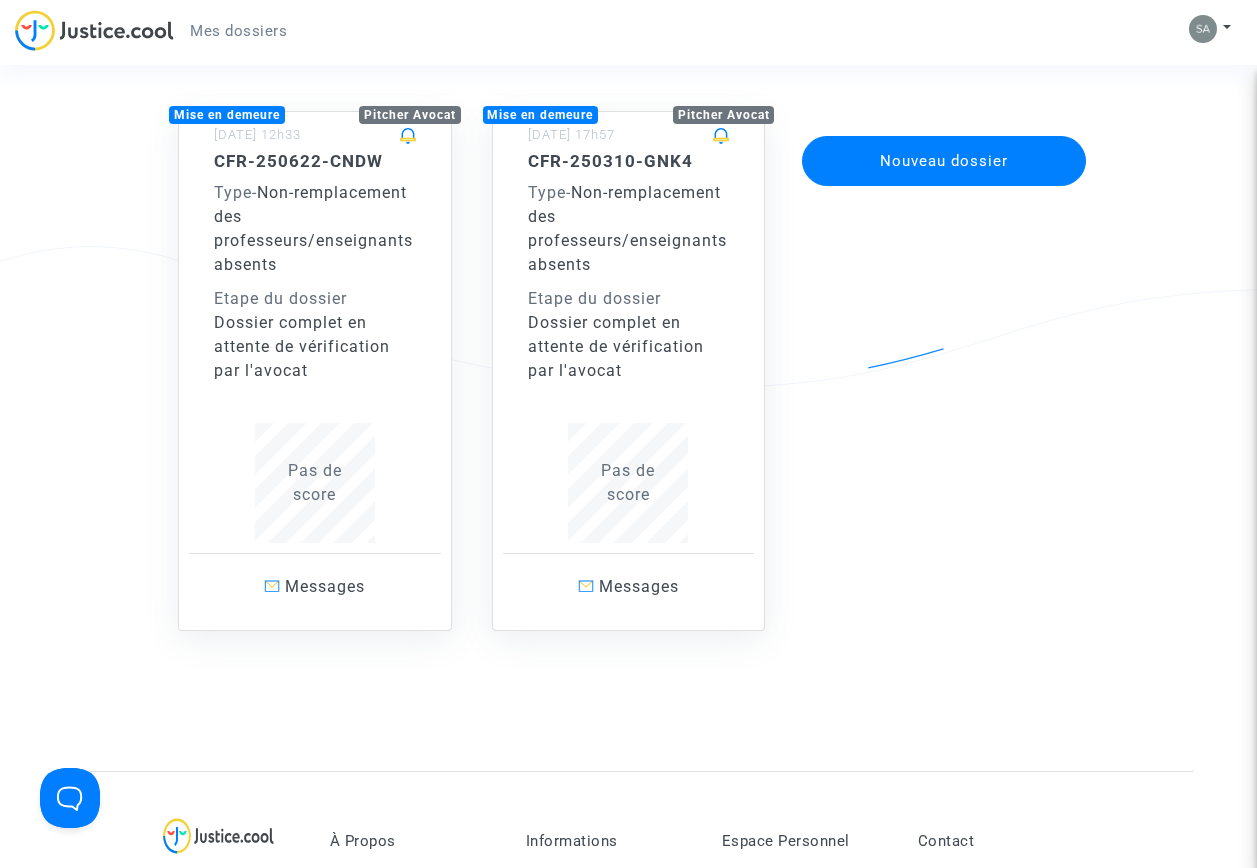 scroll, scrollTop: 400, scrollLeft: 0, axis: vertical 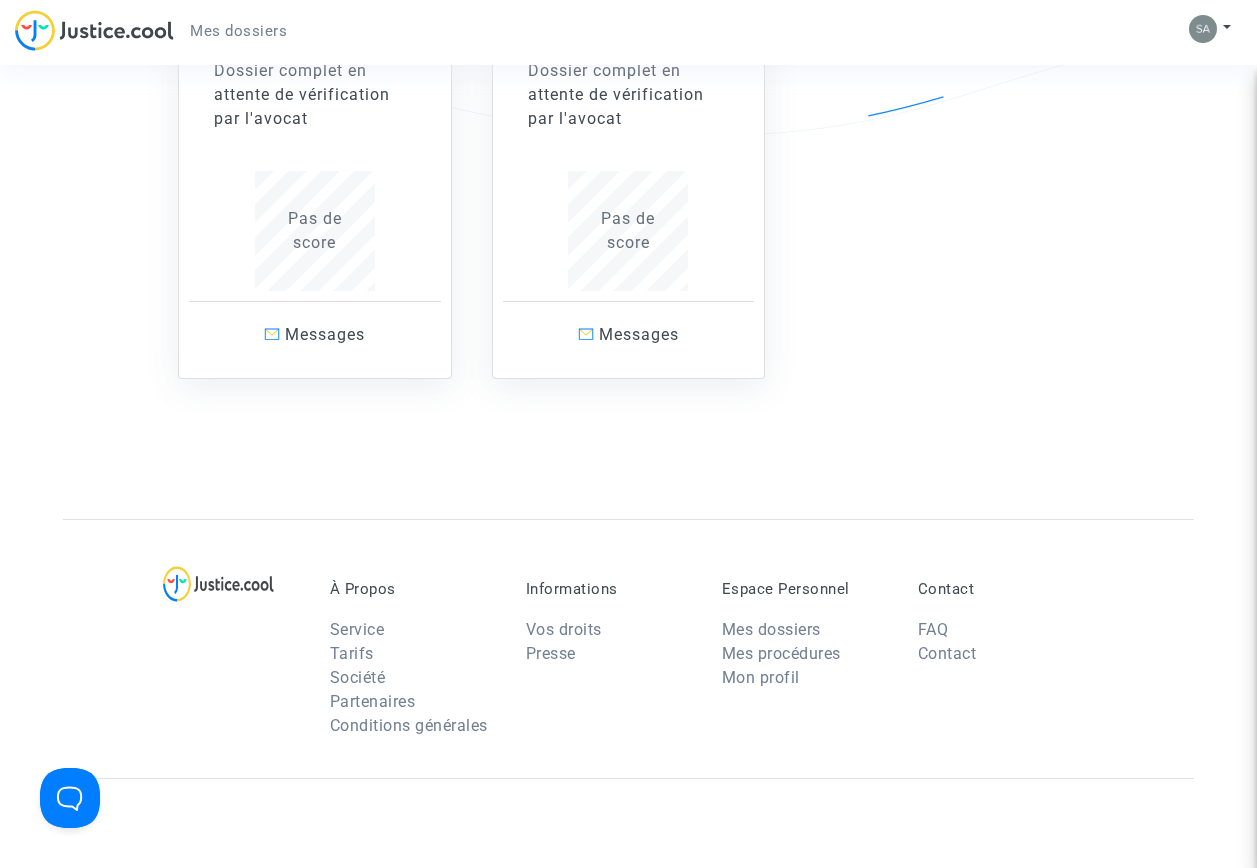 click on "Pas de  score" 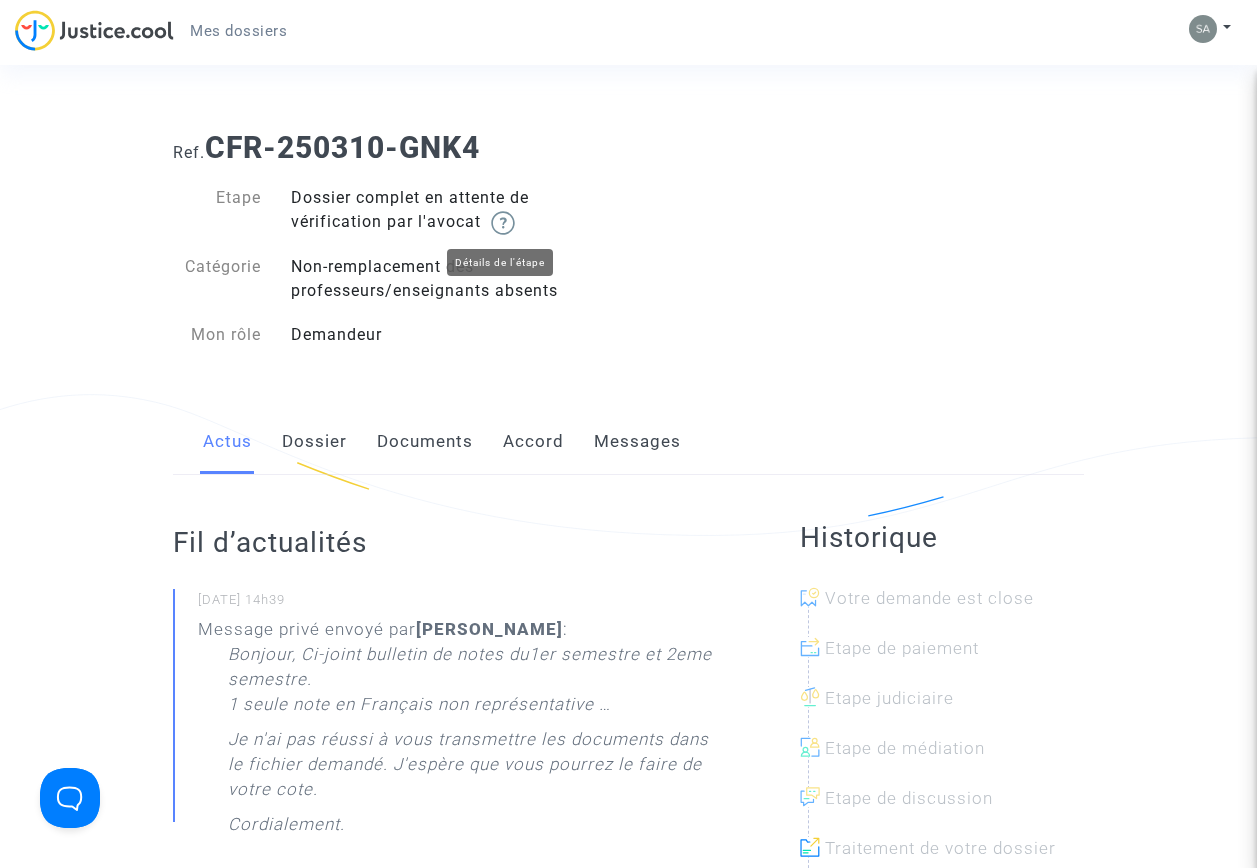 click 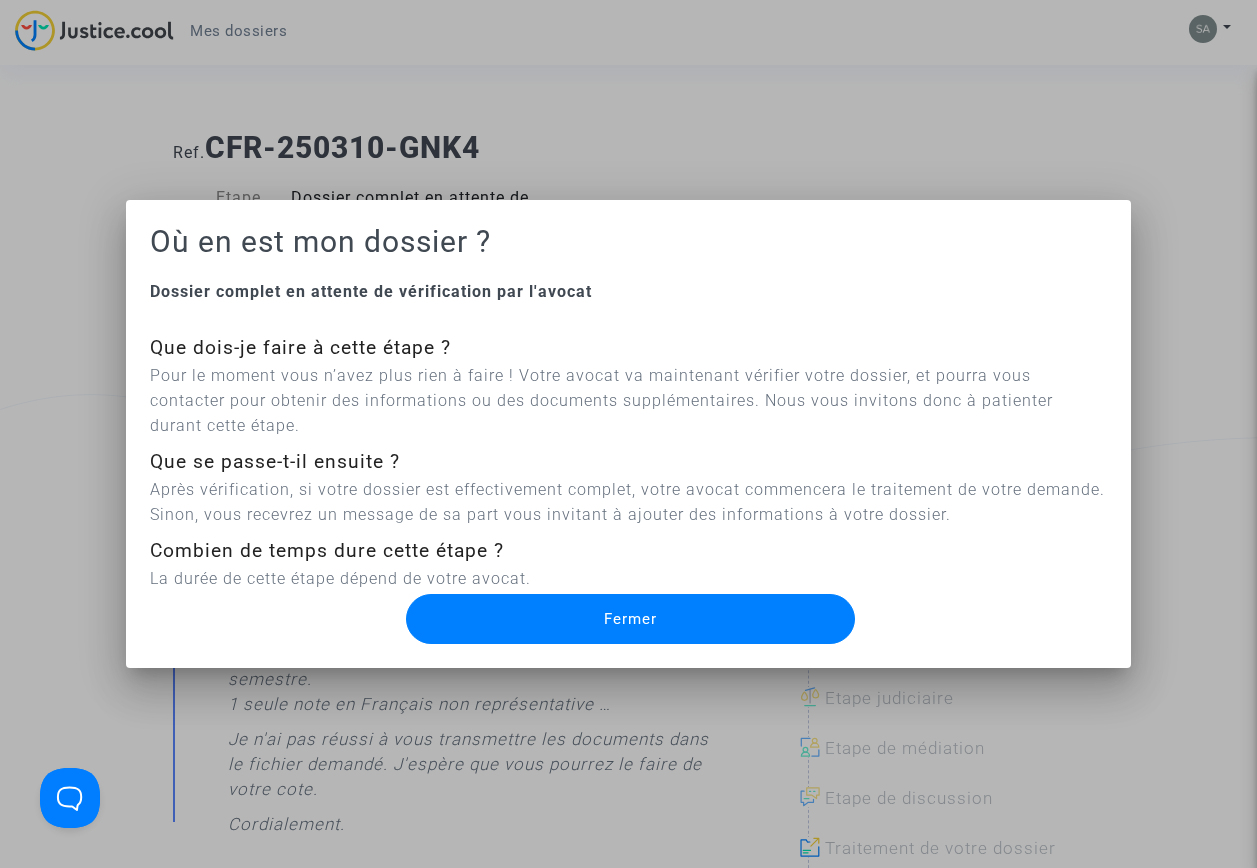 click on "Fermer" at bounding box center [630, 619] 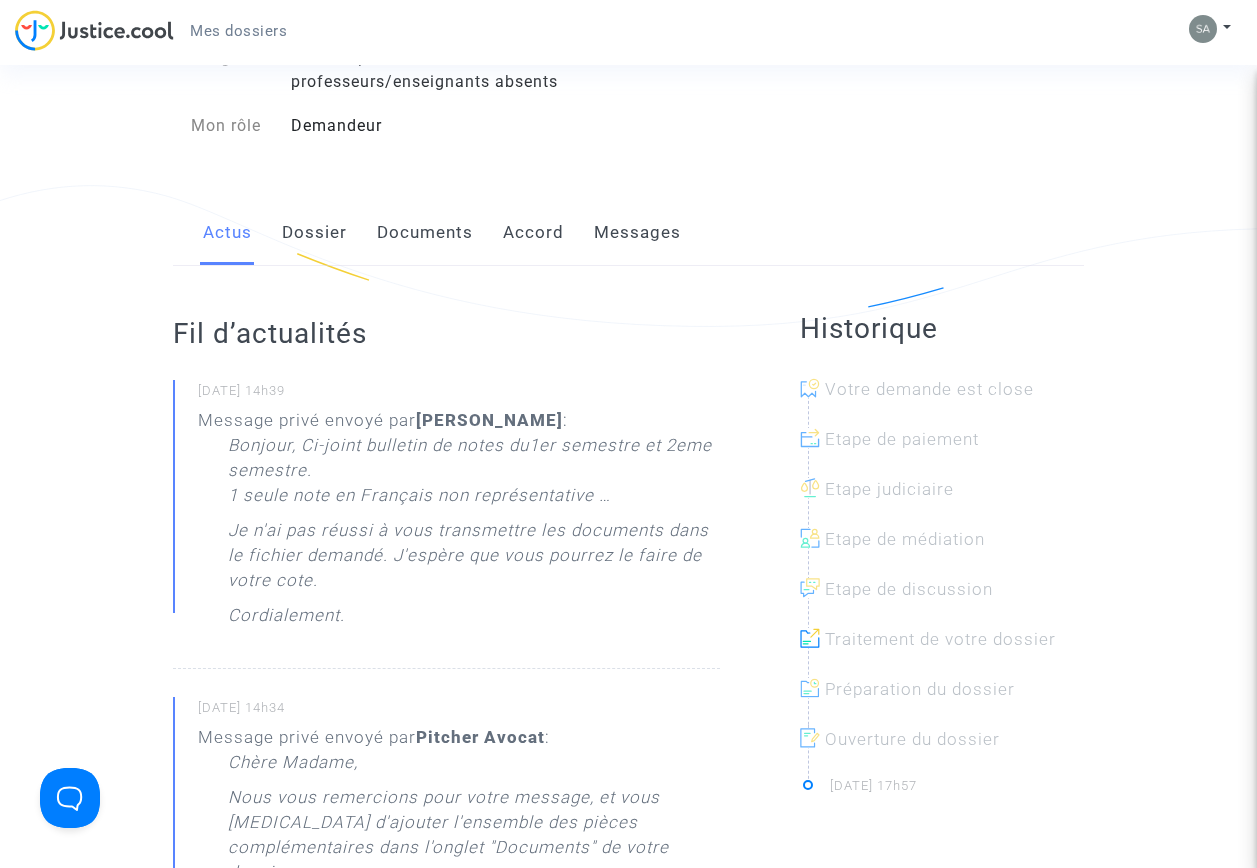 scroll, scrollTop: 200, scrollLeft: 0, axis: vertical 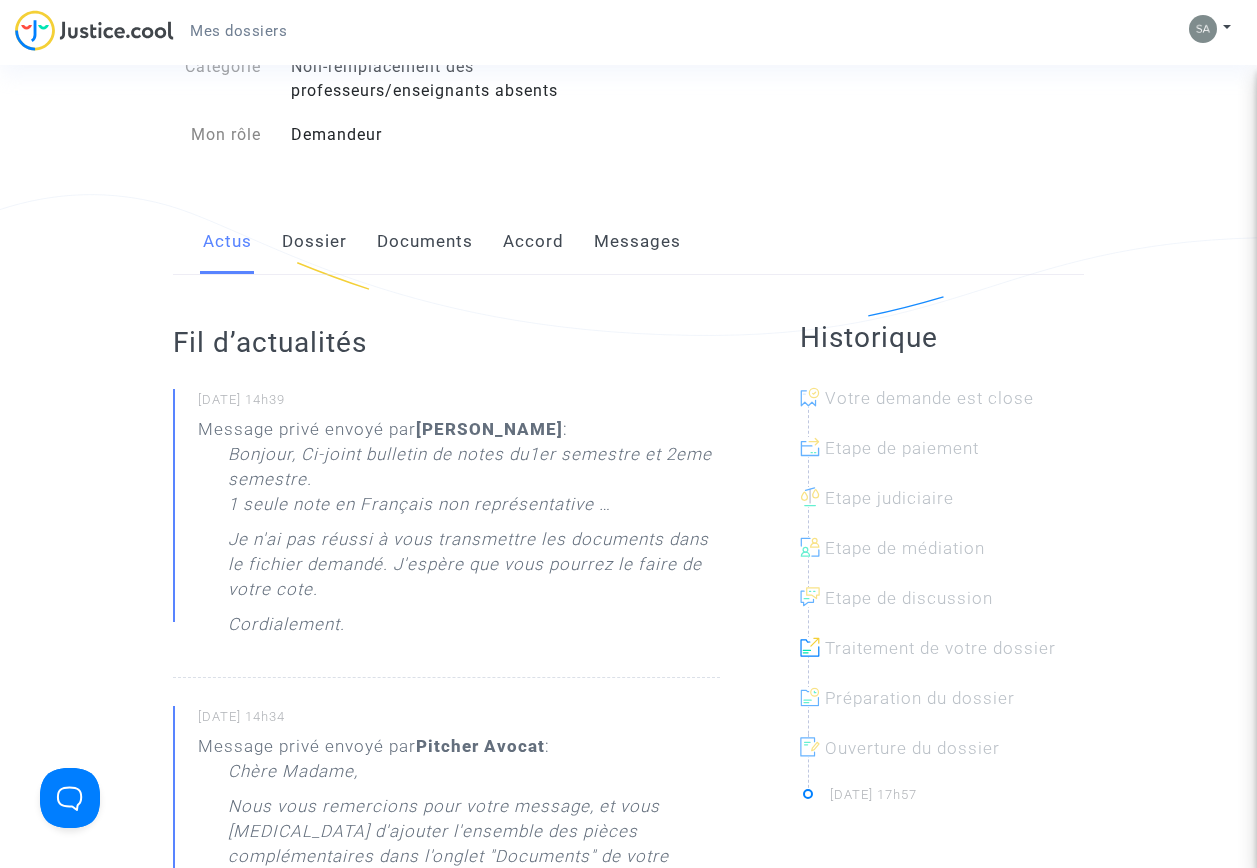 click on "Dossier" 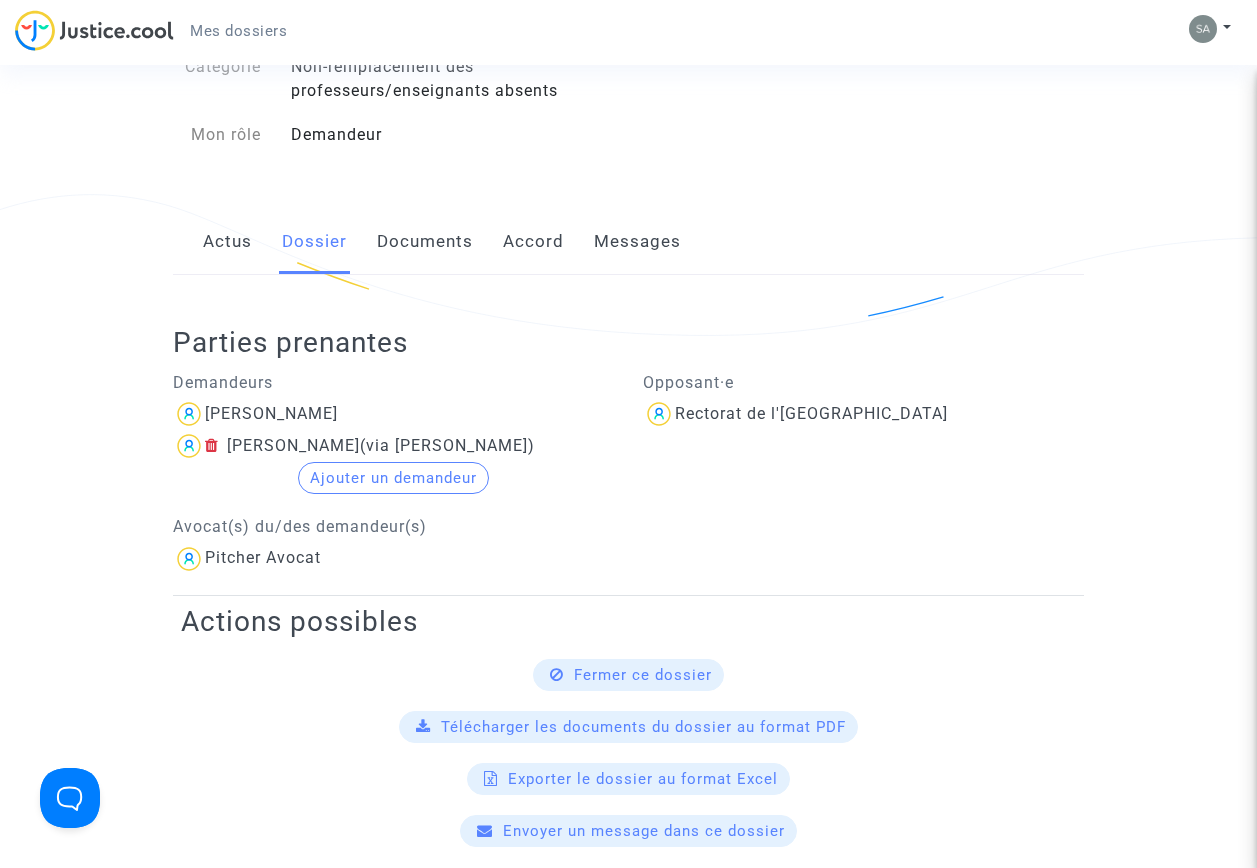 scroll, scrollTop: 300, scrollLeft: 0, axis: vertical 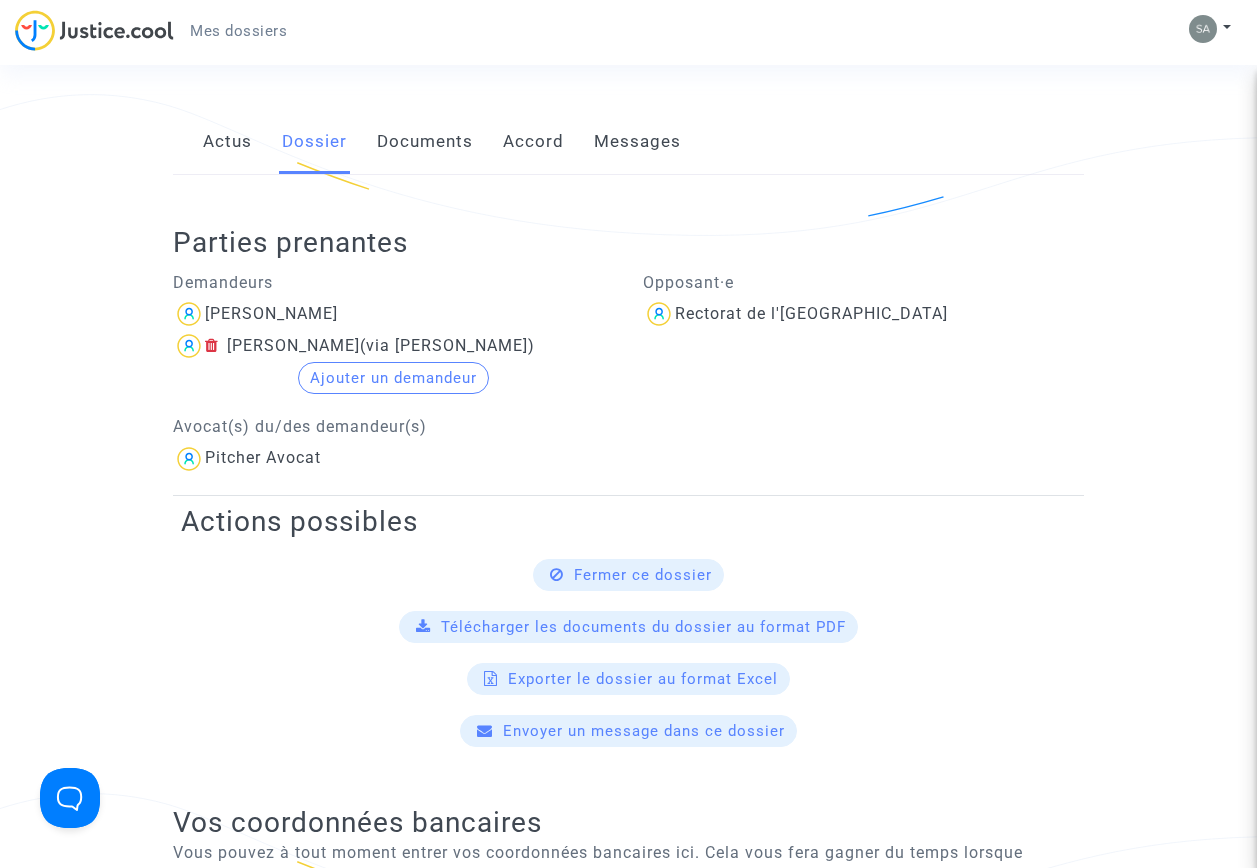 click on "Télécharger les documents du dossier au format PDF" 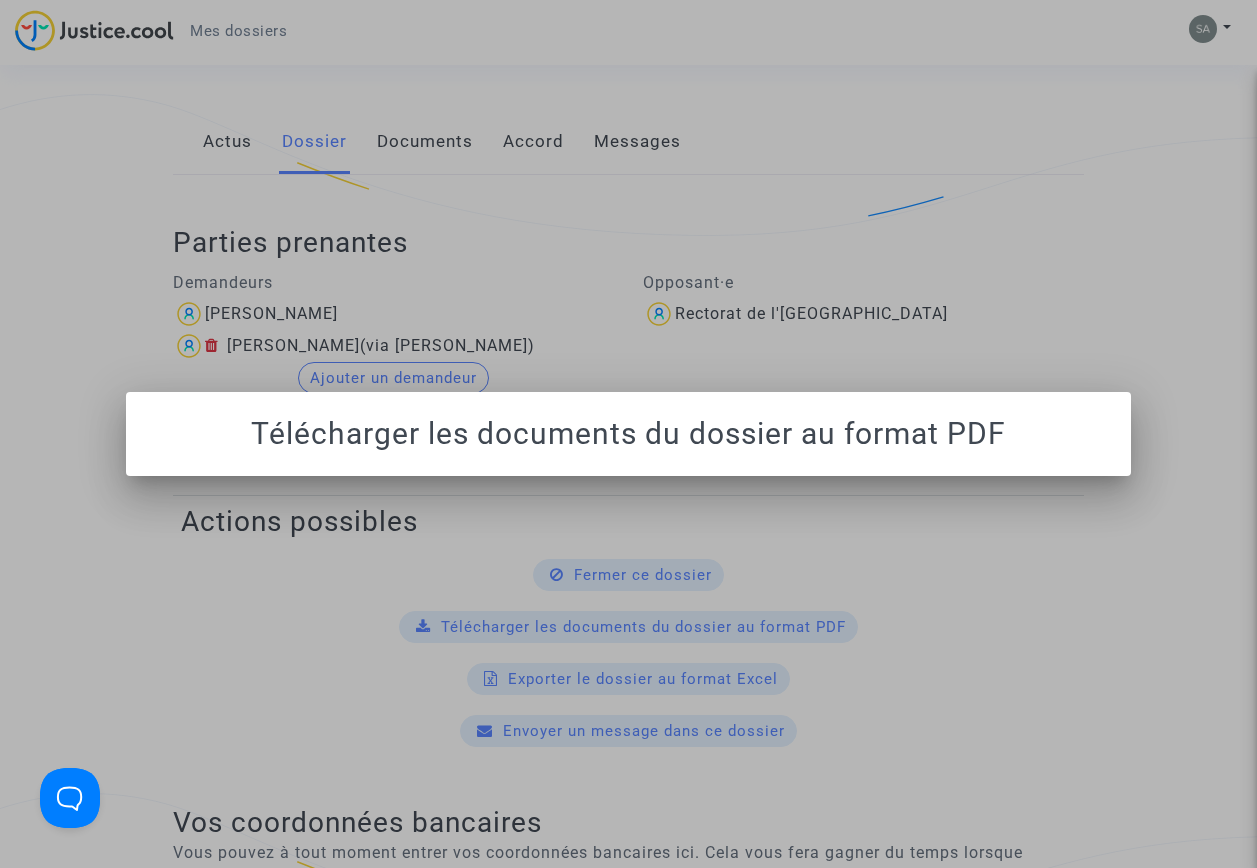scroll, scrollTop: 0, scrollLeft: 0, axis: both 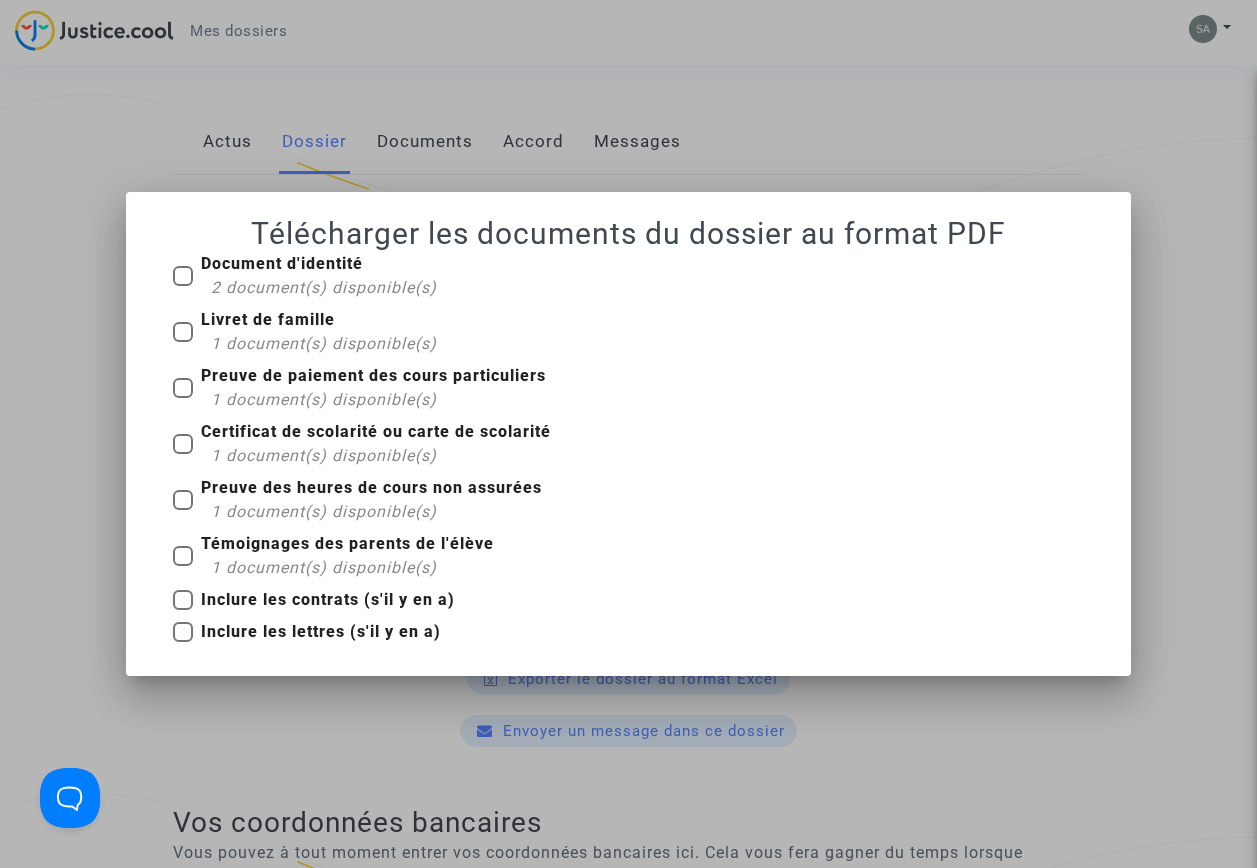 click at bounding box center [628, 434] 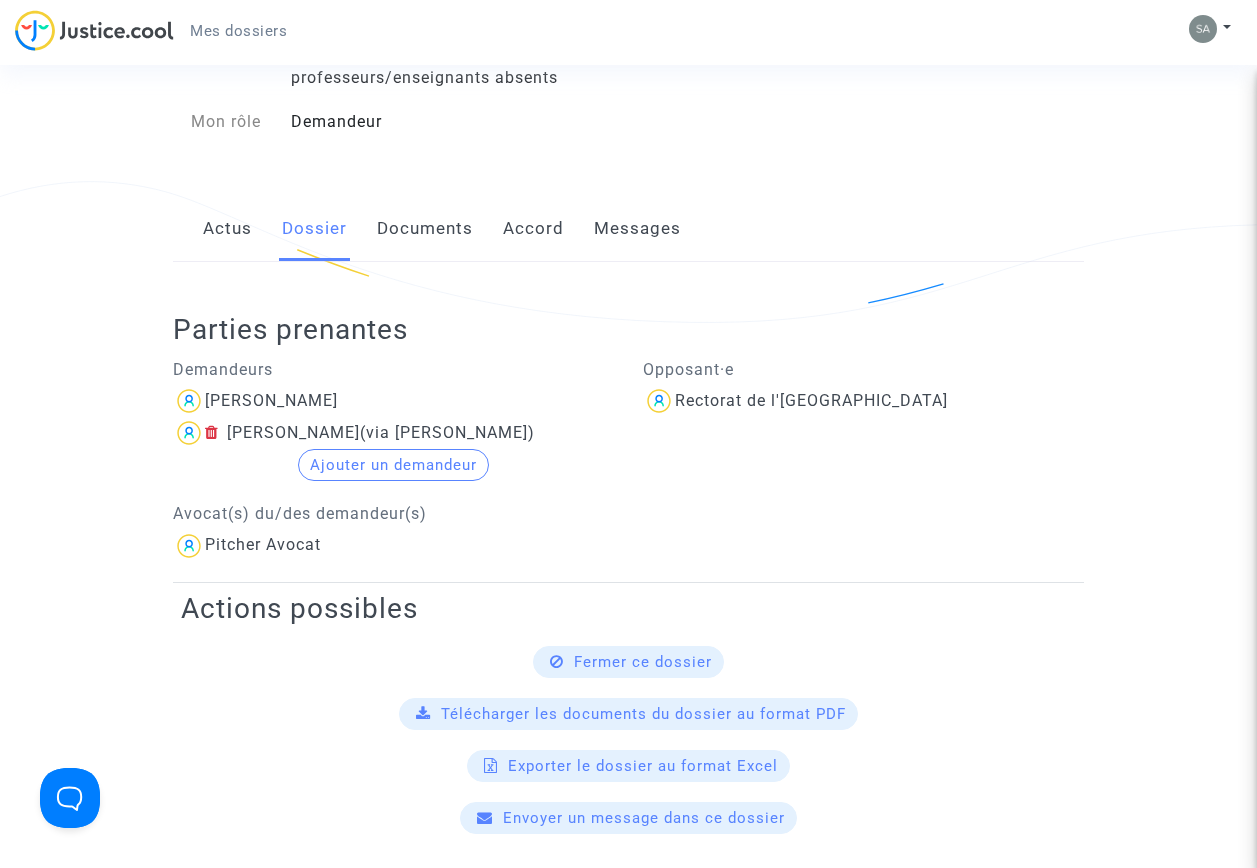 scroll, scrollTop: 100, scrollLeft: 0, axis: vertical 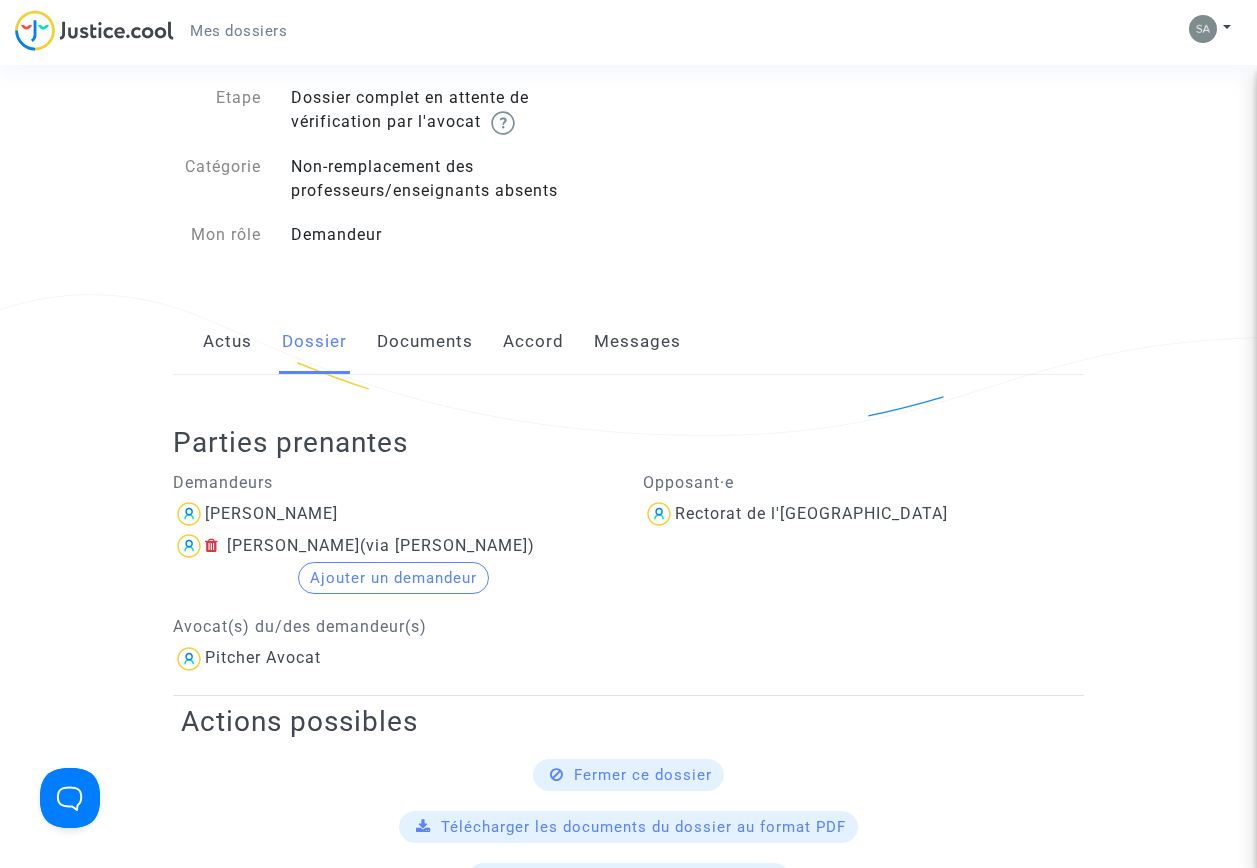 click on "Documents" 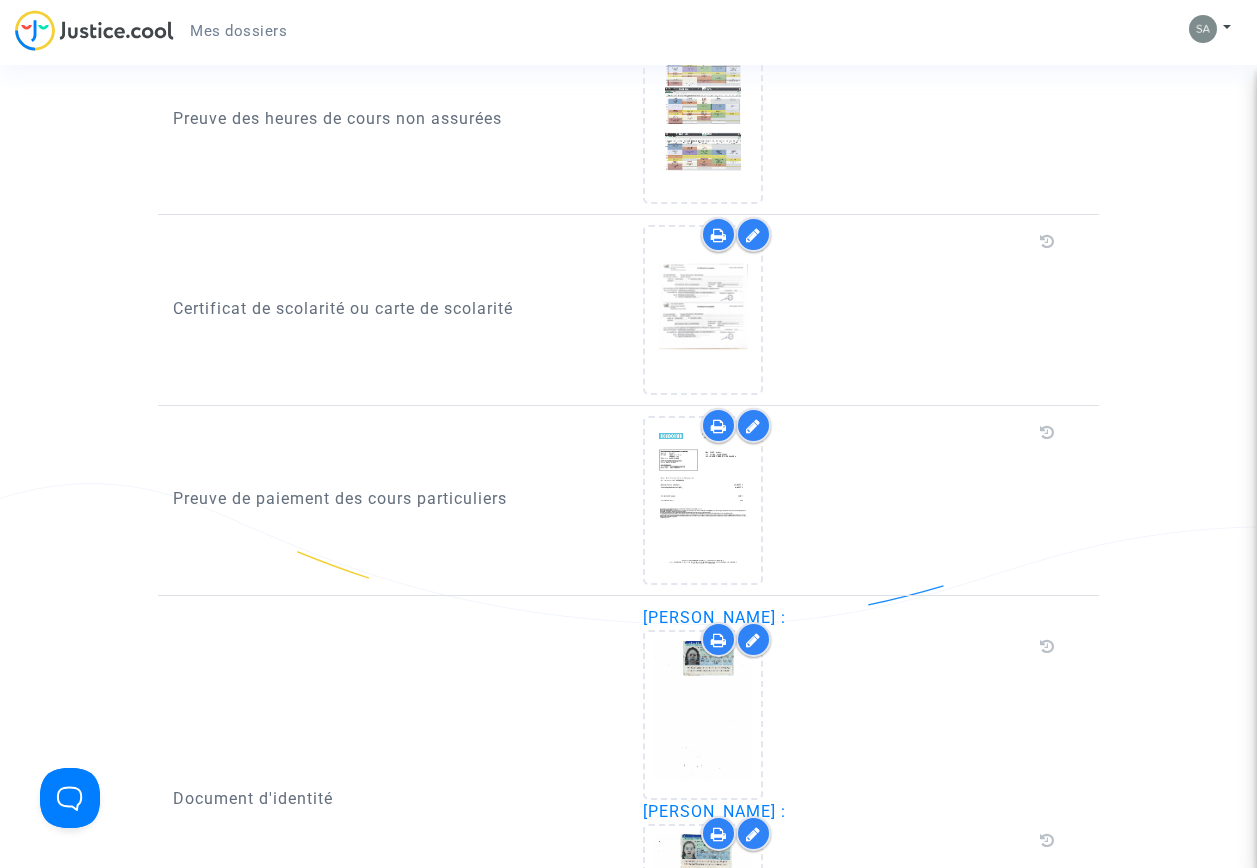 scroll, scrollTop: 1400, scrollLeft: 0, axis: vertical 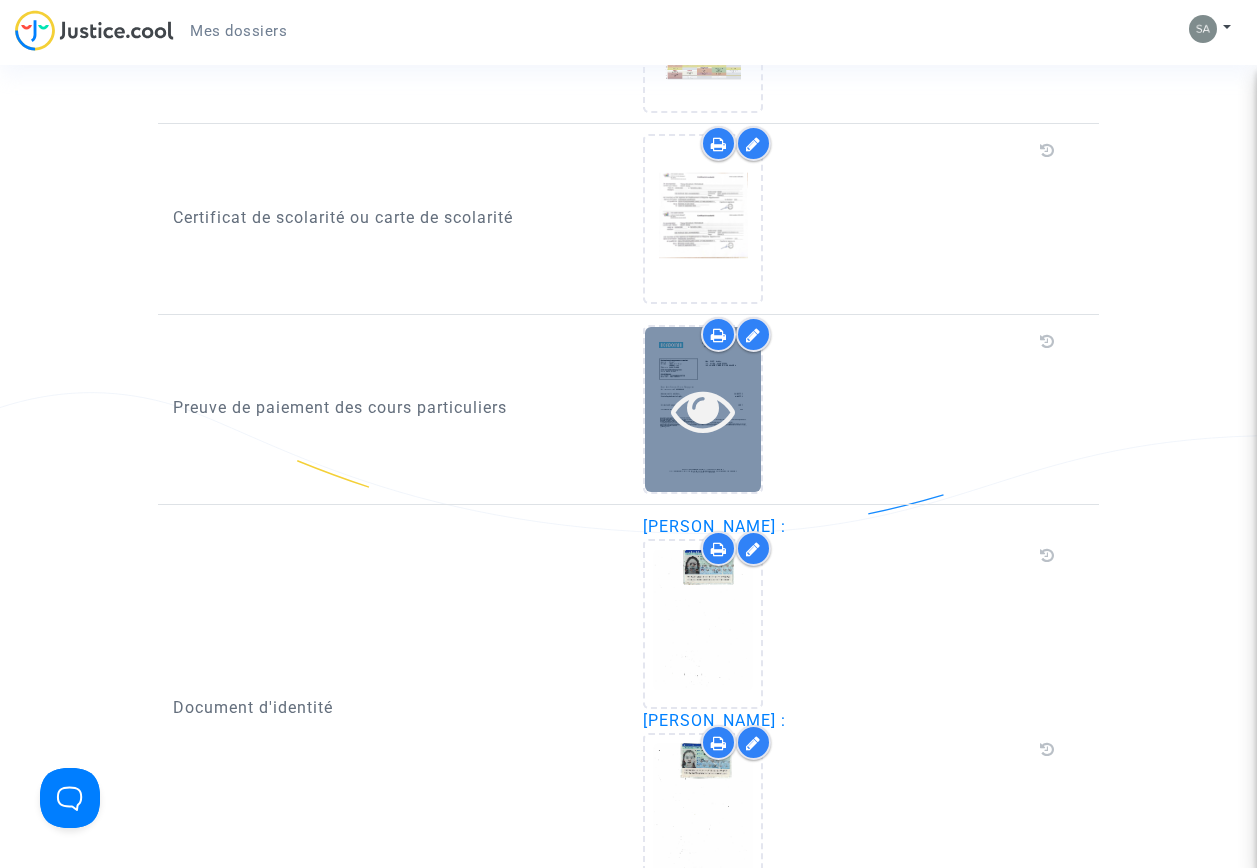click at bounding box center (703, 410) 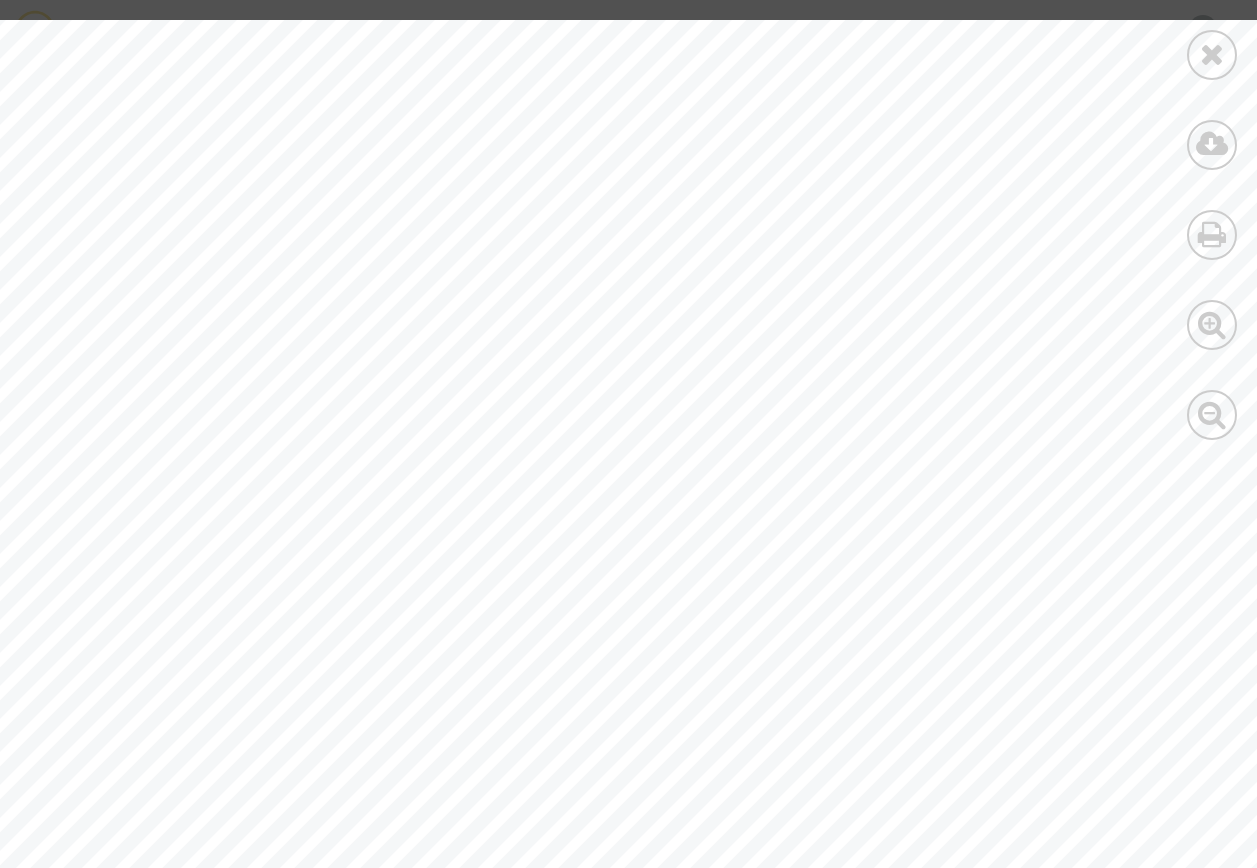 scroll, scrollTop: 60494, scrollLeft: 0, axis: vertical 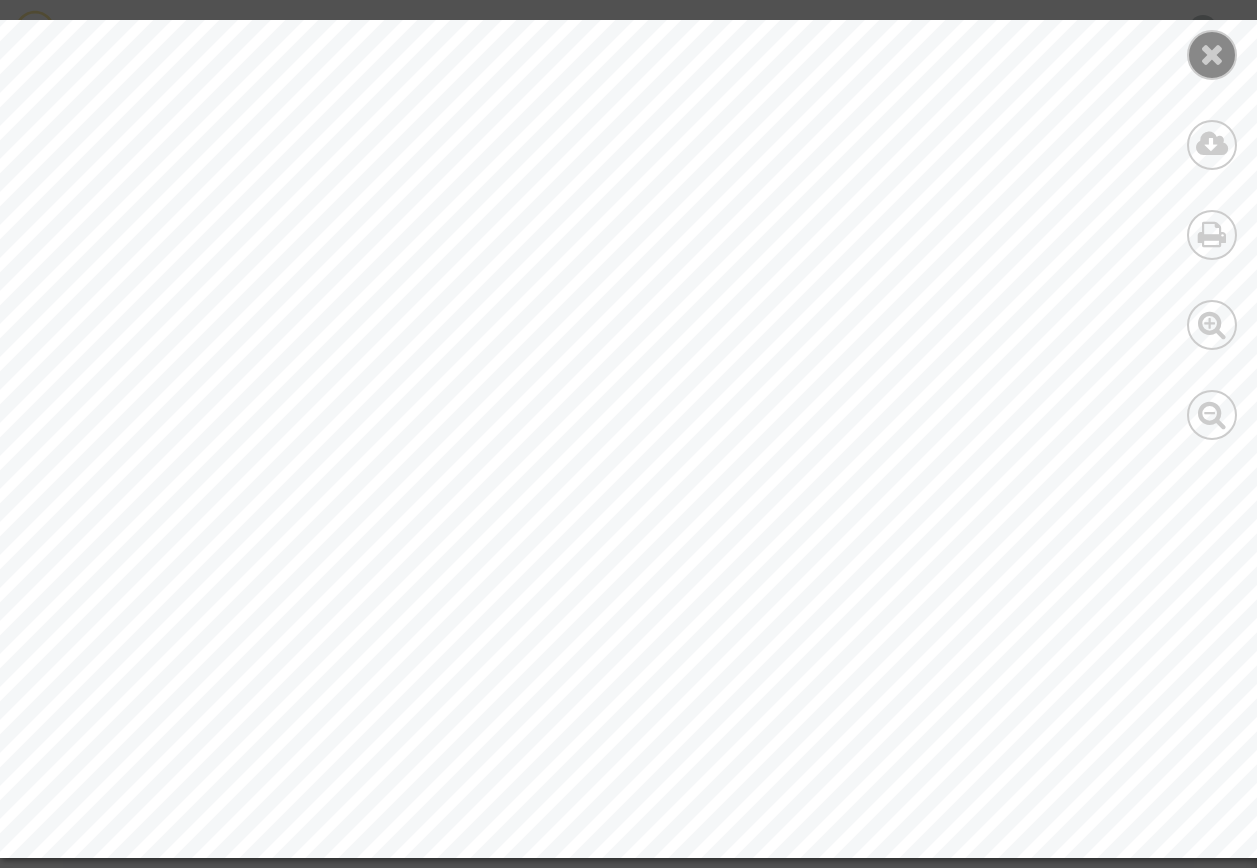 click at bounding box center (1212, 54) 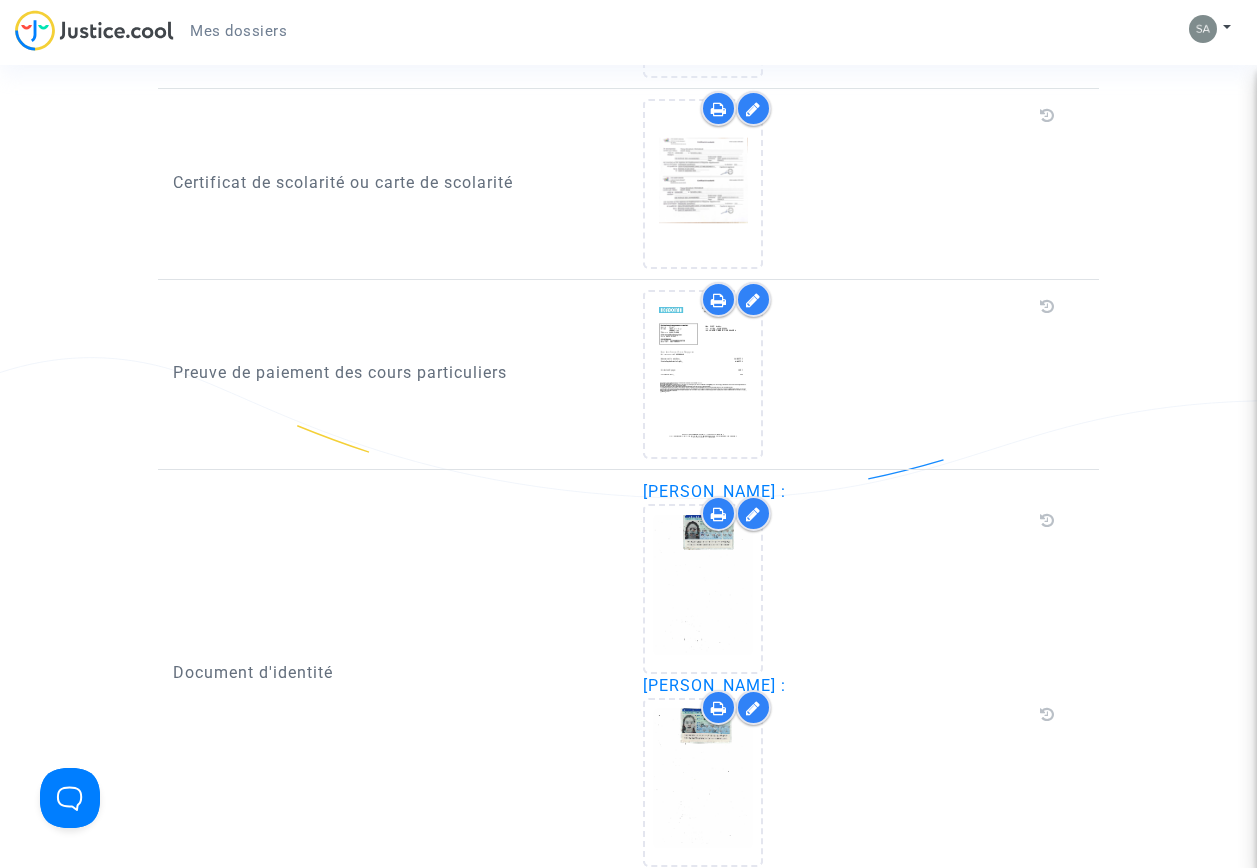 scroll, scrollTop: 1371, scrollLeft: 0, axis: vertical 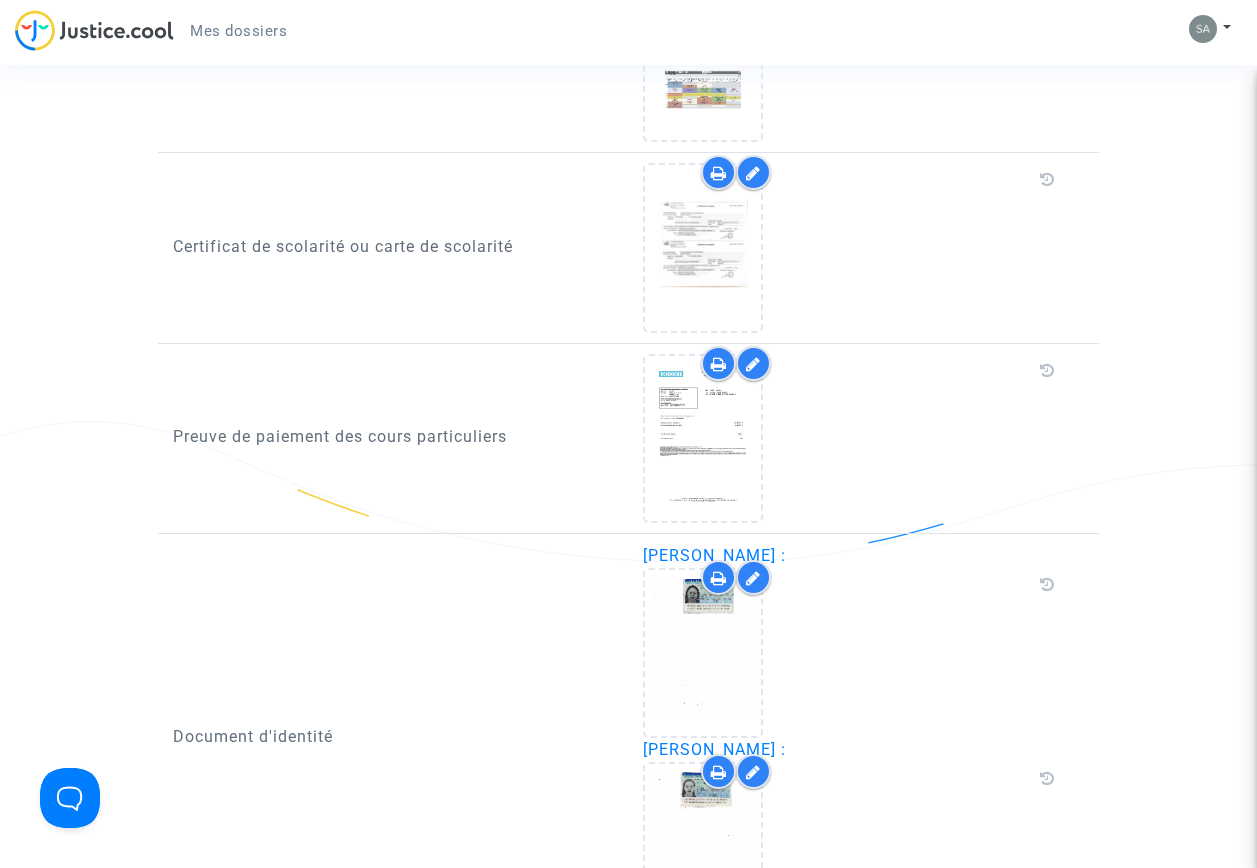 click at bounding box center [753, 363] 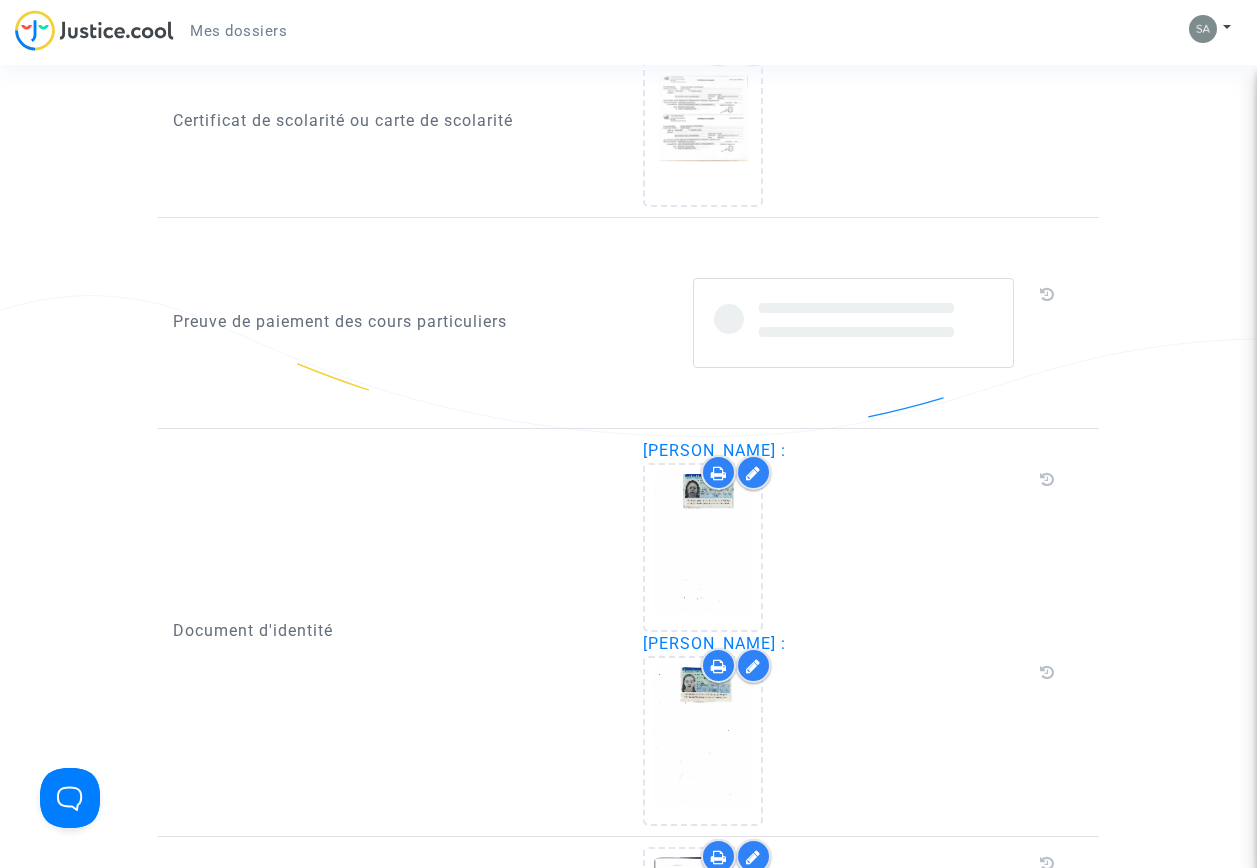 scroll, scrollTop: 1571, scrollLeft: 0, axis: vertical 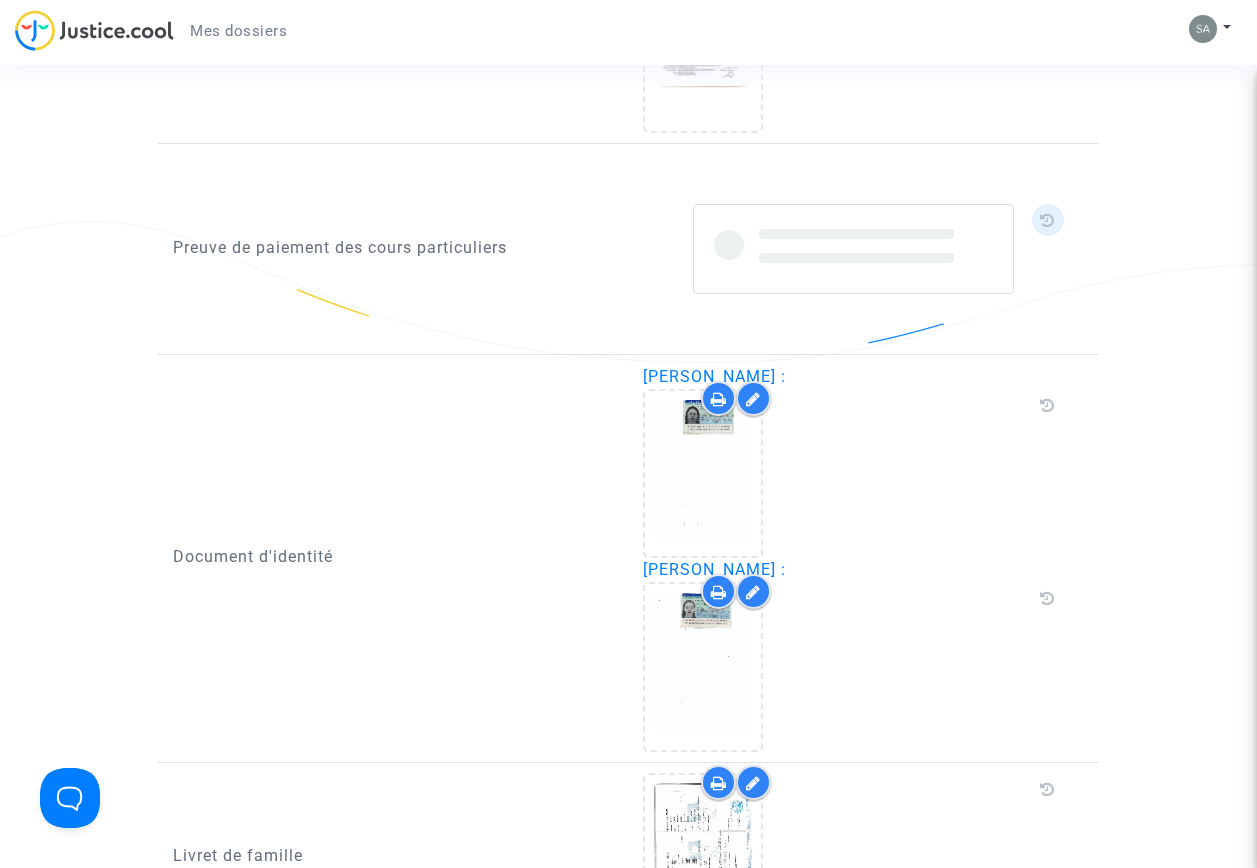 click 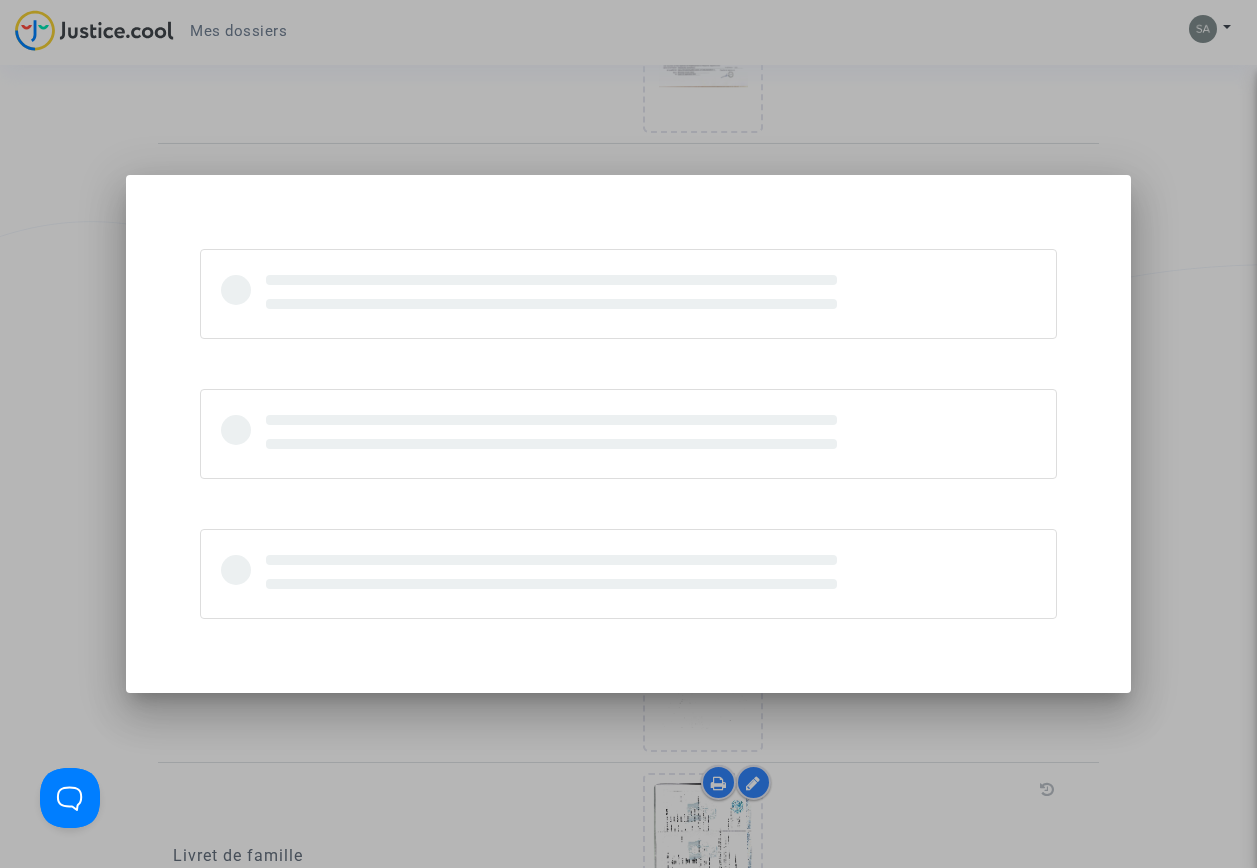 scroll, scrollTop: 0, scrollLeft: 0, axis: both 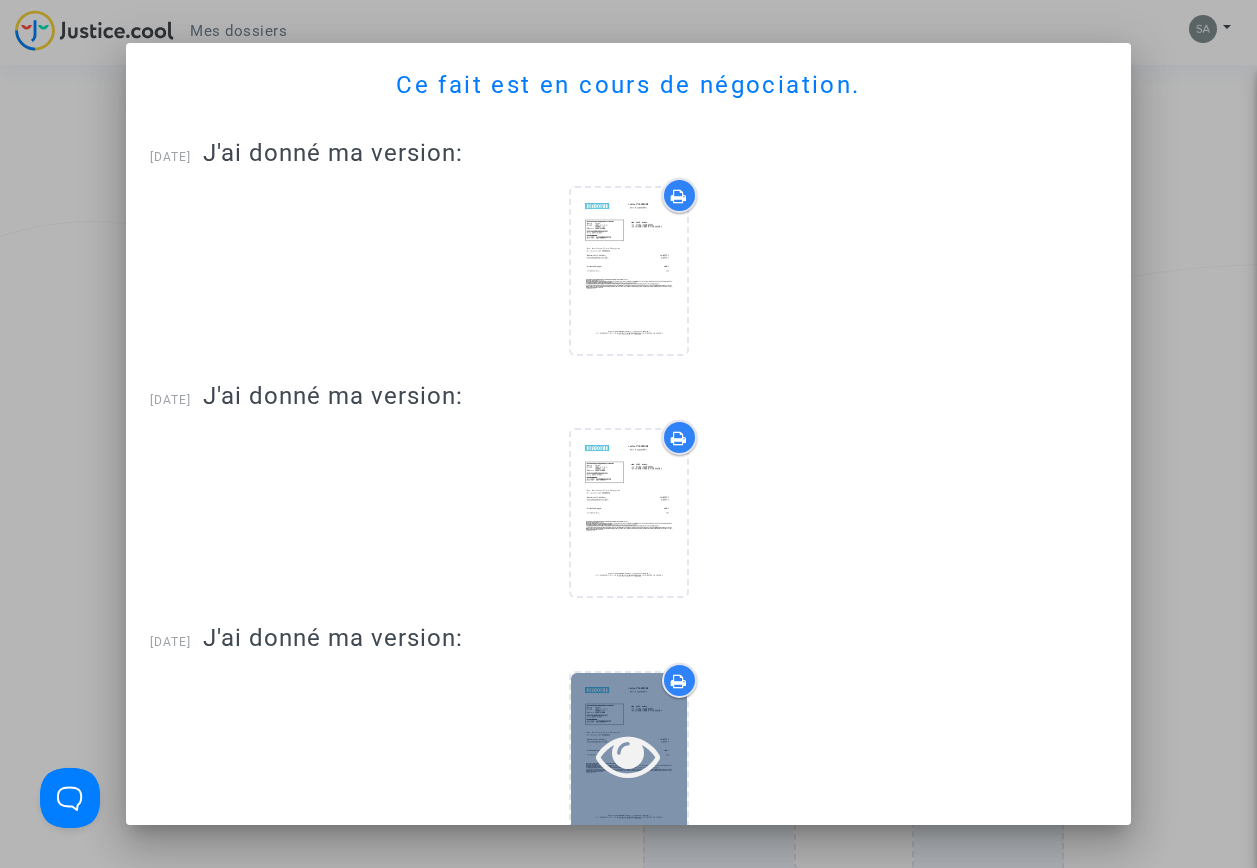 click at bounding box center (628, 755) 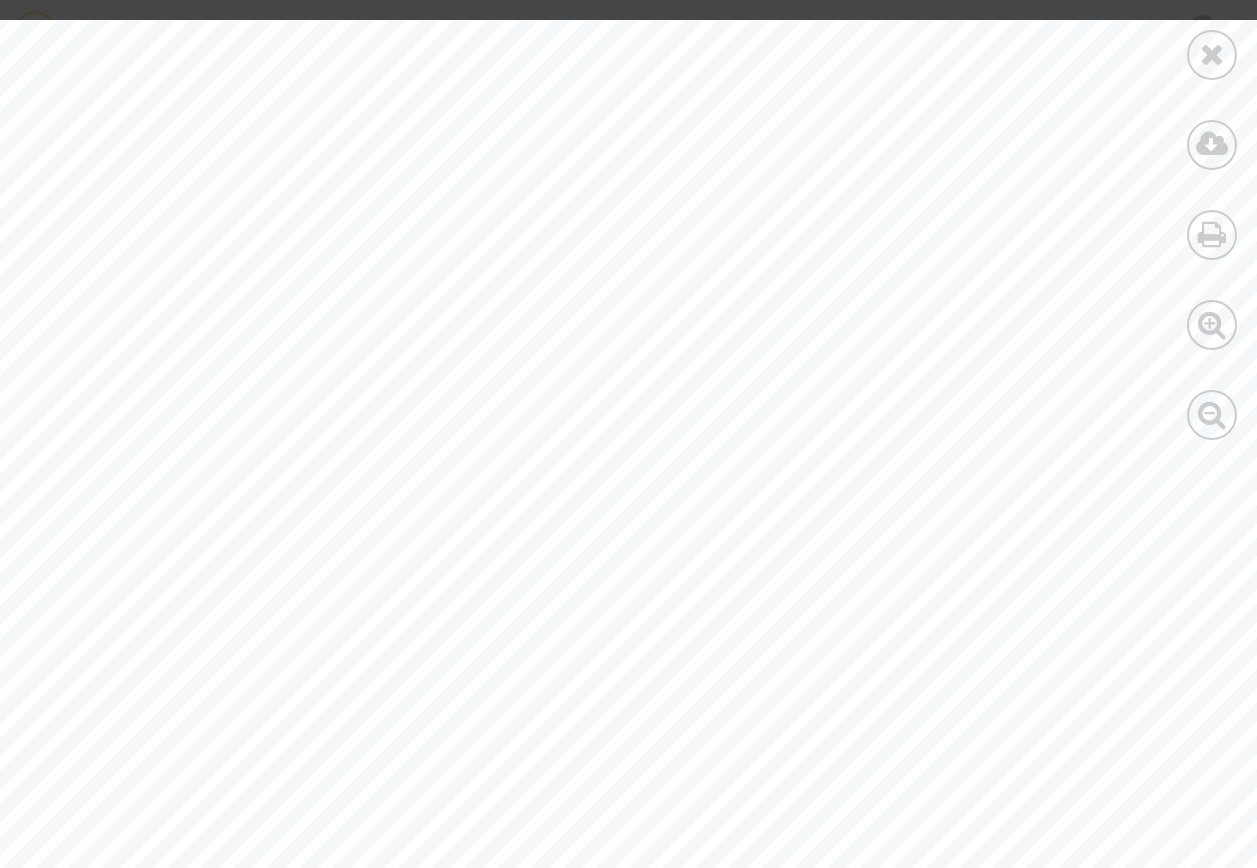scroll, scrollTop: 700, scrollLeft: 0, axis: vertical 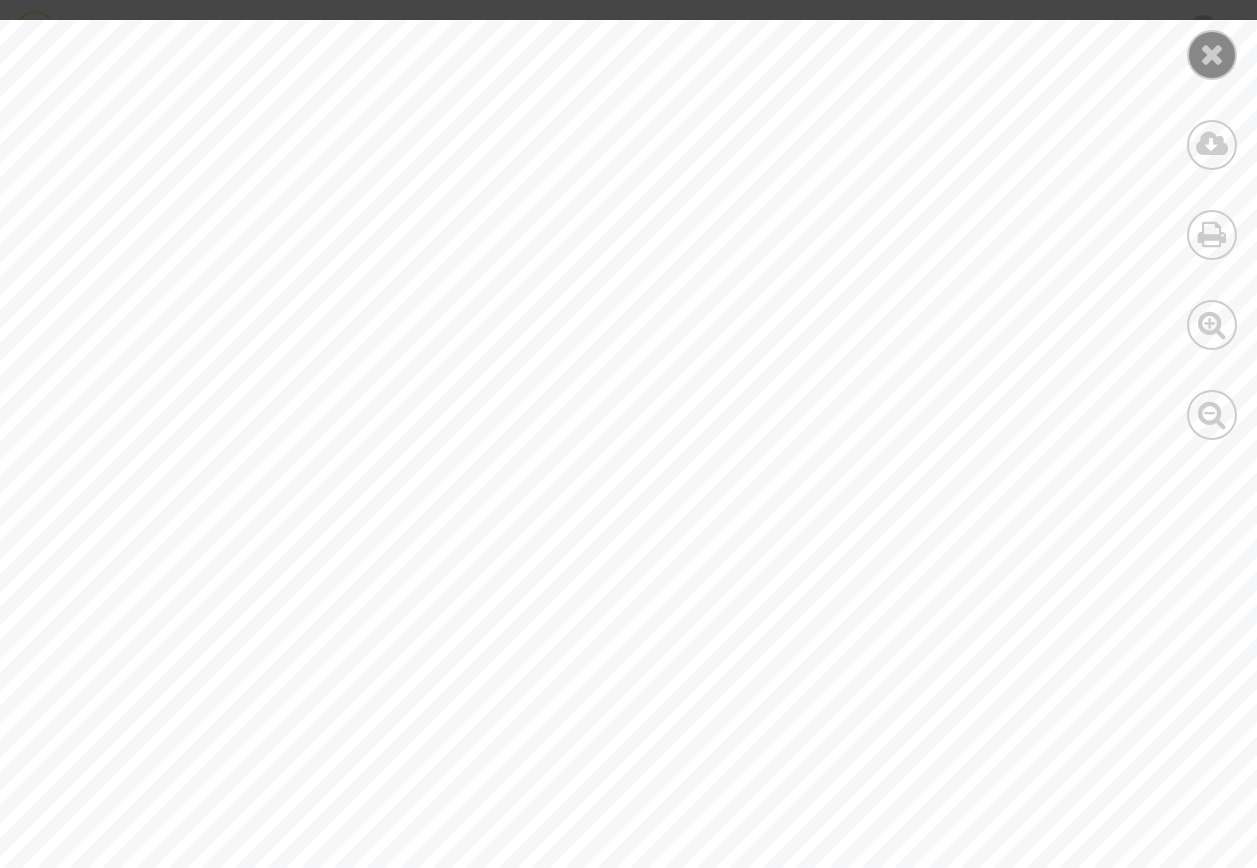 click at bounding box center [1212, 54] 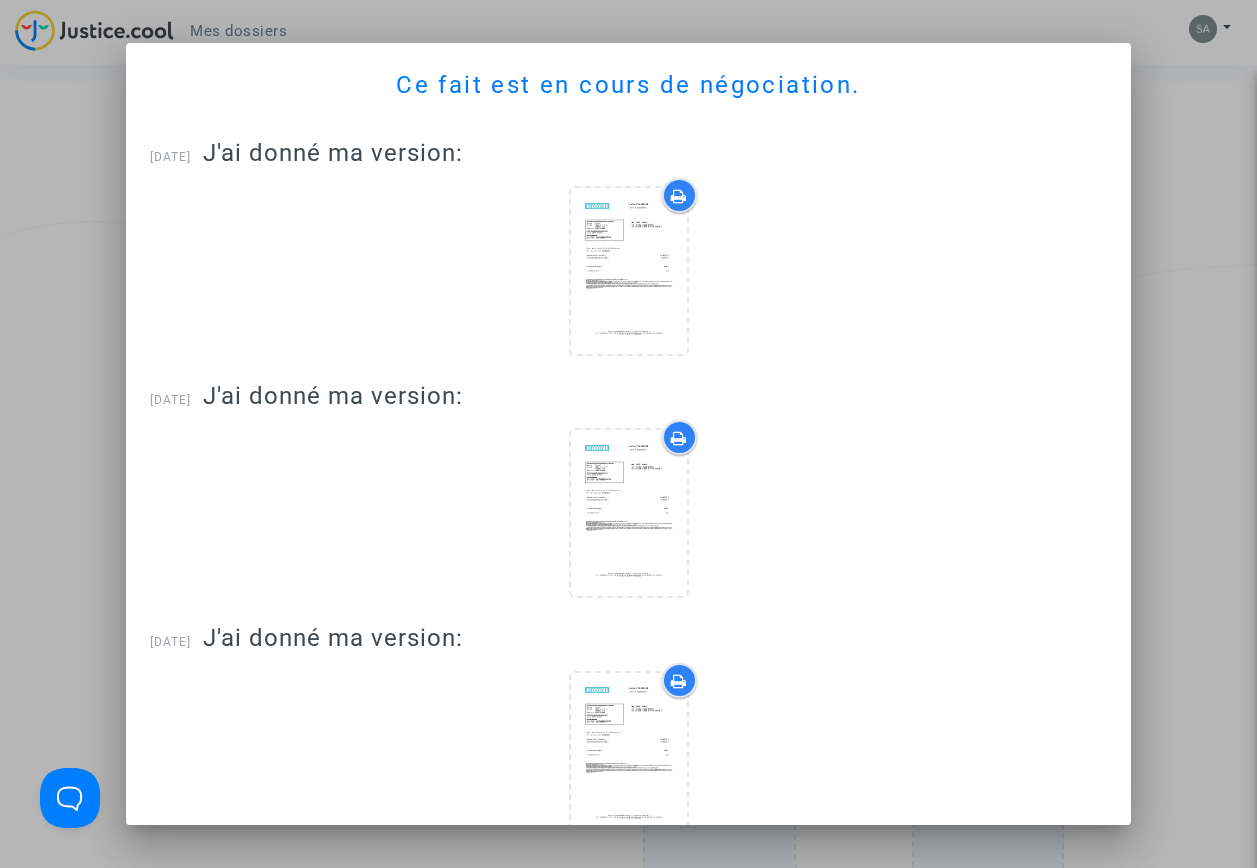 click at bounding box center (628, 434) 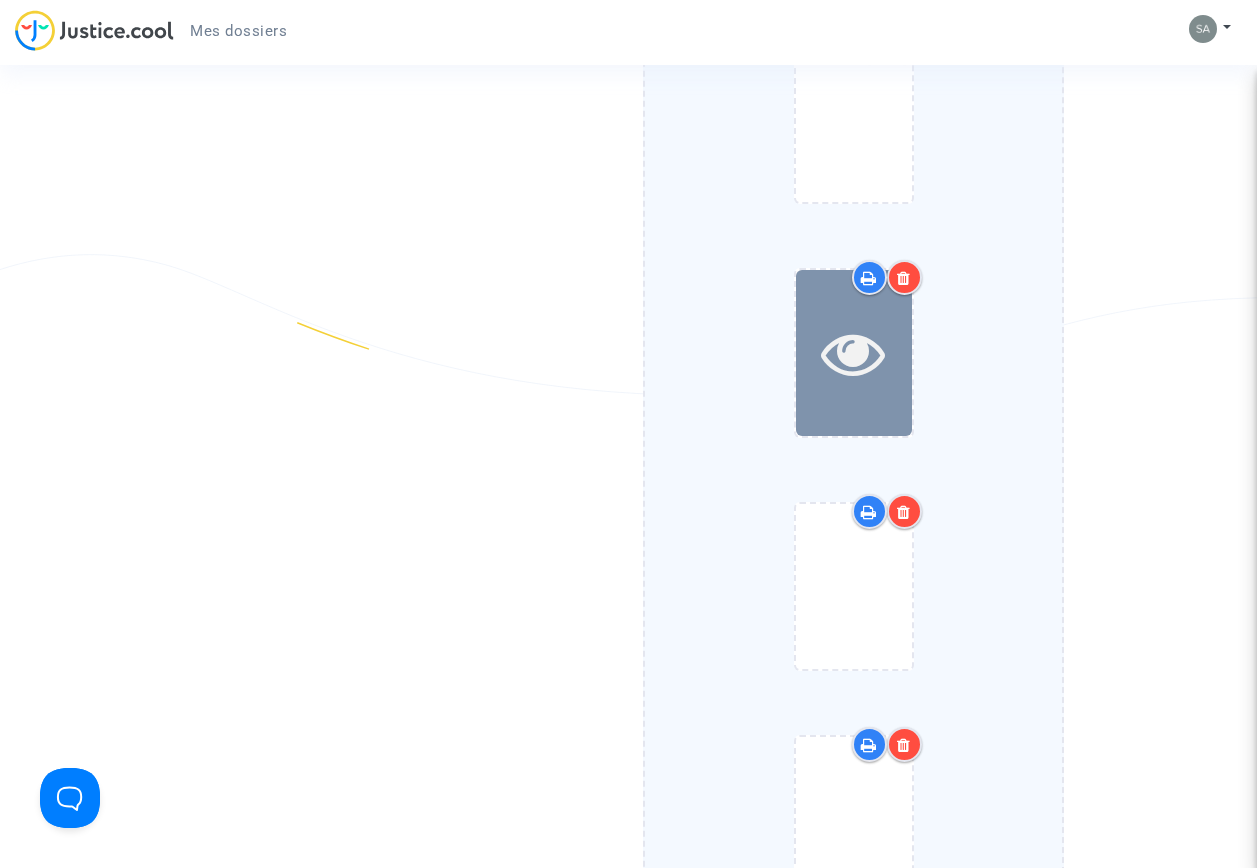 scroll, scrollTop: 3300, scrollLeft: 0, axis: vertical 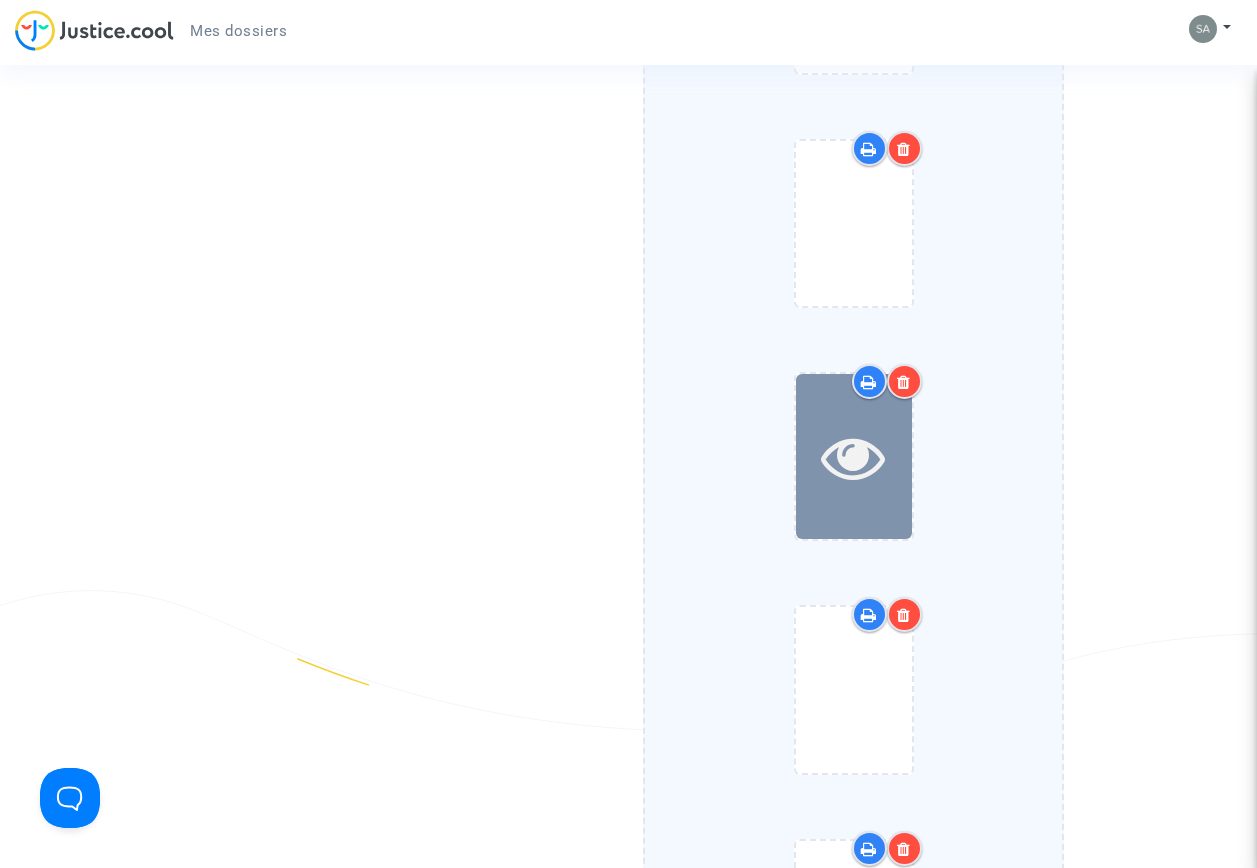 click at bounding box center (853, 457) 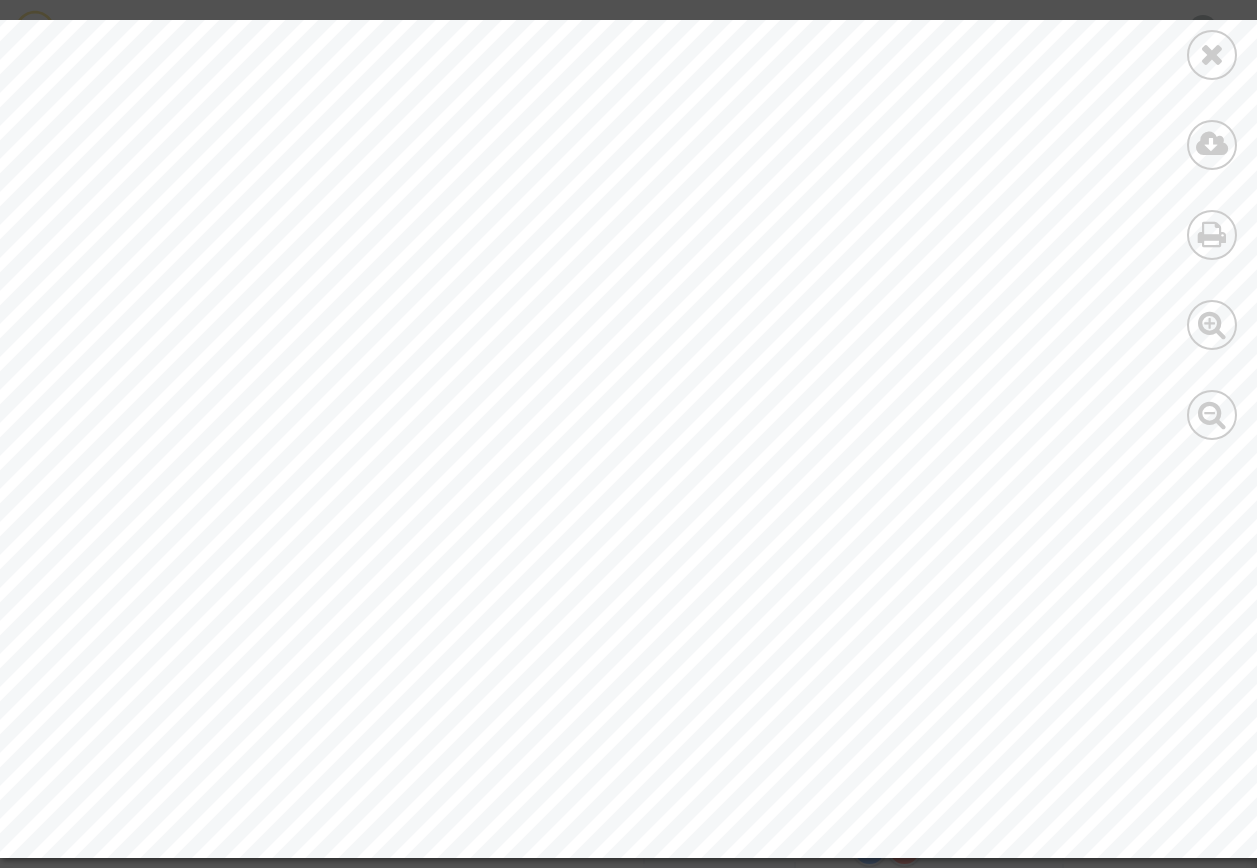 scroll, scrollTop: 1098, scrollLeft: 0, axis: vertical 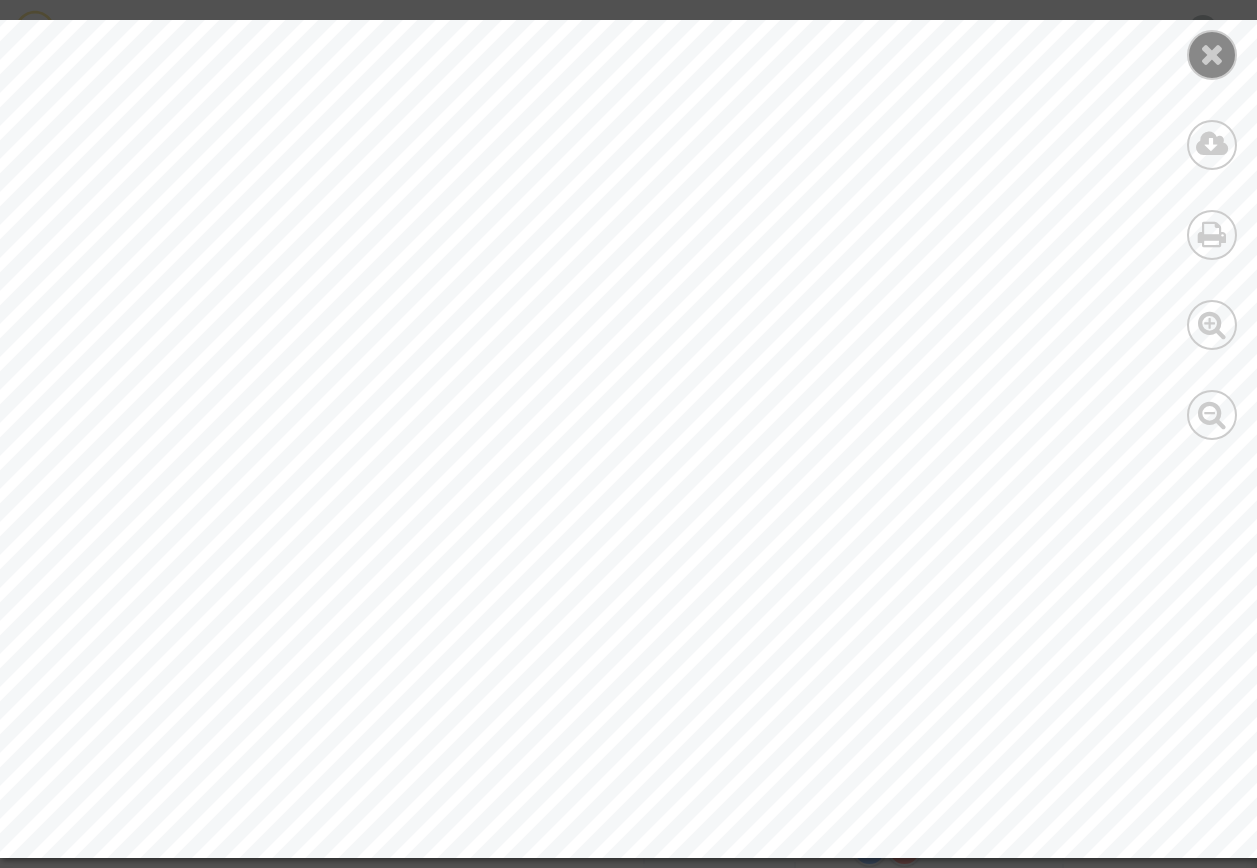 click at bounding box center [1212, 54] 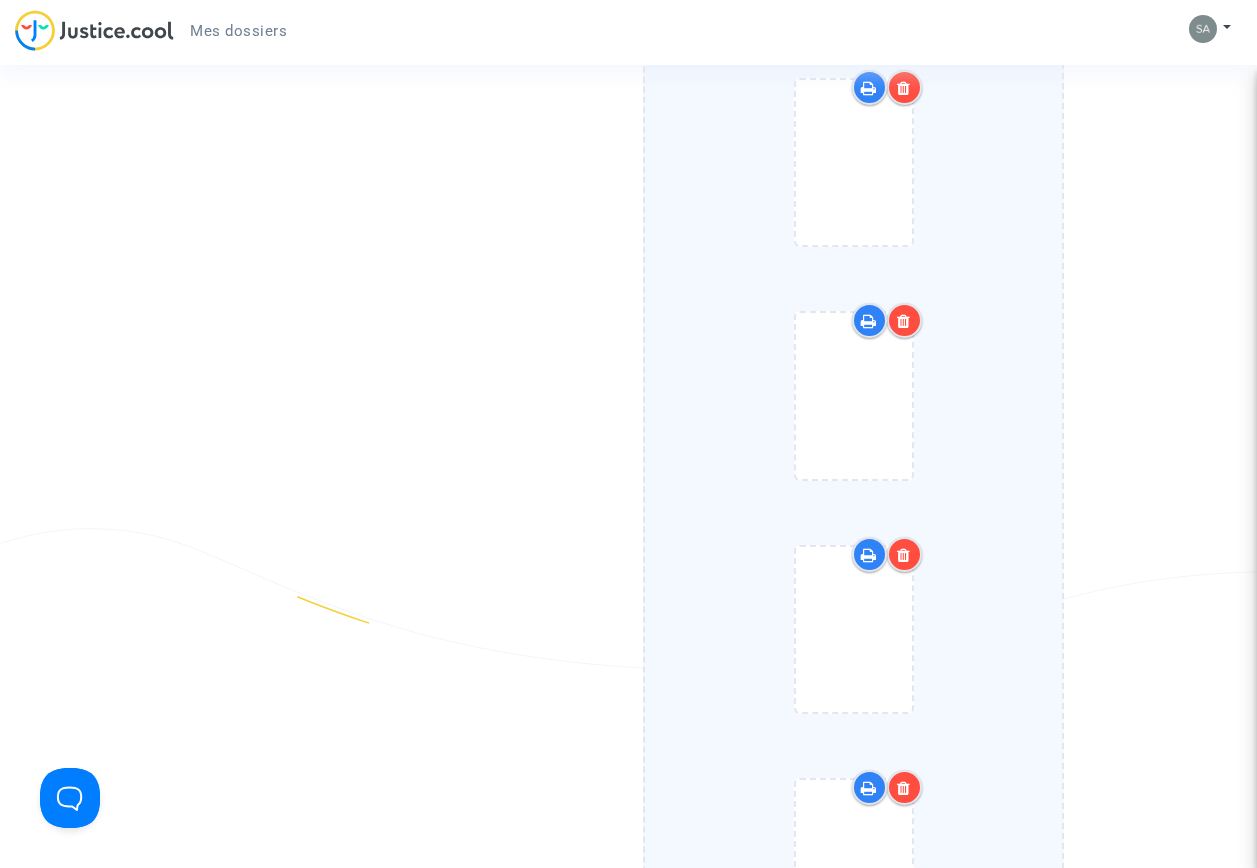 scroll, scrollTop: 4200, scrollLeft: 0, axis: vertical 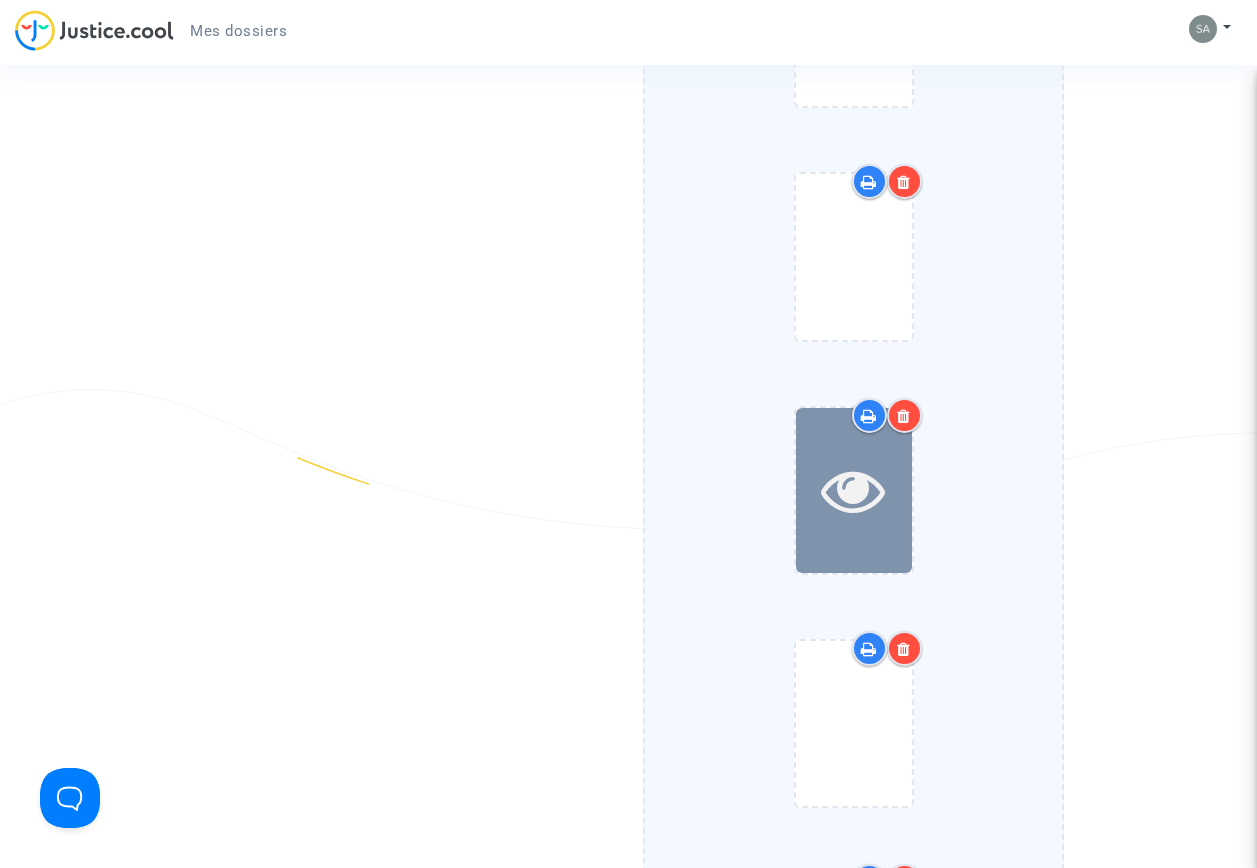click at bounding box center [853, 490] 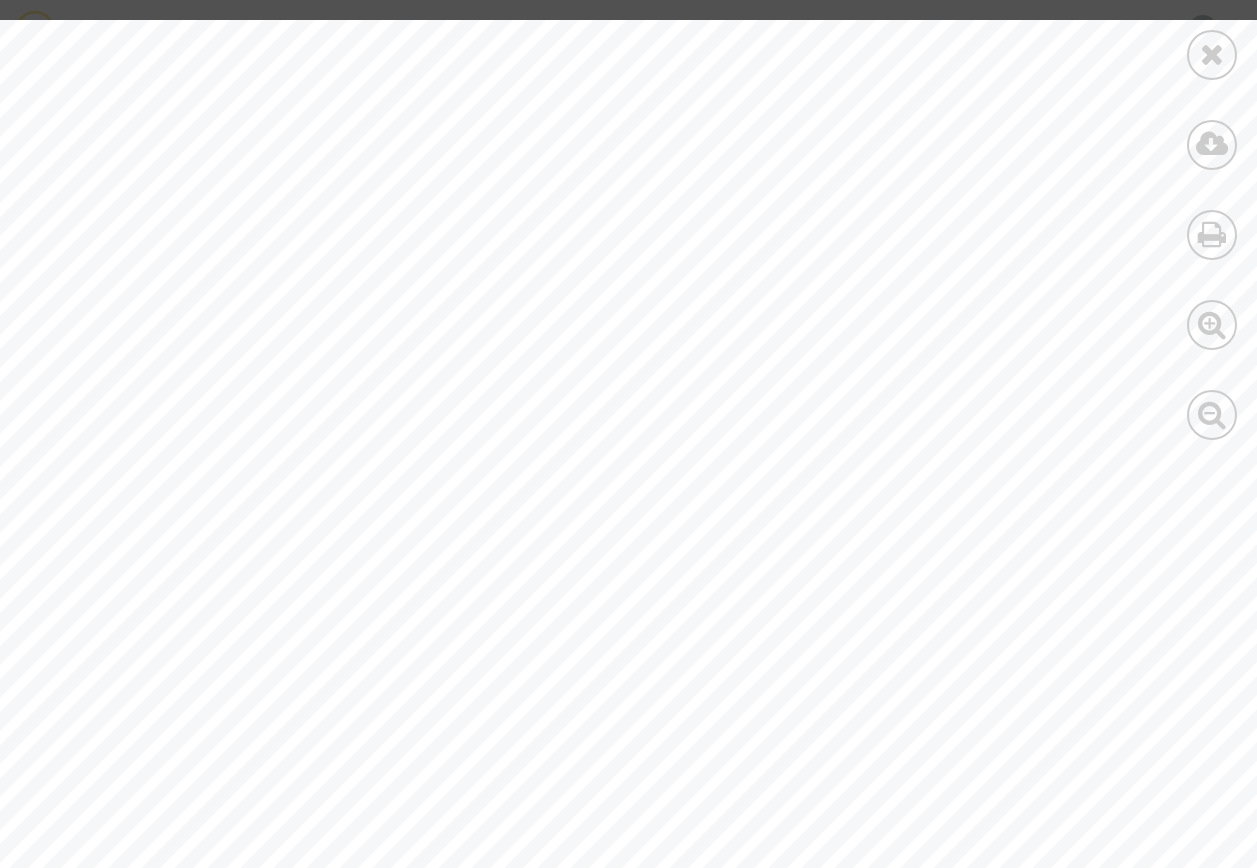 scroll, scrollTop: 200, scrollLeft: 0, axis: vertical 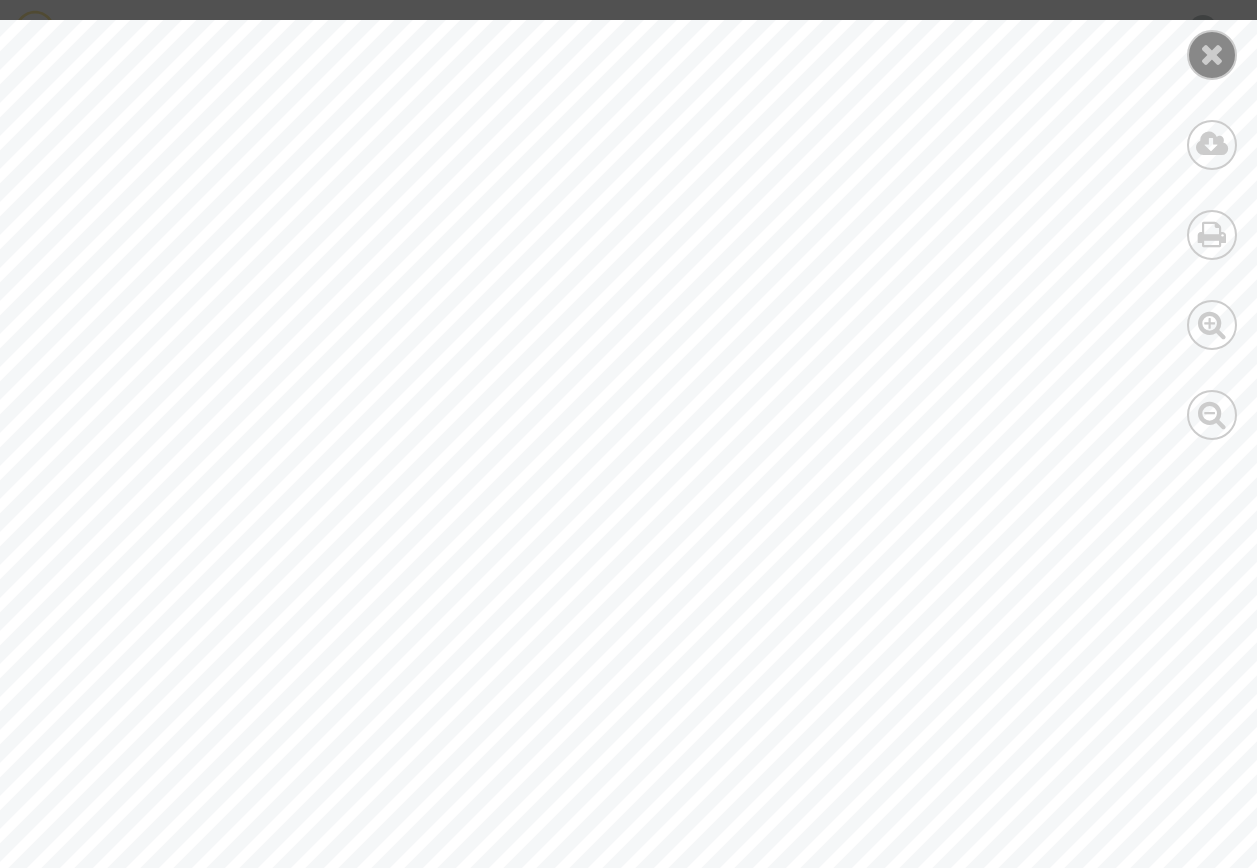 click at bounding box center (1212, 54) 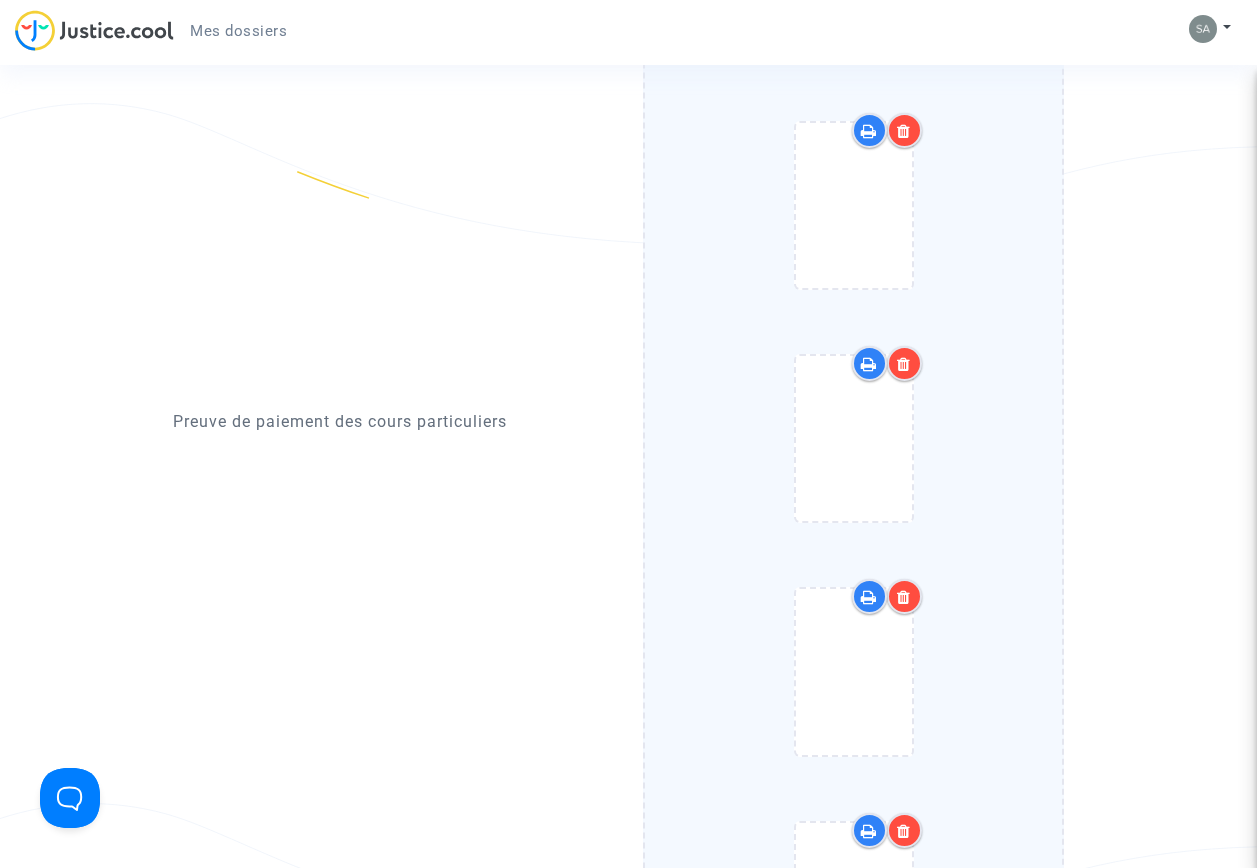 scroll, scrollTop: 5200, scrollLeft: 0, axis: vertical 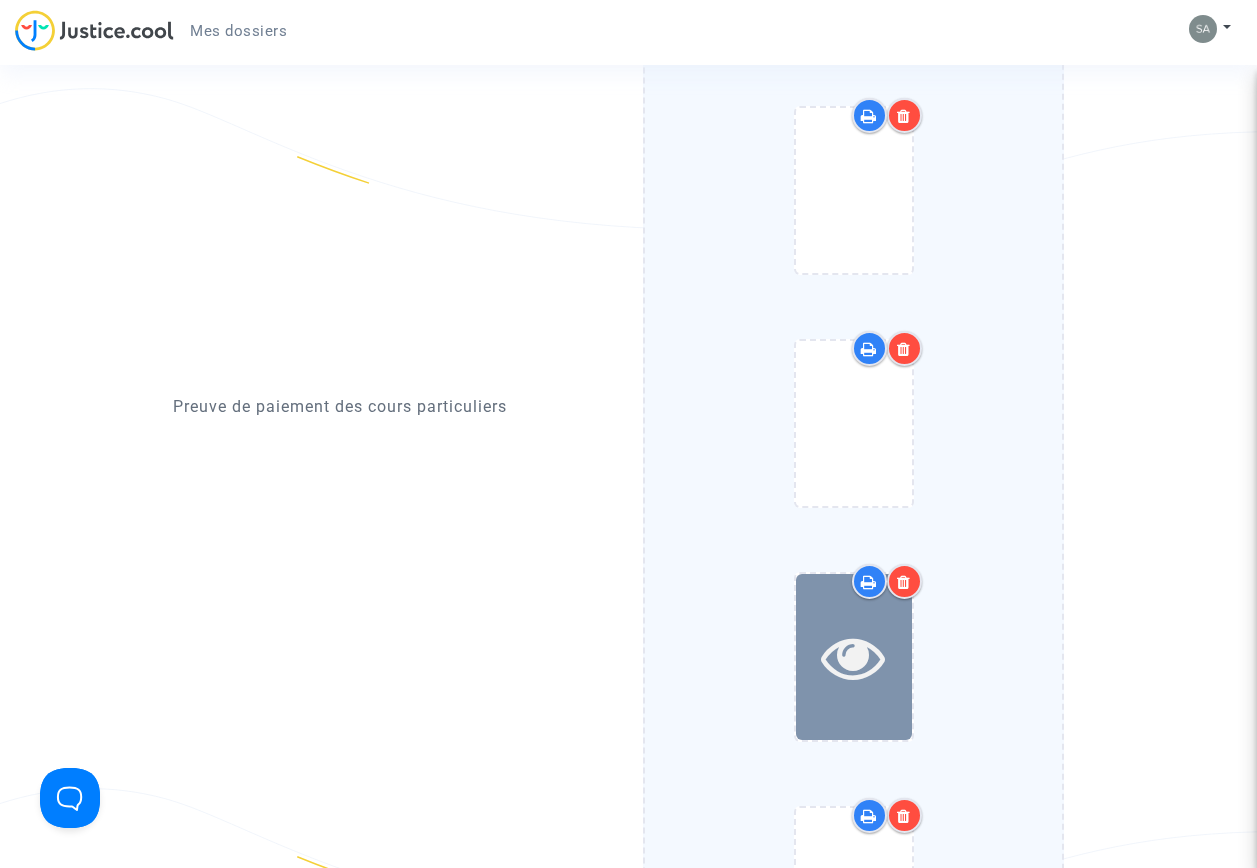 click at bounding box center [853, 657] 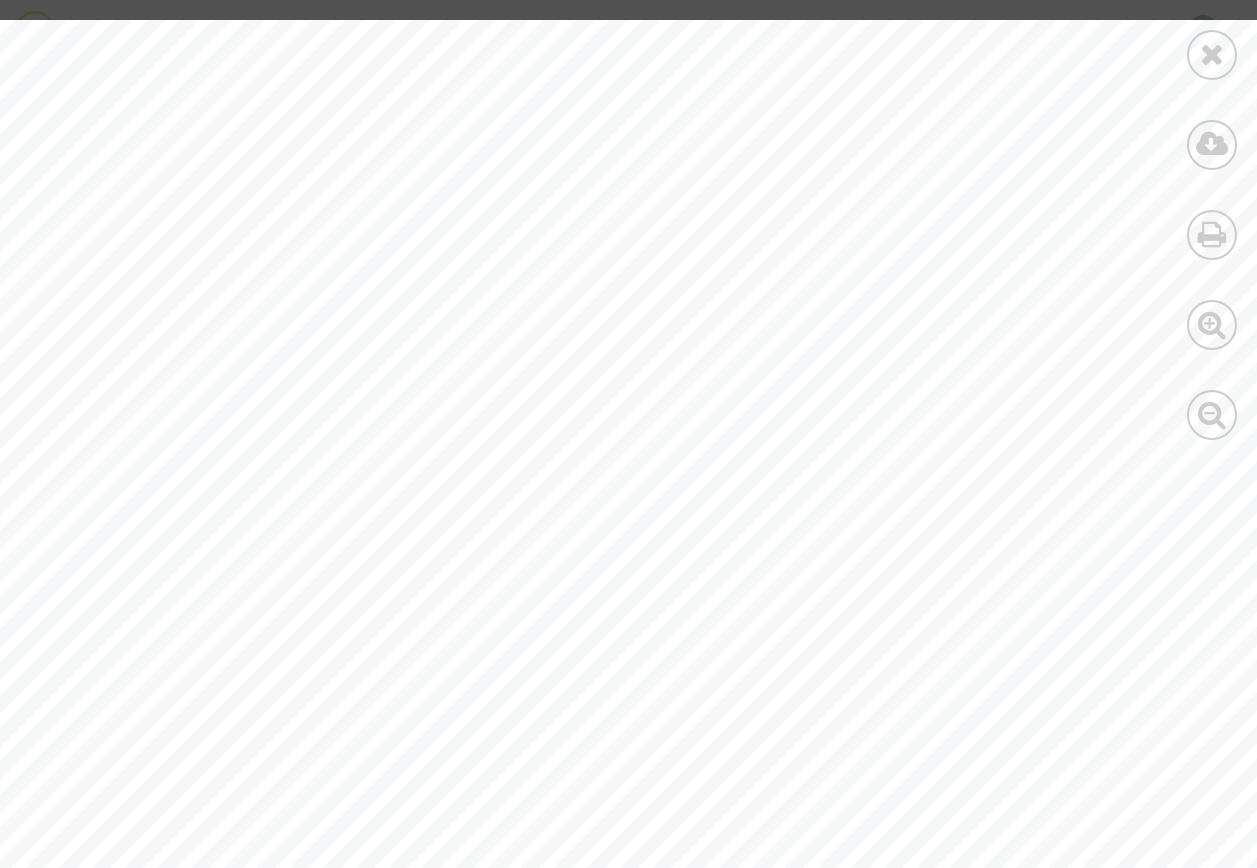 scroll, scrollTop: 100, scrollLeft: 0, axis: vertical 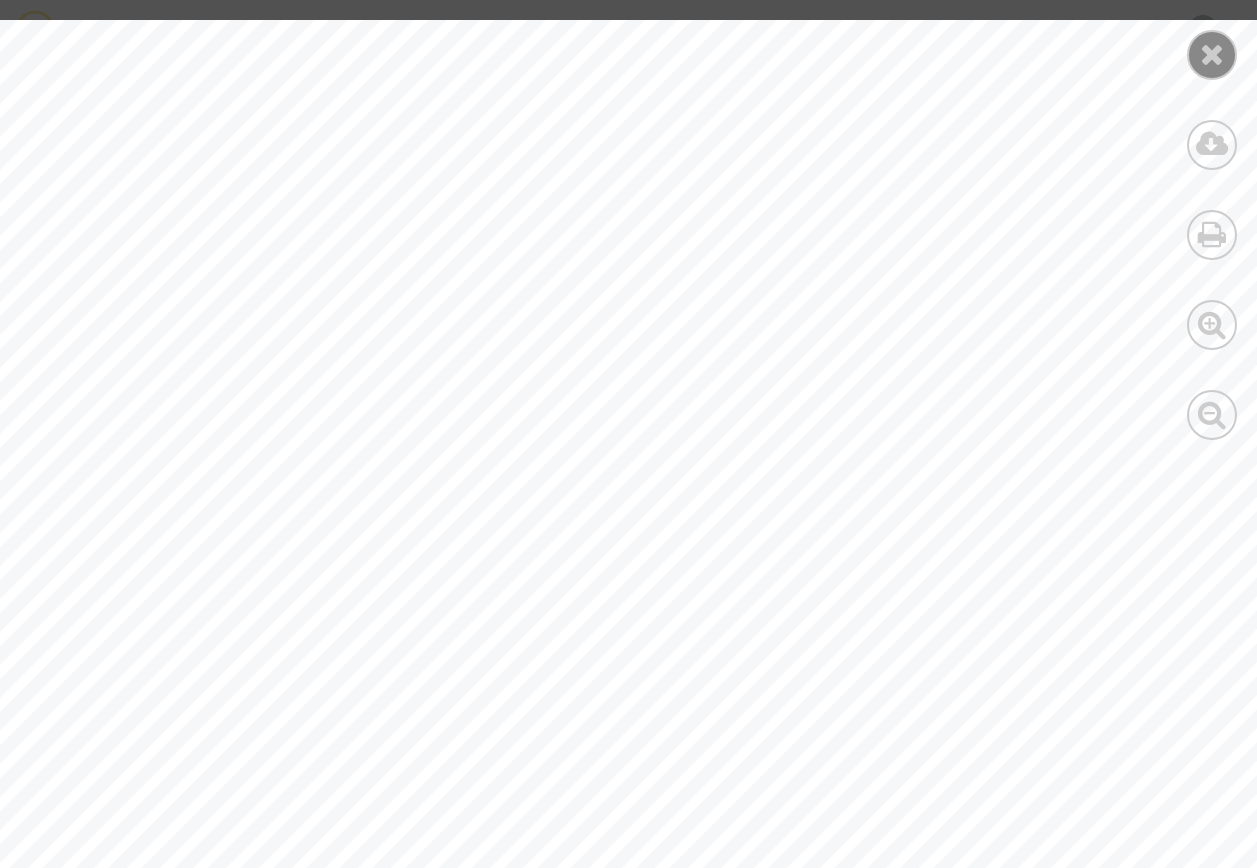 click at bounding box center (1212, 54) 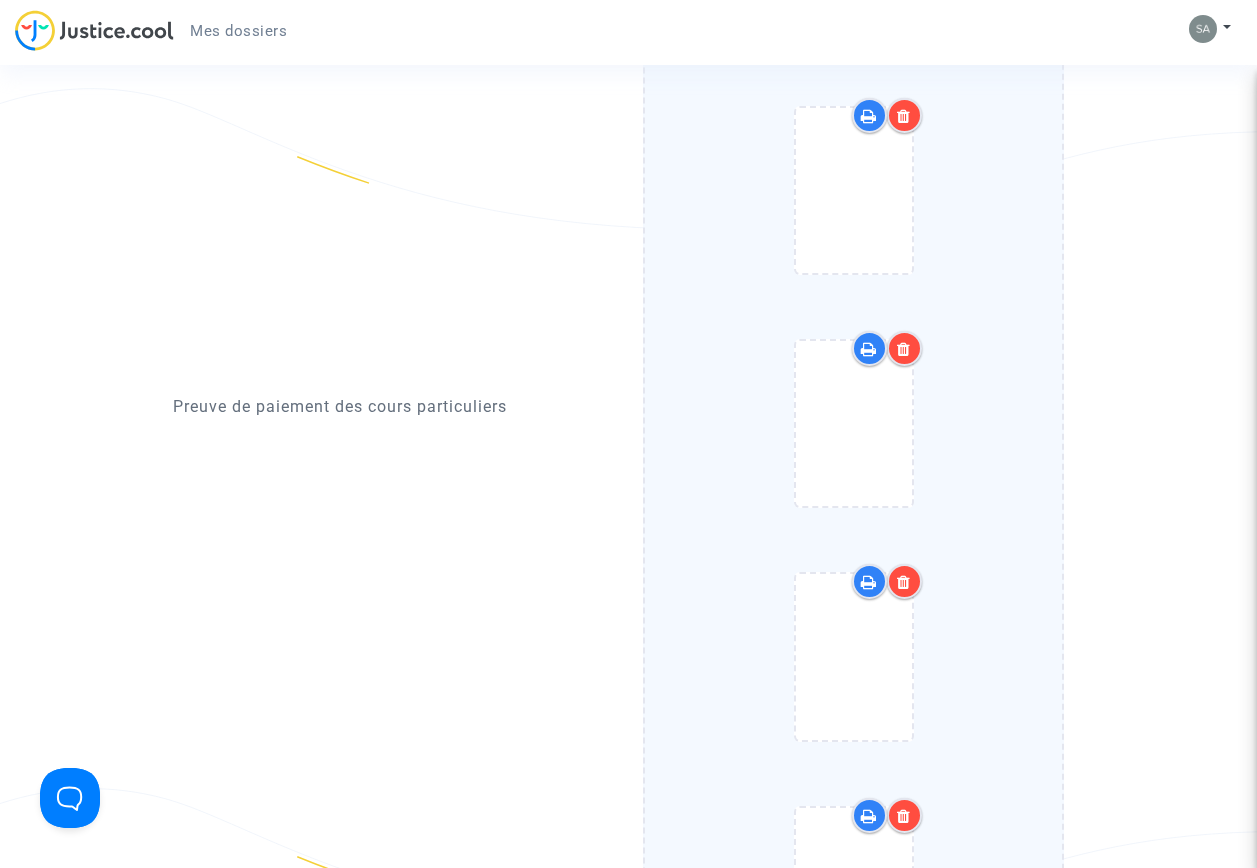 drag, startPoint x: 1061, startPoint y: 723, endPoint x: 747, endPoint y: 674, distance: 317.80026 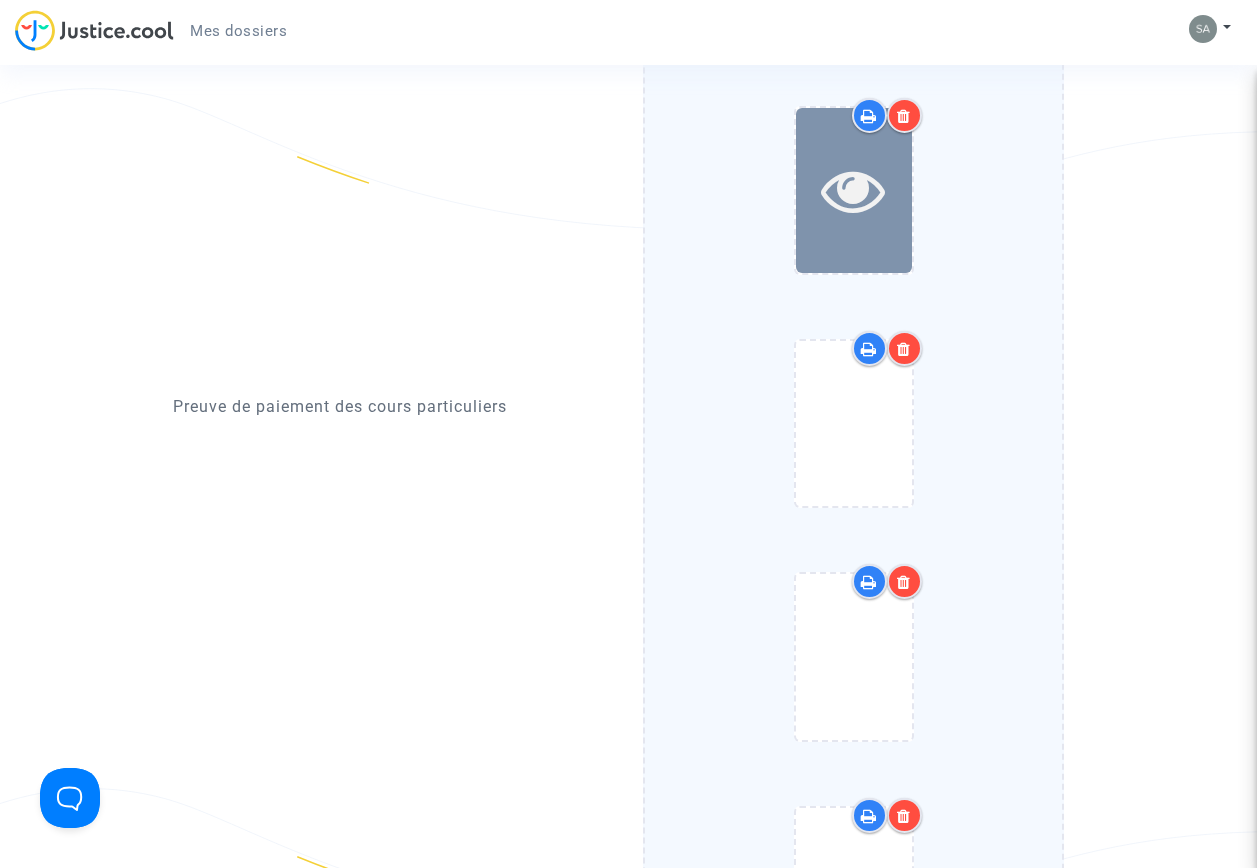 click at bounding box center [853, 190] 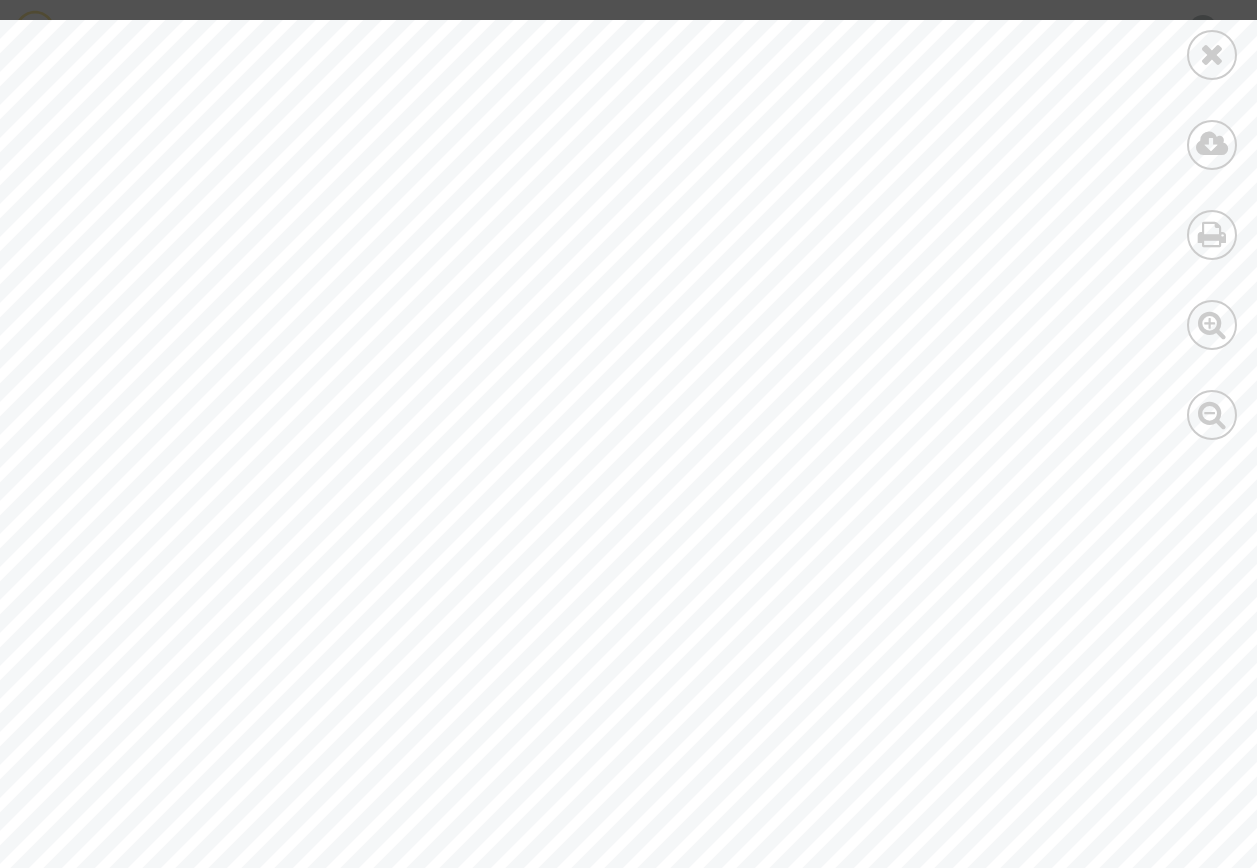 click at bounding box center (1212, 54) 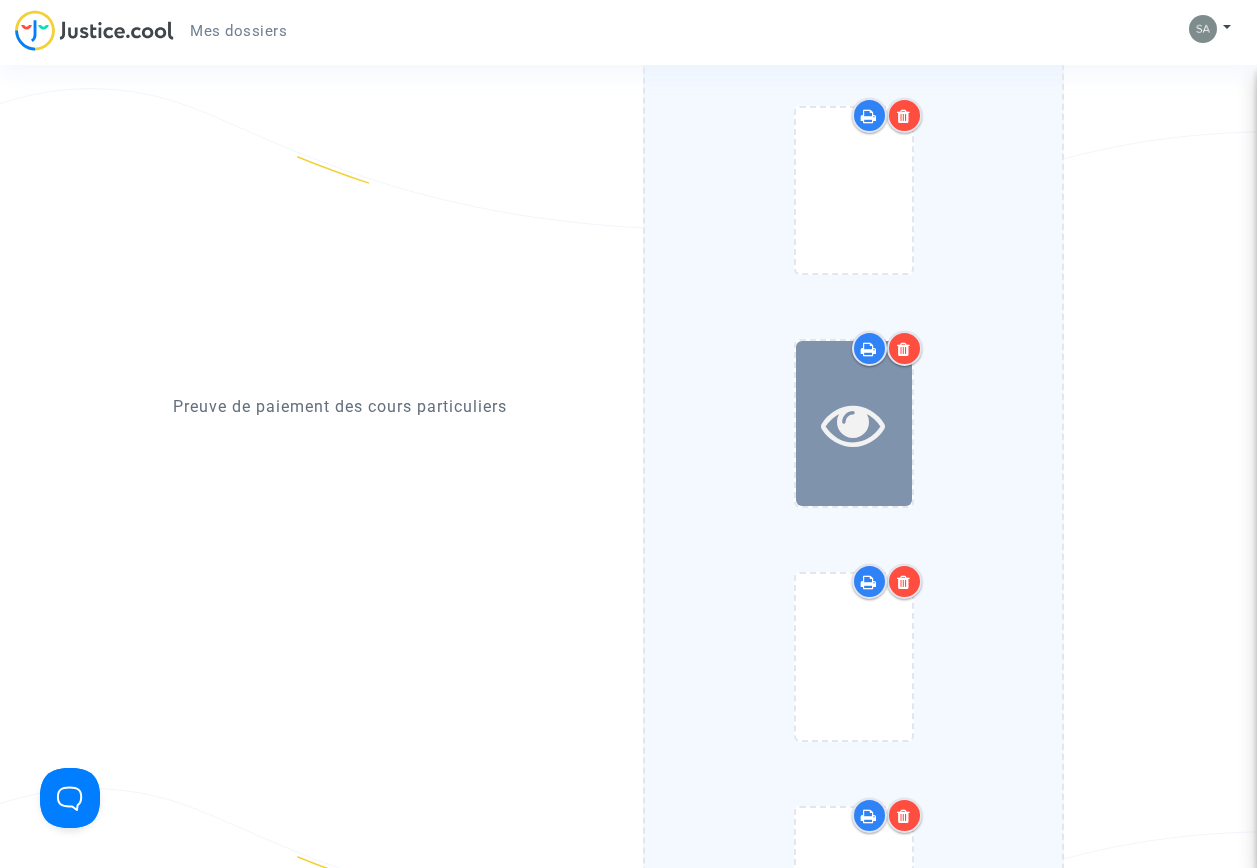 click at bounding box center [853, 424] 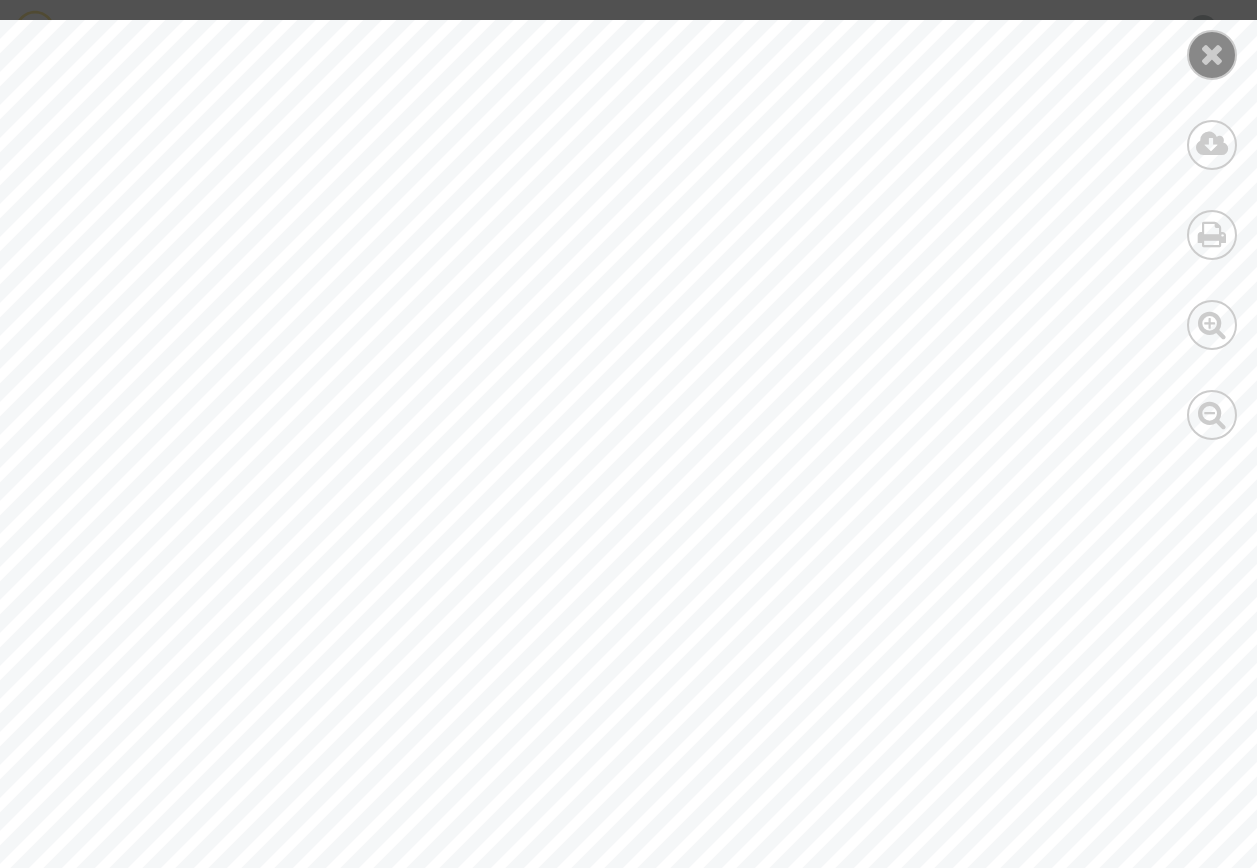 click at bounding box center [1212, 54] 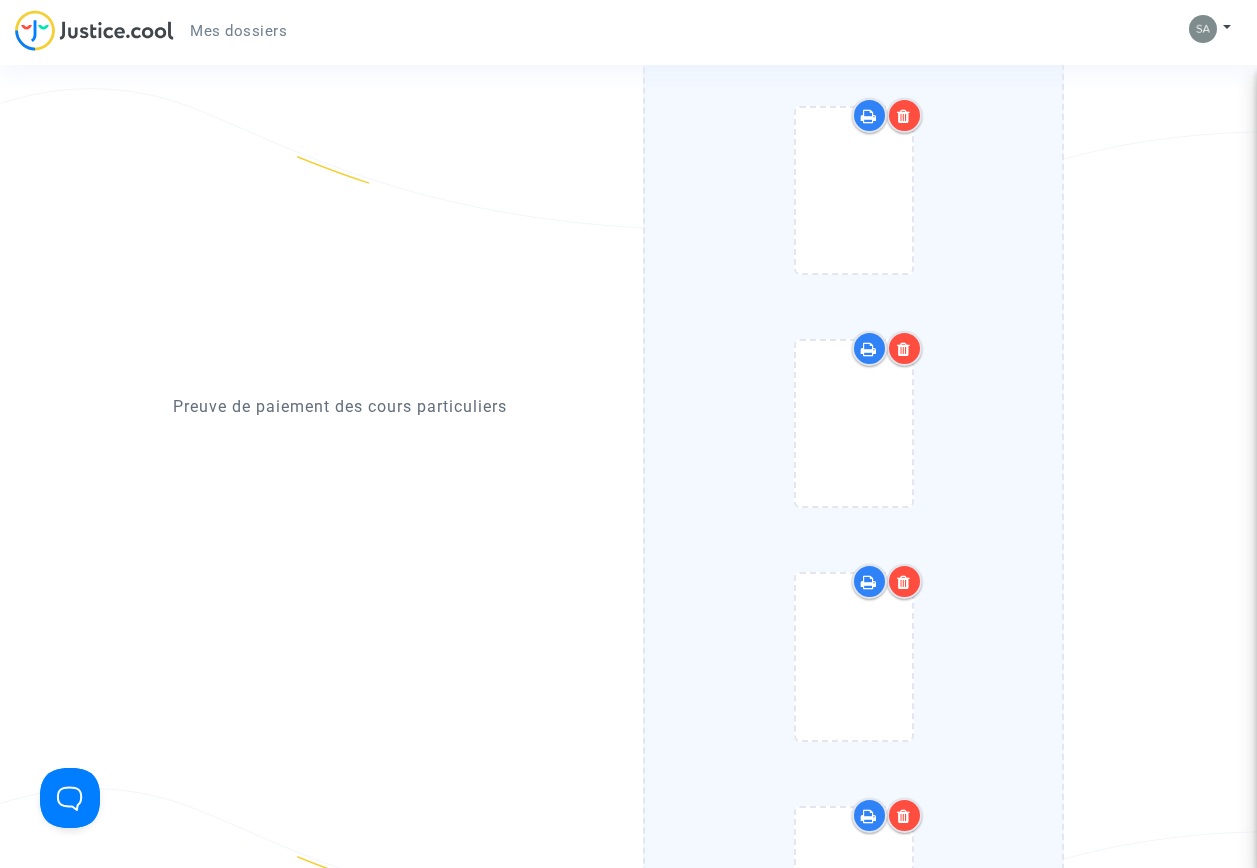 click at bounding box center [904, 349] 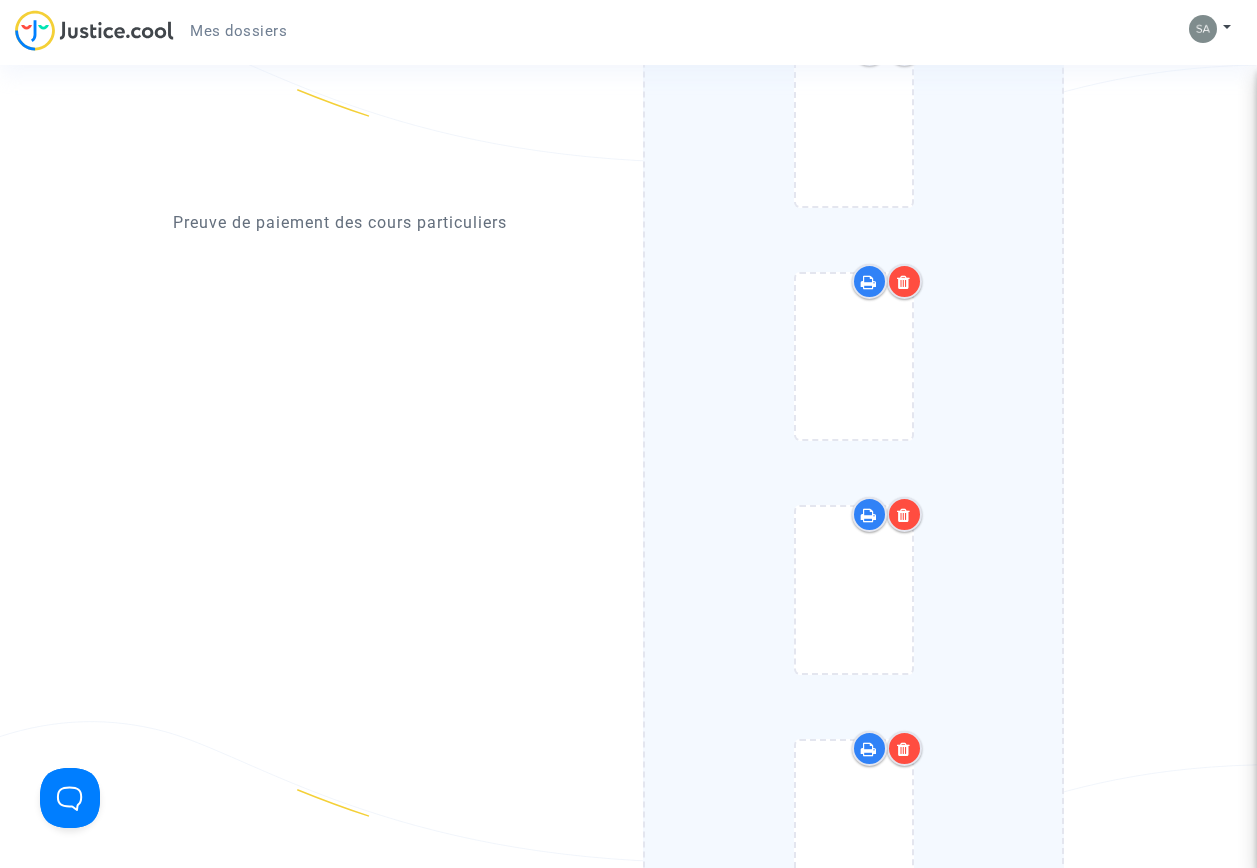 scroll, scrollTop: 5400, scrollLeft: 0, axis: vertical 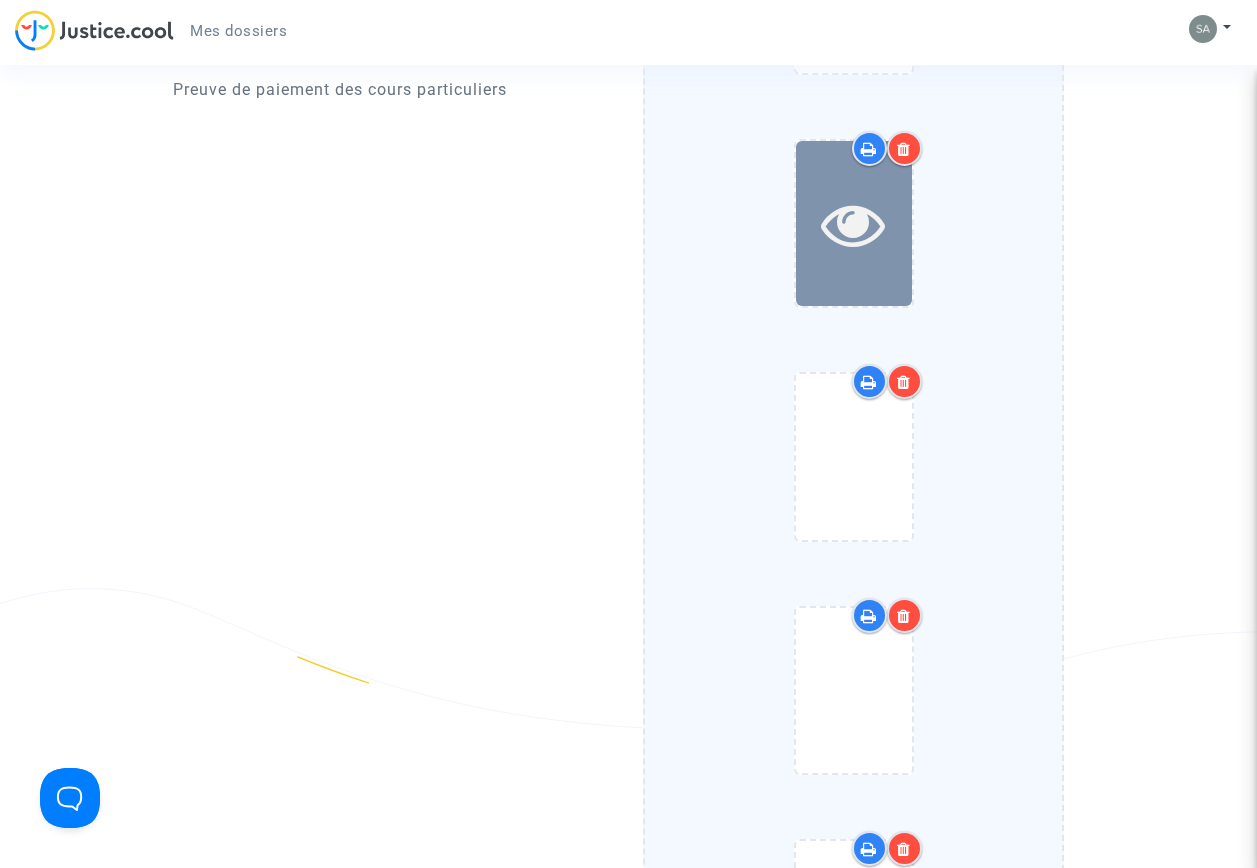 click at bounding box center (853, 224) 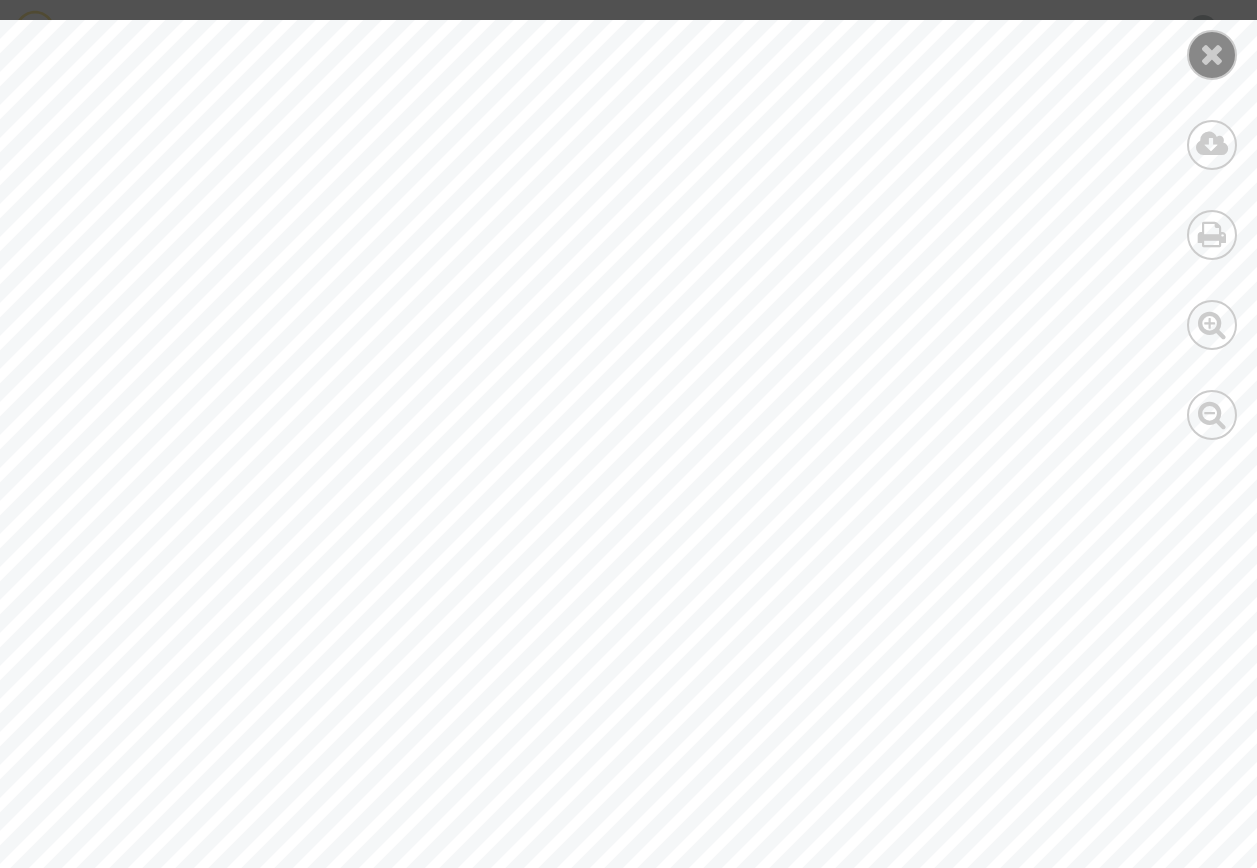 click at bounding box center (1212, 54) 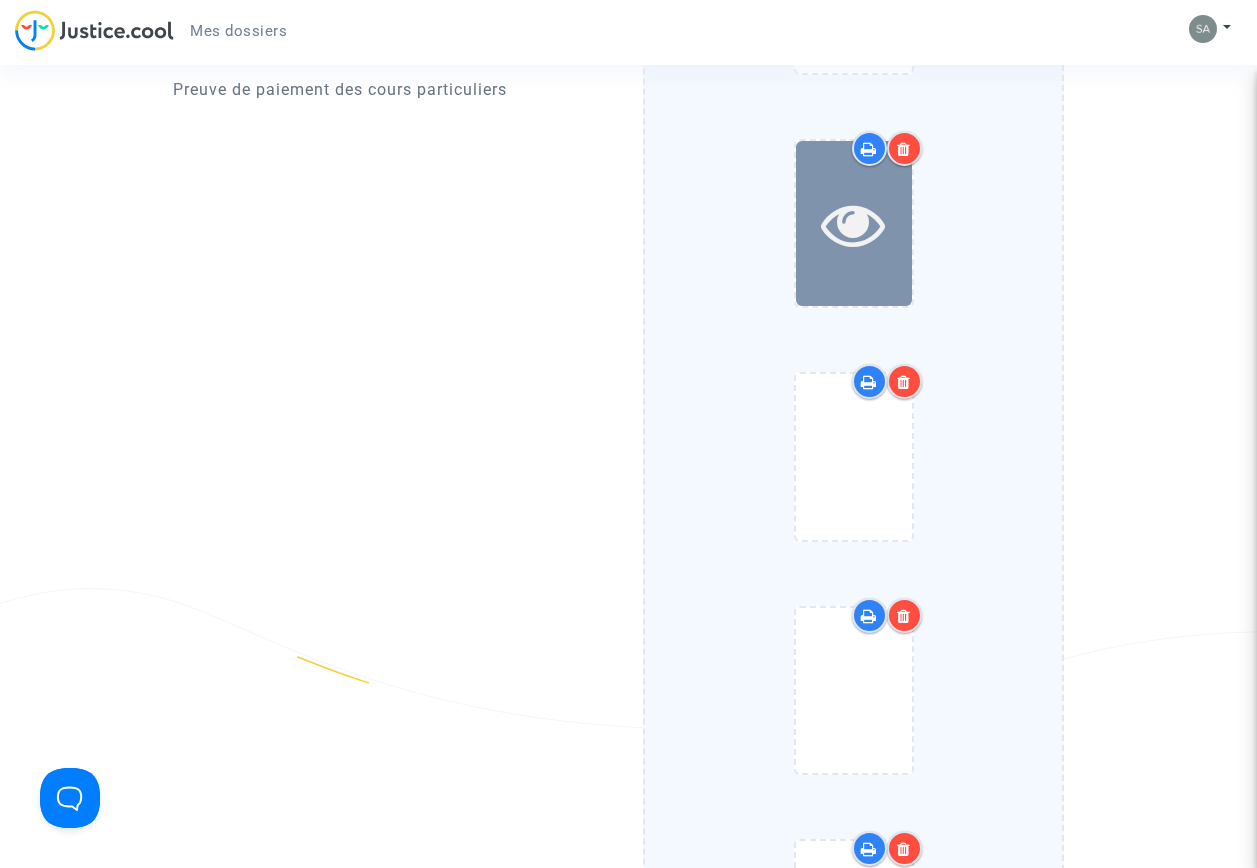 click at bounding box center (853, 224) 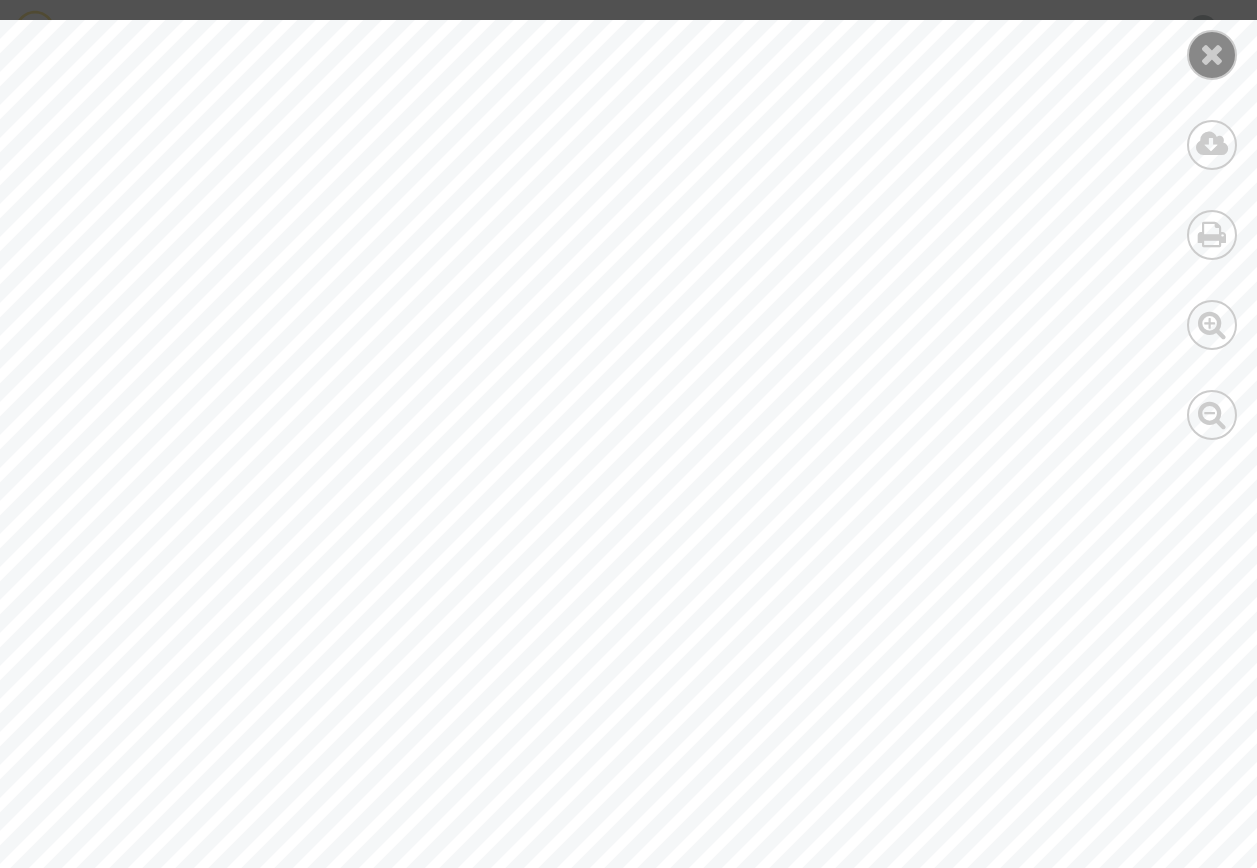 click at bounding box center [1212, 54] 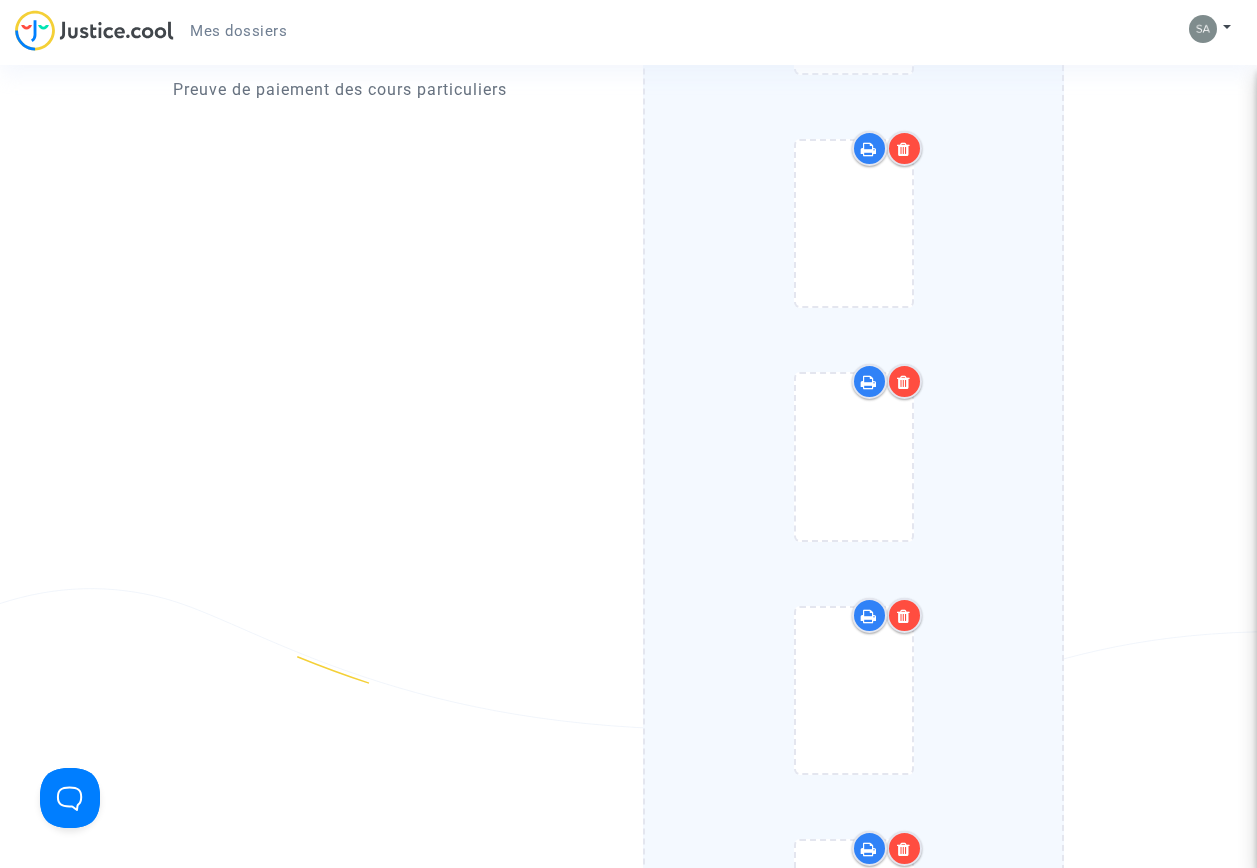 click at bounding box center [904, 148] 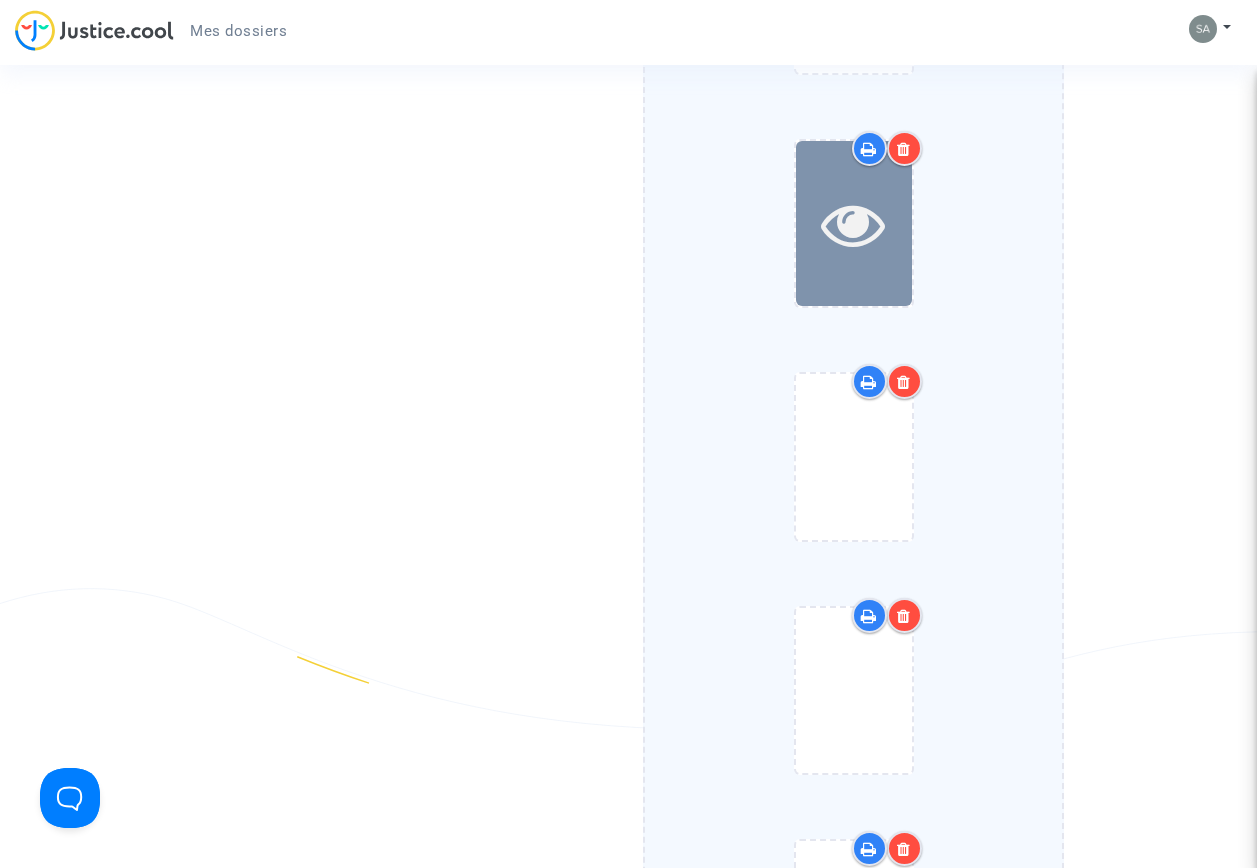 click at bounding box center (853, 224) 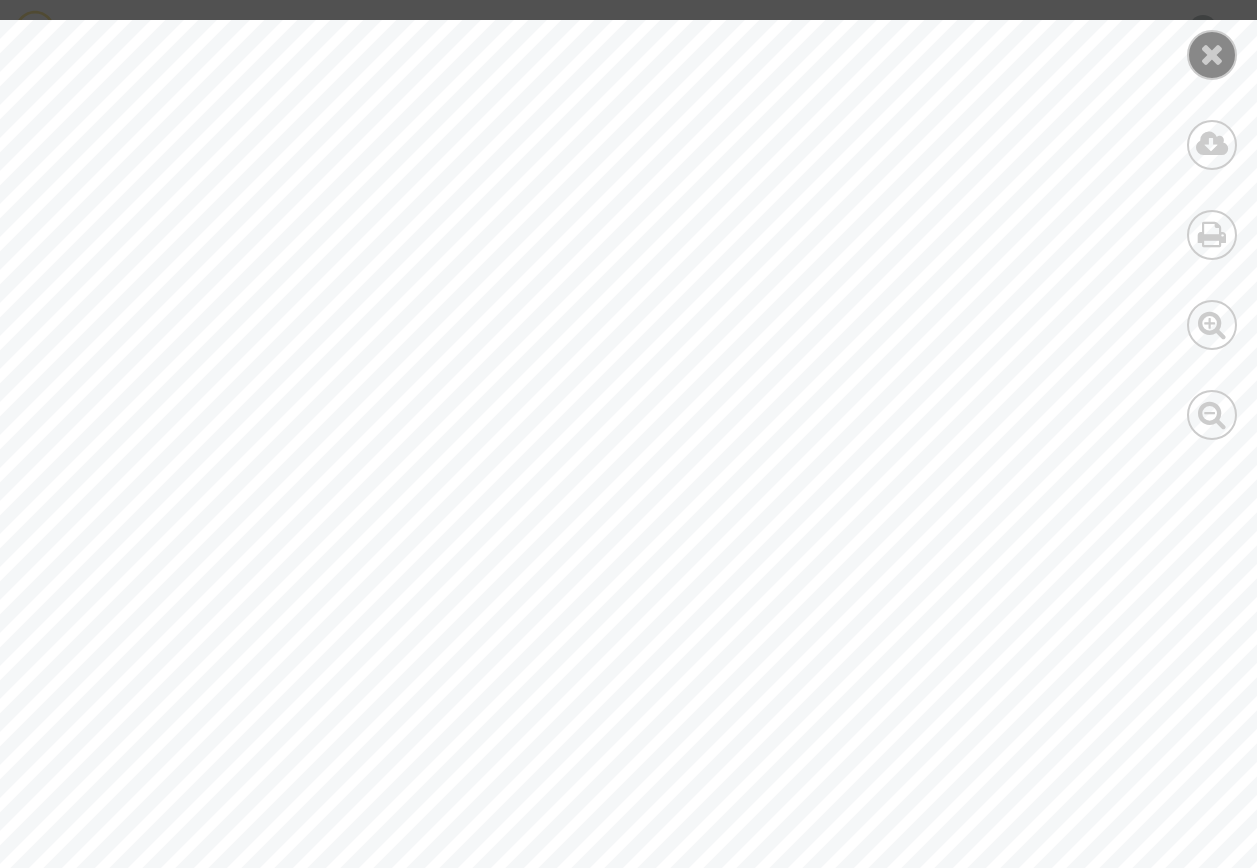 click at bounding box center [1212, 54] 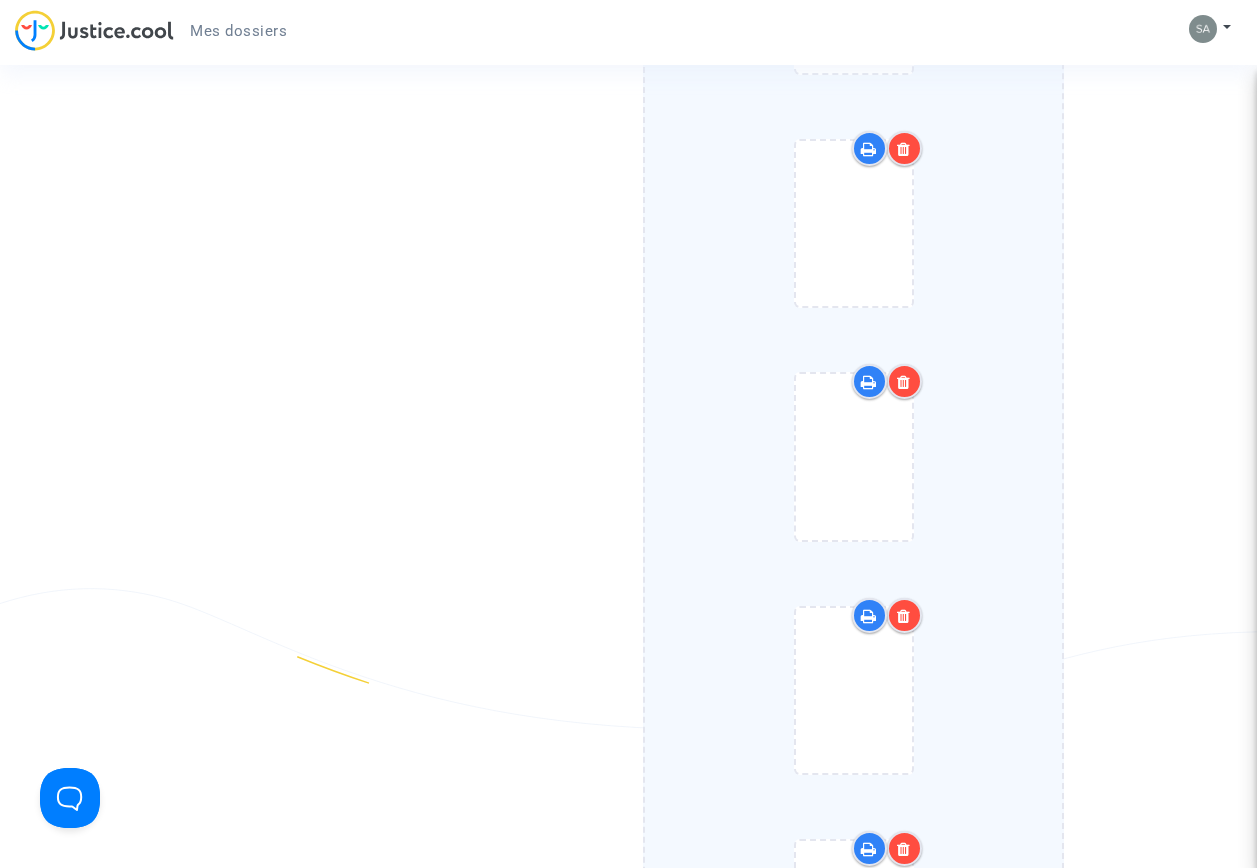 click at bounding box center [904, 148] 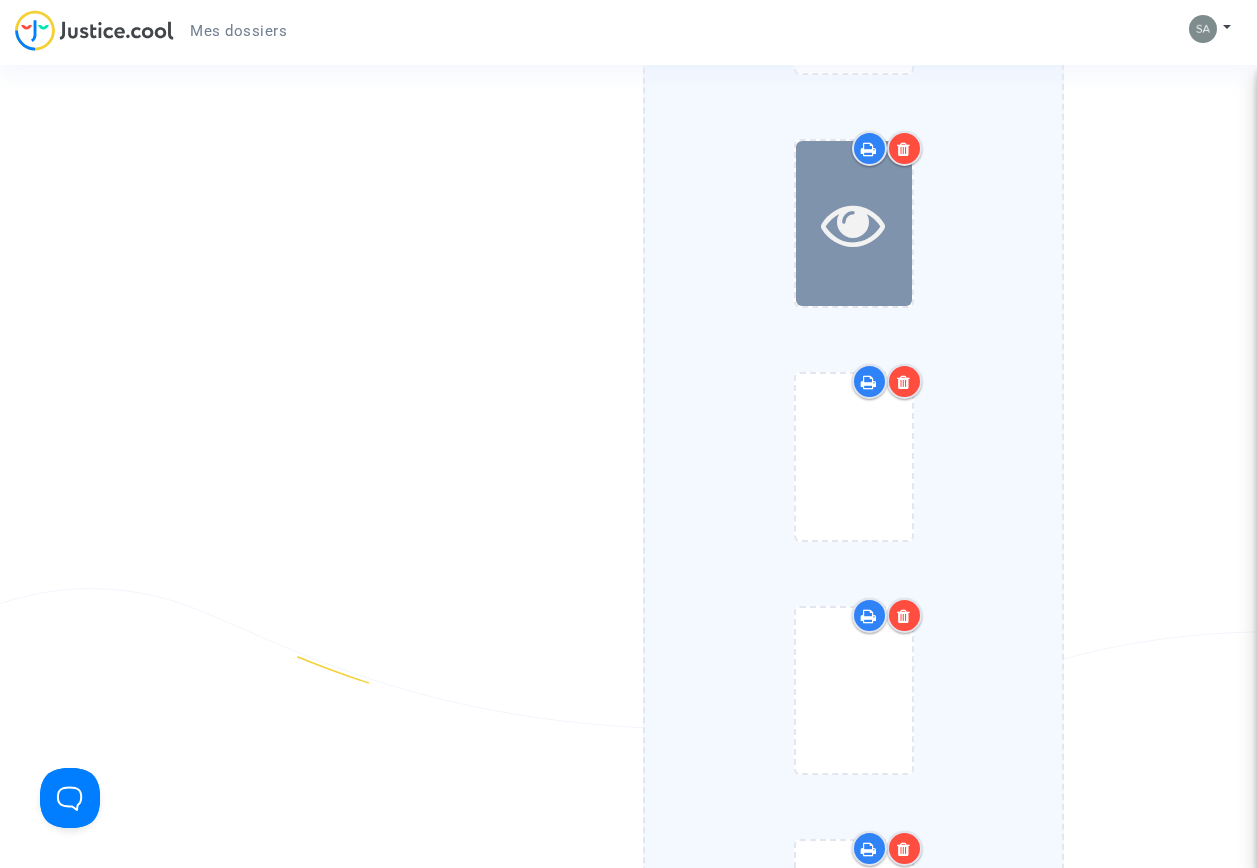 click at bounding box center (853, 224) 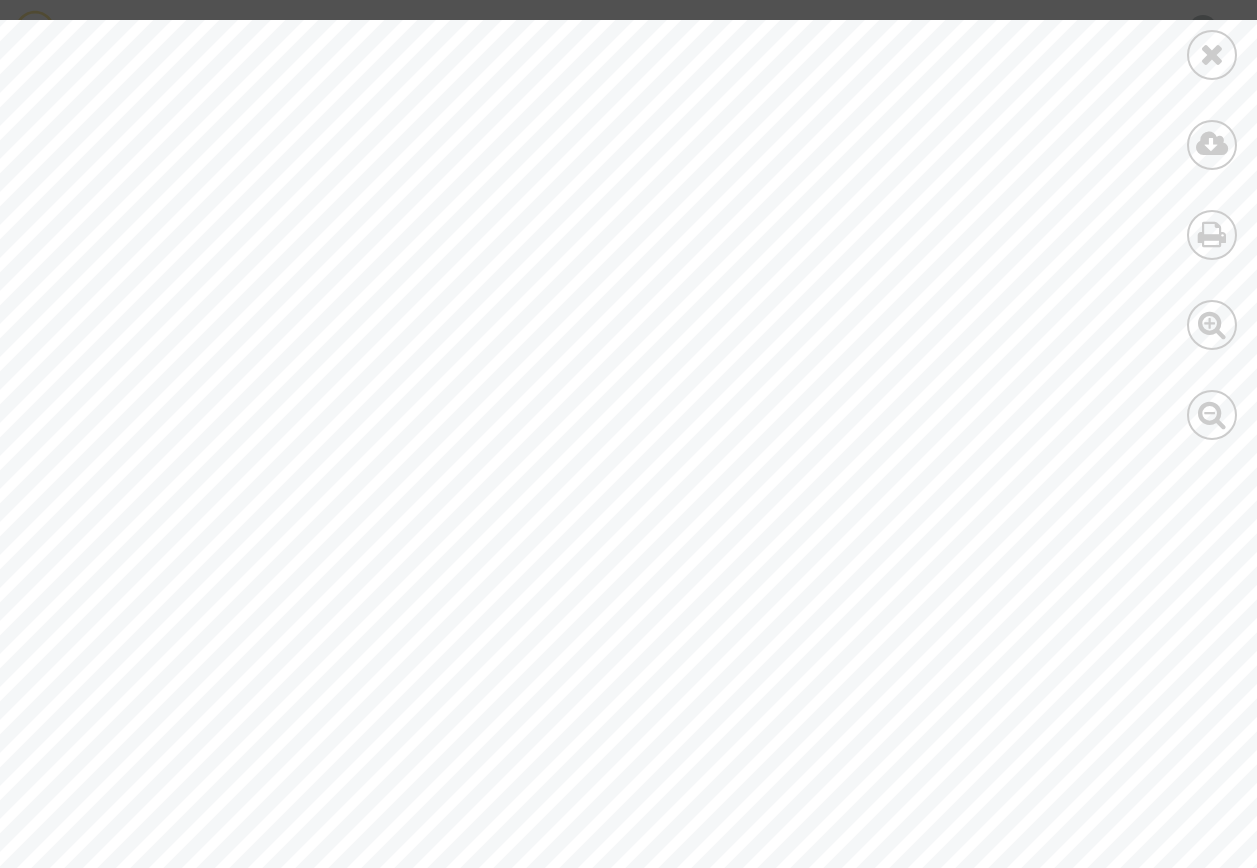 scroll, scrollTop: 200, scrollLeft: 0, axis: vertical 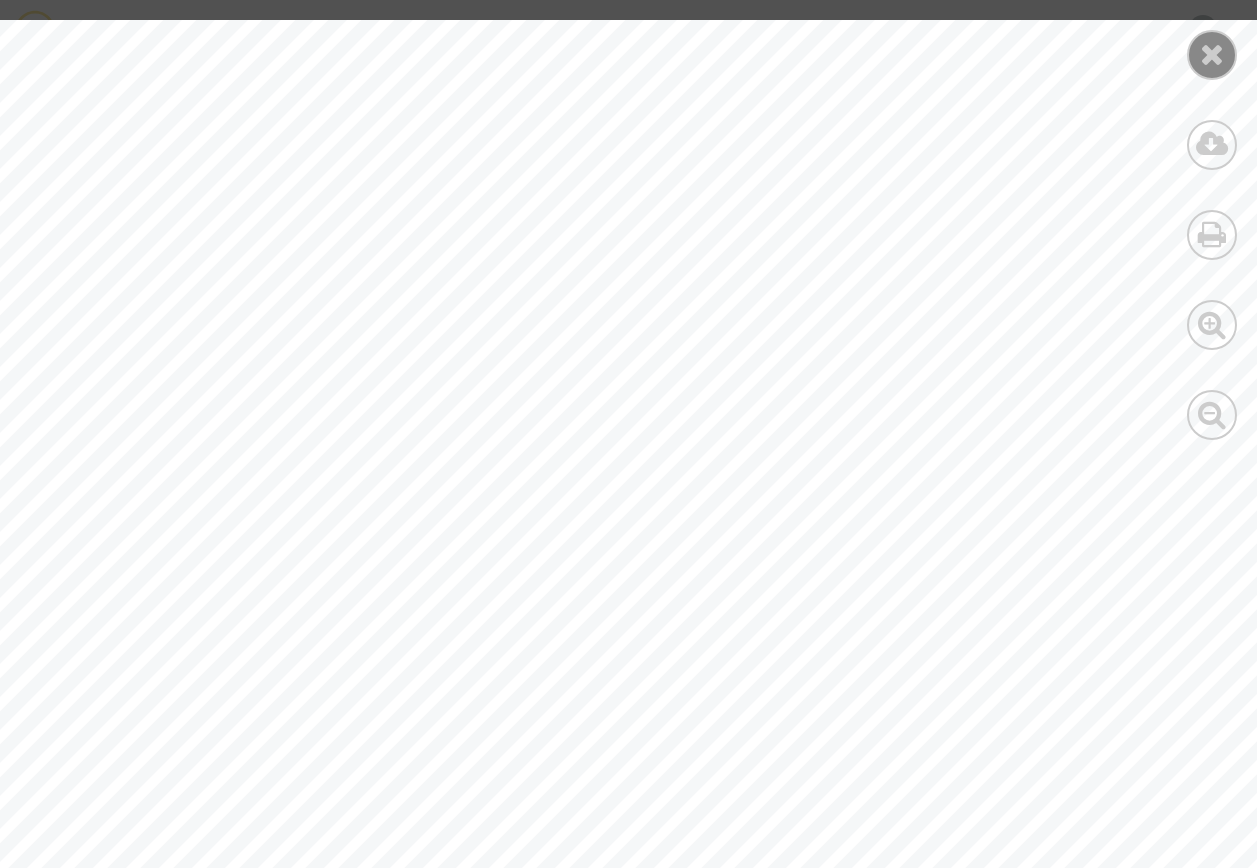 click at bounding box center (1212, 54) 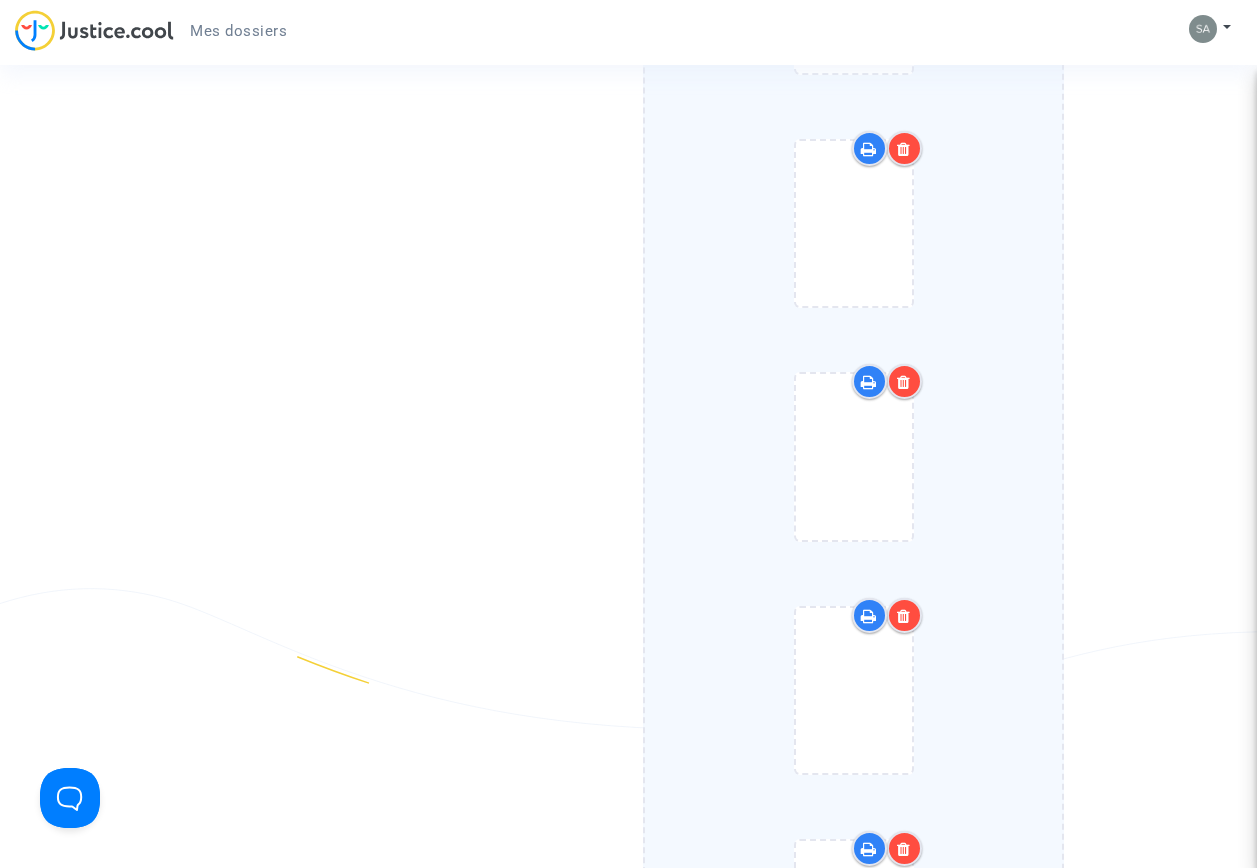 click at bounding box center (904, 149) 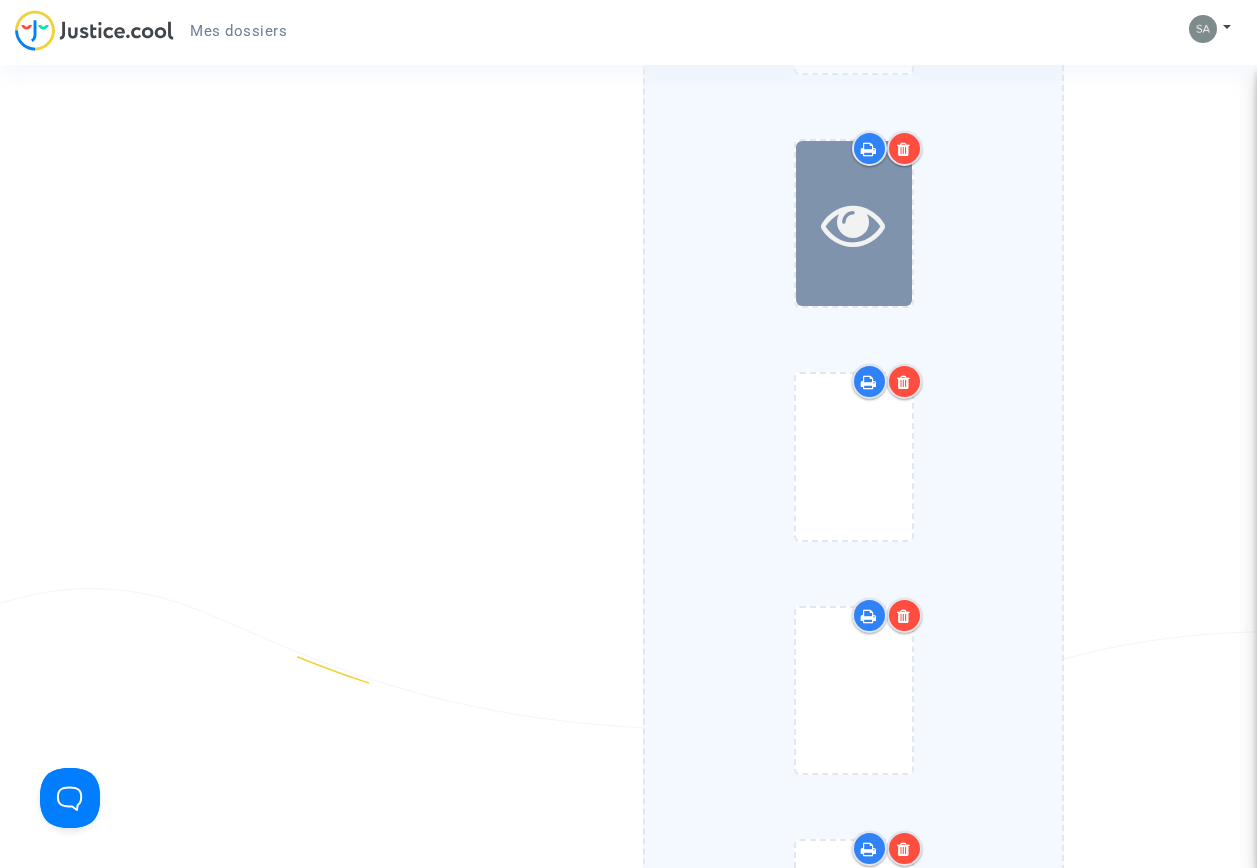 click at bounding box center [853, 224] 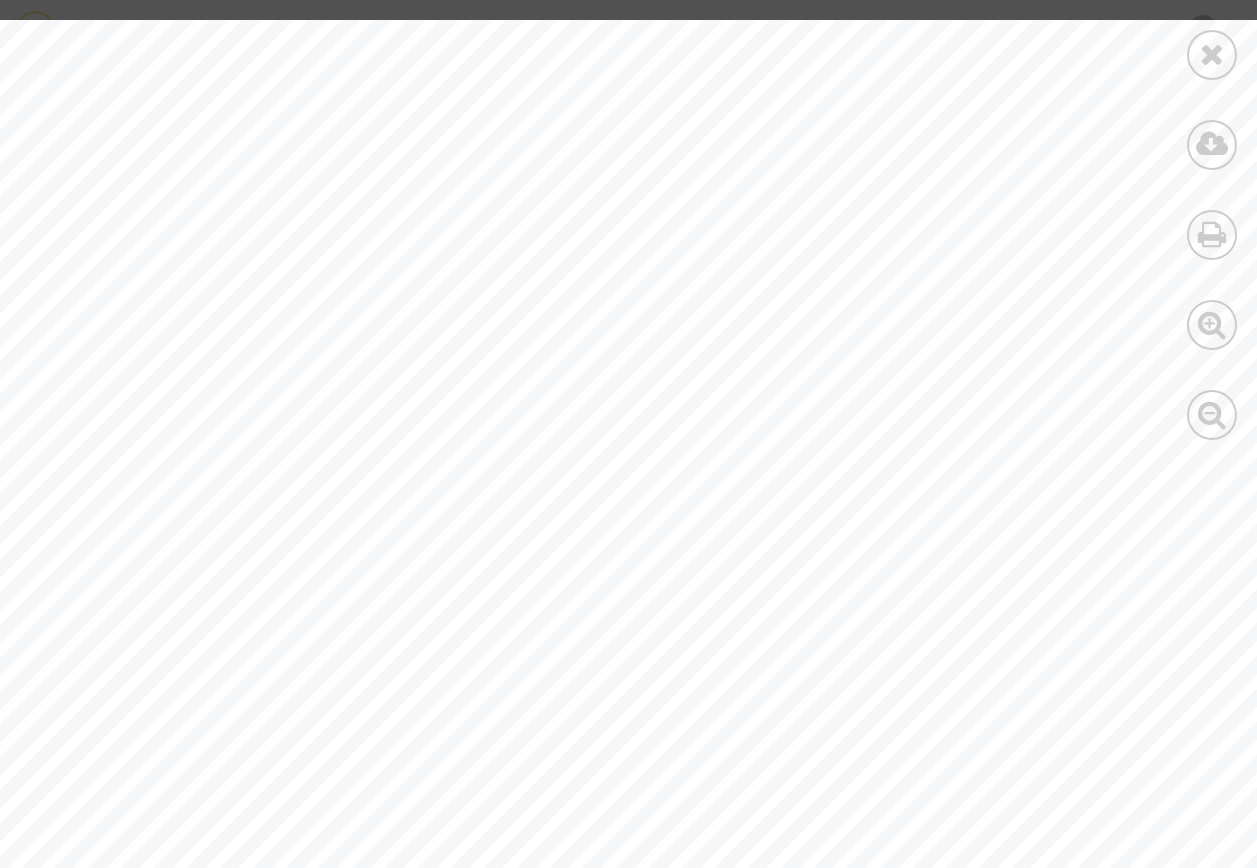 scroll, scrollTop: 500, scrollLeft: 0, axis: vertical 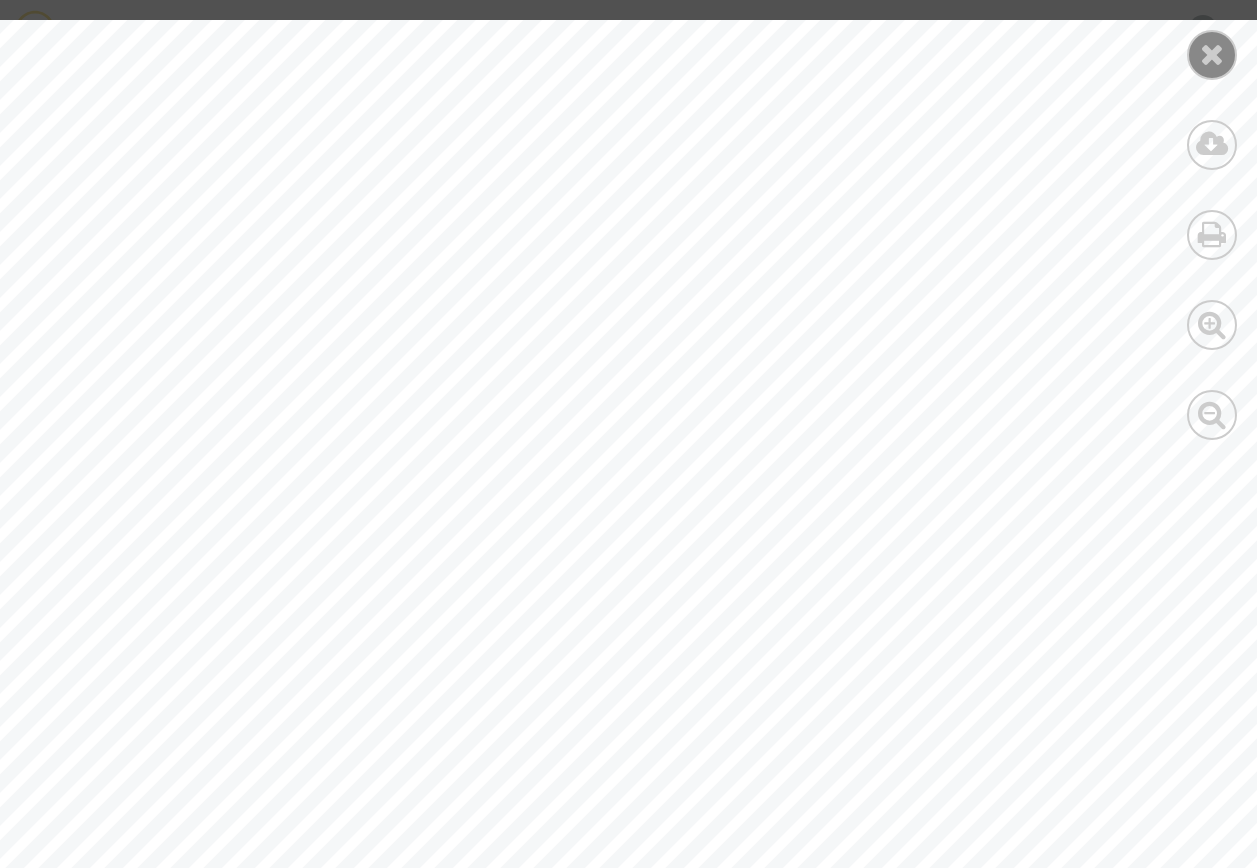 click at bounding box center (1212, 54) 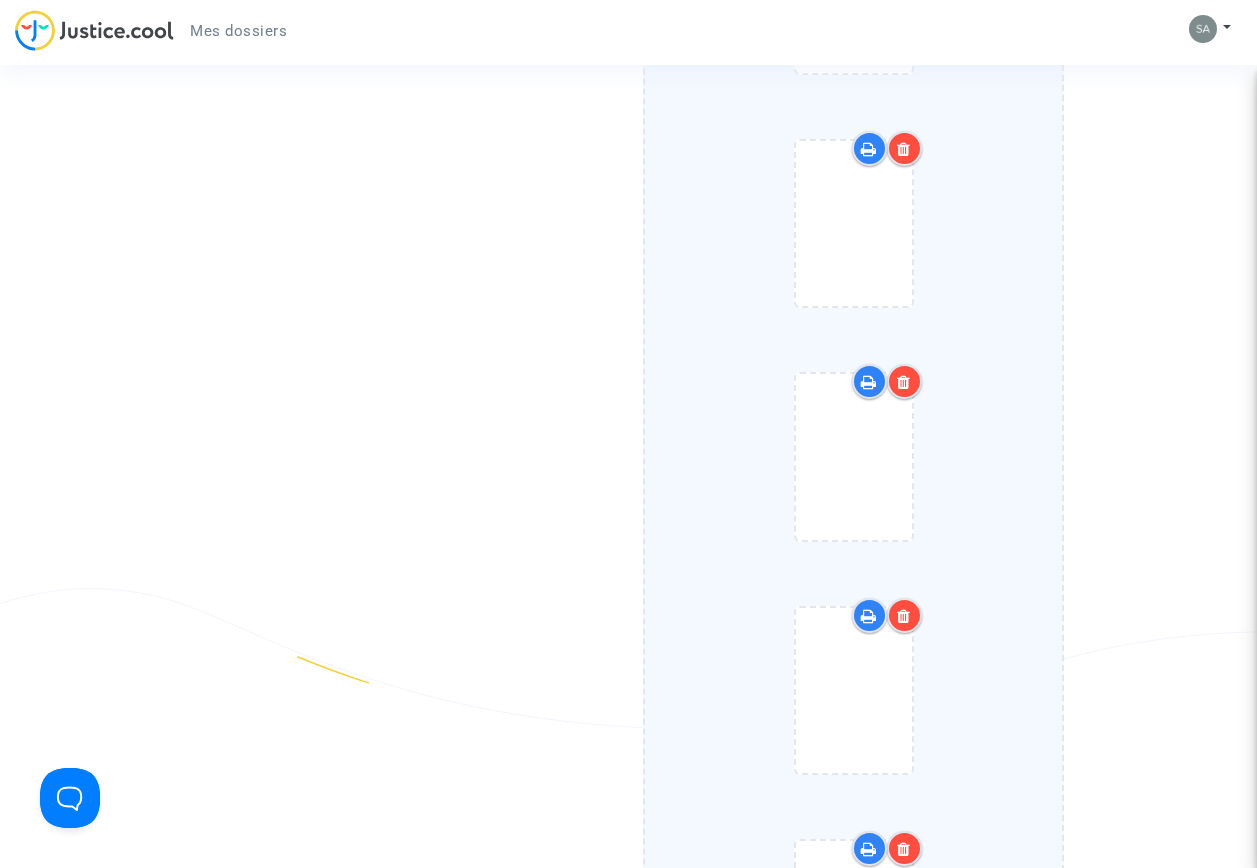 click at bounding box center [904, 149] 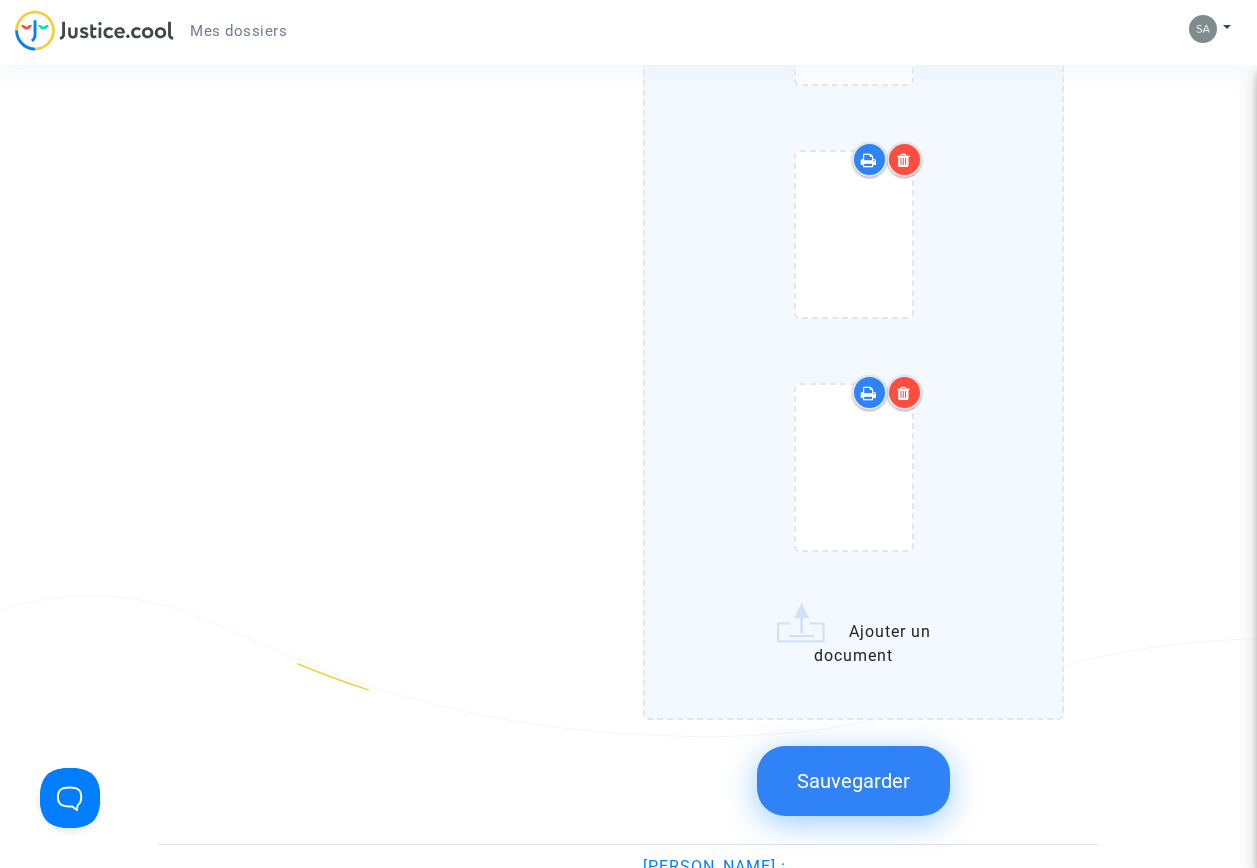 scroll, scrollTop: 7500, scrollLeft: 0, axis: vertical 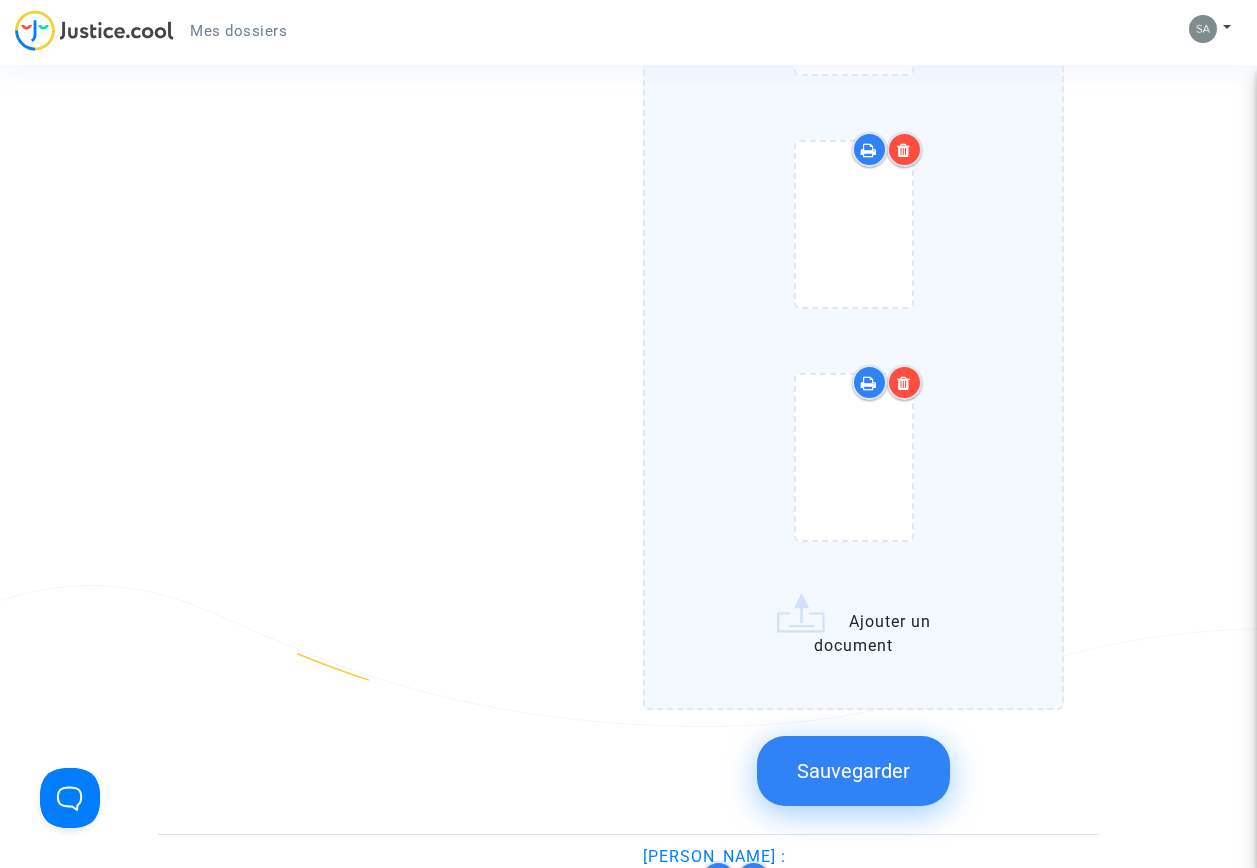 click on "Sauvegarder" 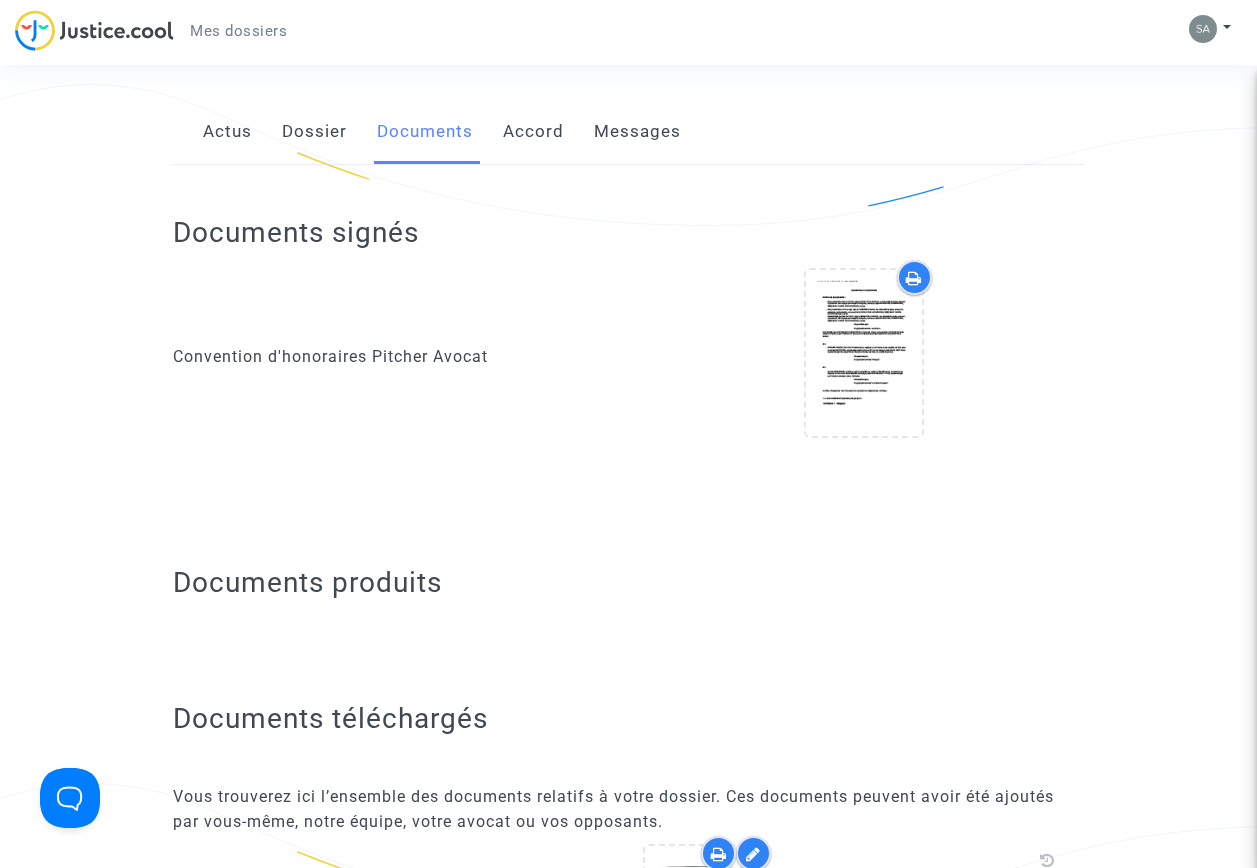 scroll, scrollTop: 0, scrollLeft: 0, axis: both 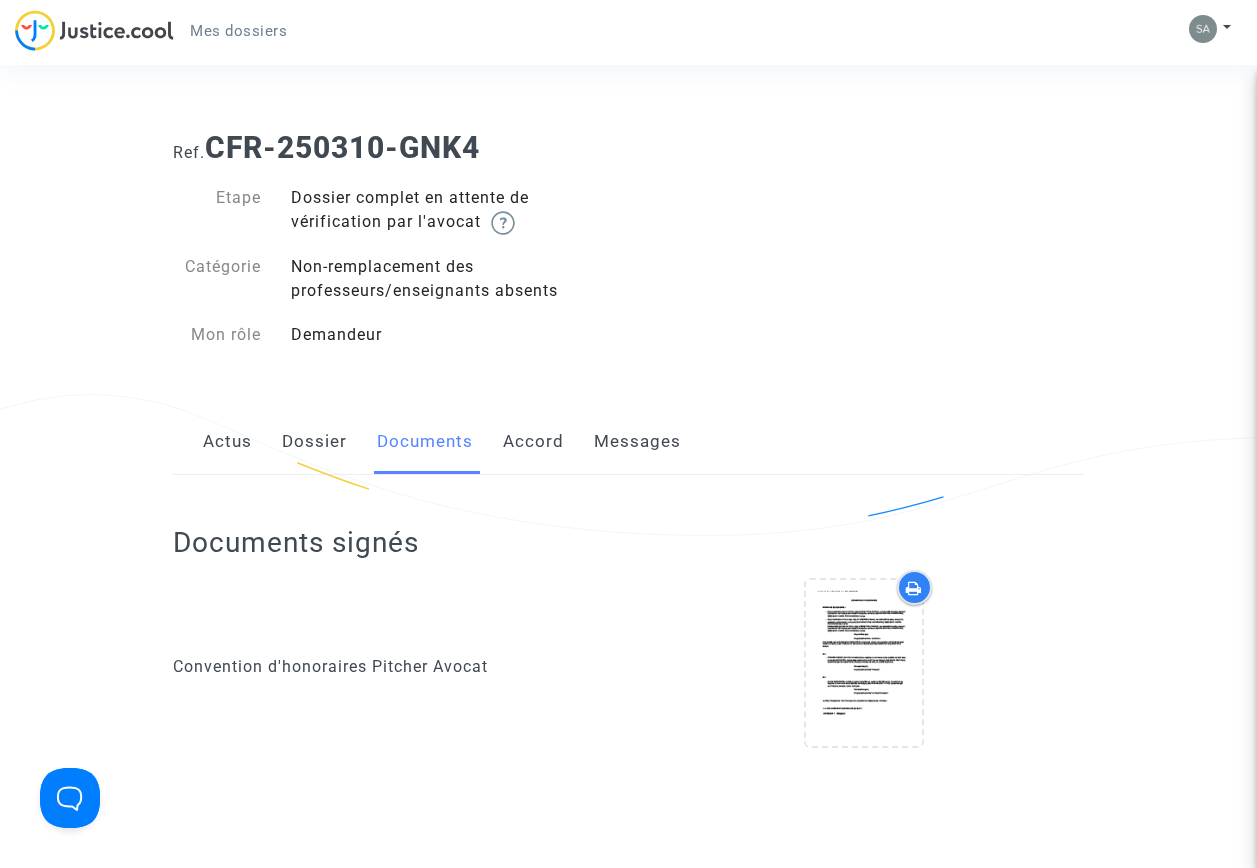 click on "Dossier" 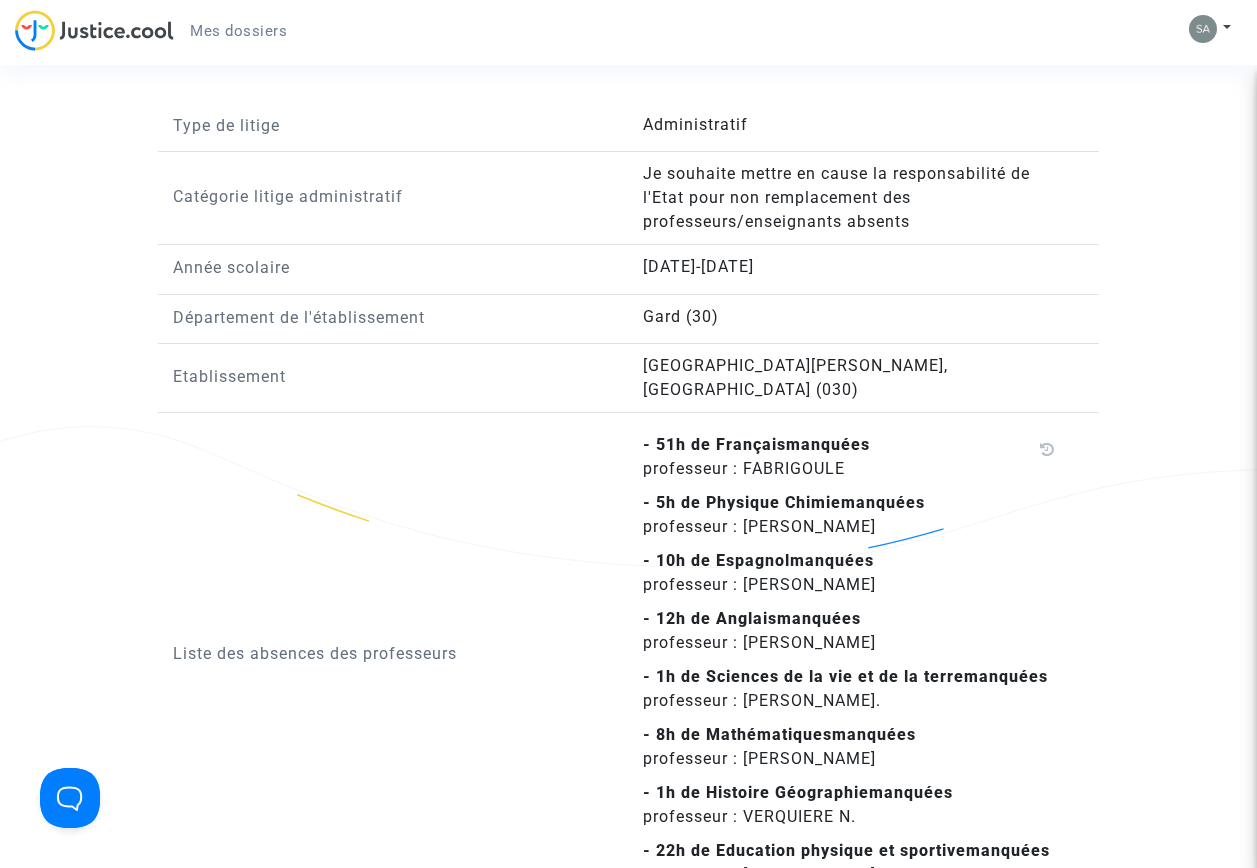 scroll, scrollTop: 1400, scrollLeft: 0, axis: vertical 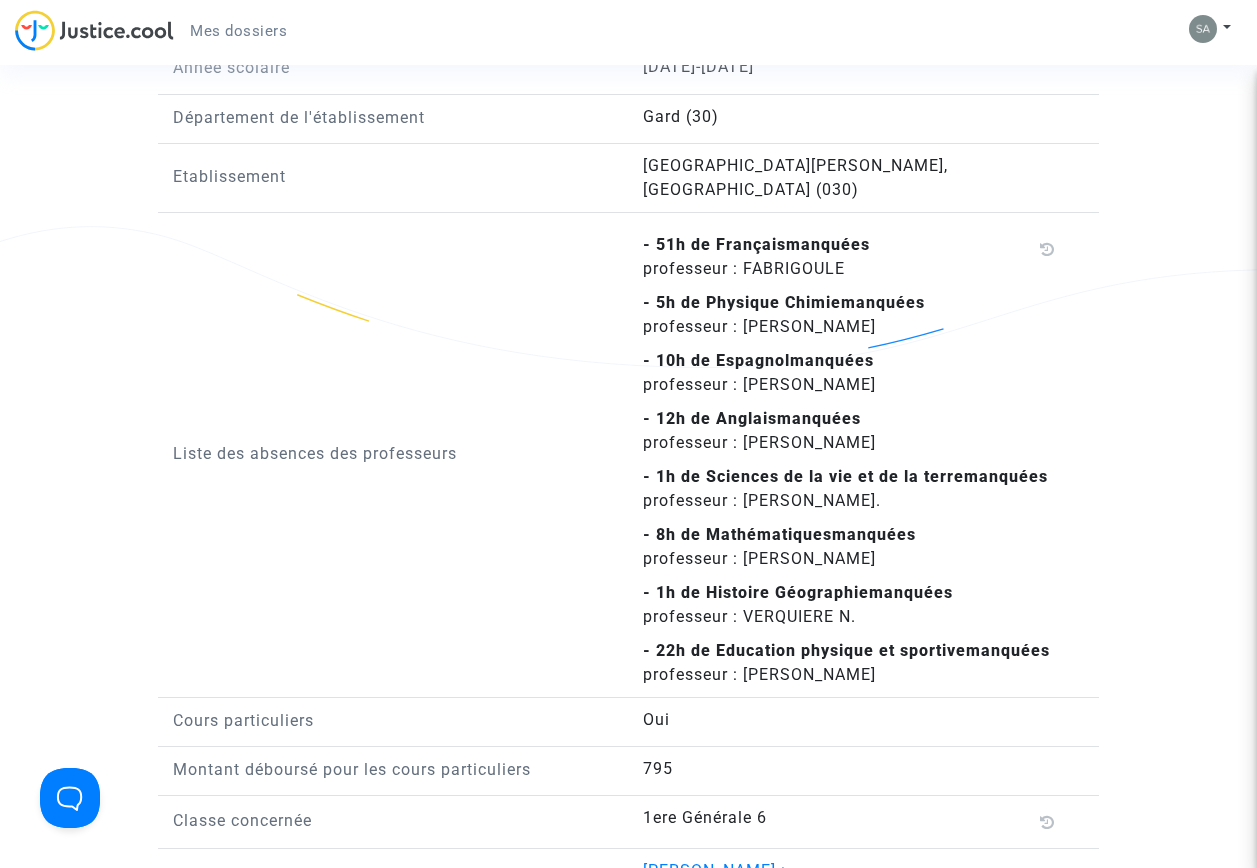 drag, startPoint x: 644, startPoint y: 415, endPoint x: 861, endPoint y: 695, distance: 354.24426 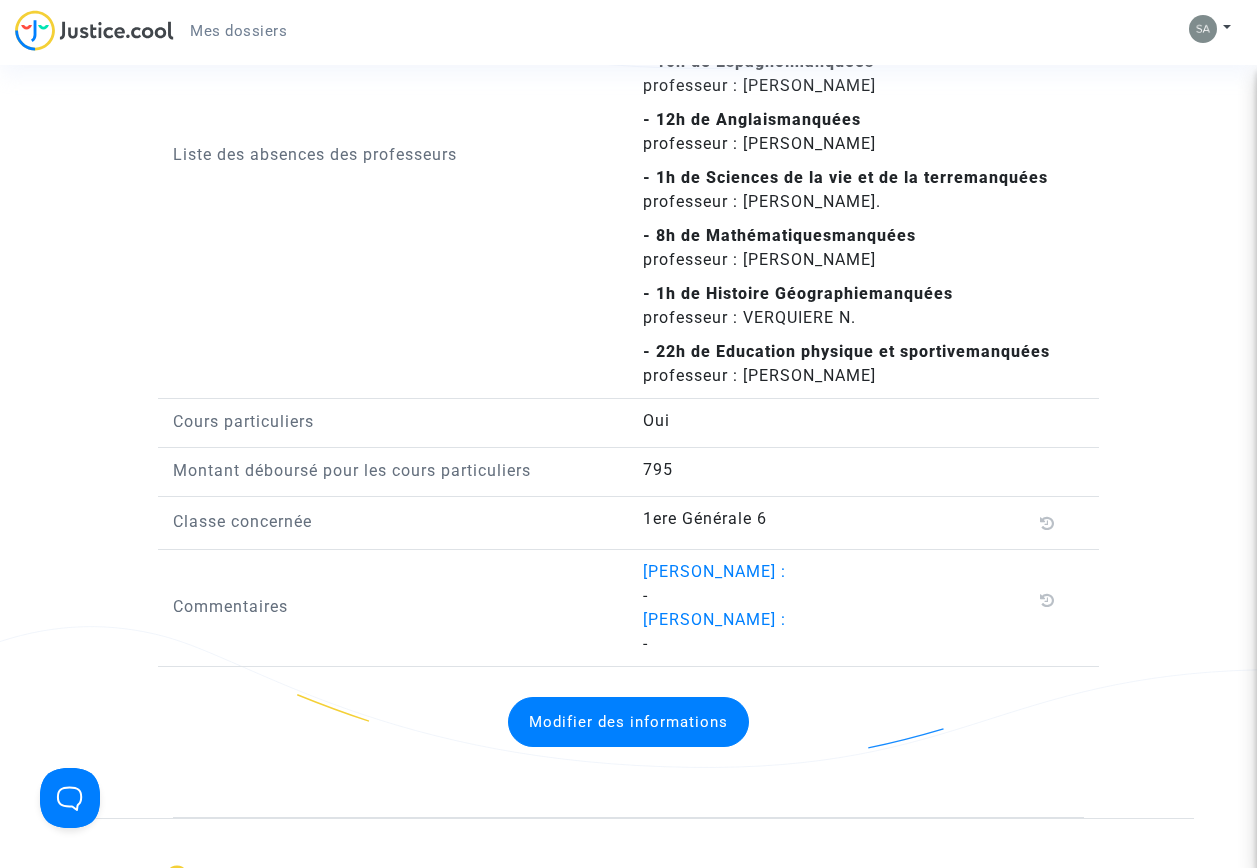 scroll, scrollTop: 1866, scrollLeft: 0, axis: vertical 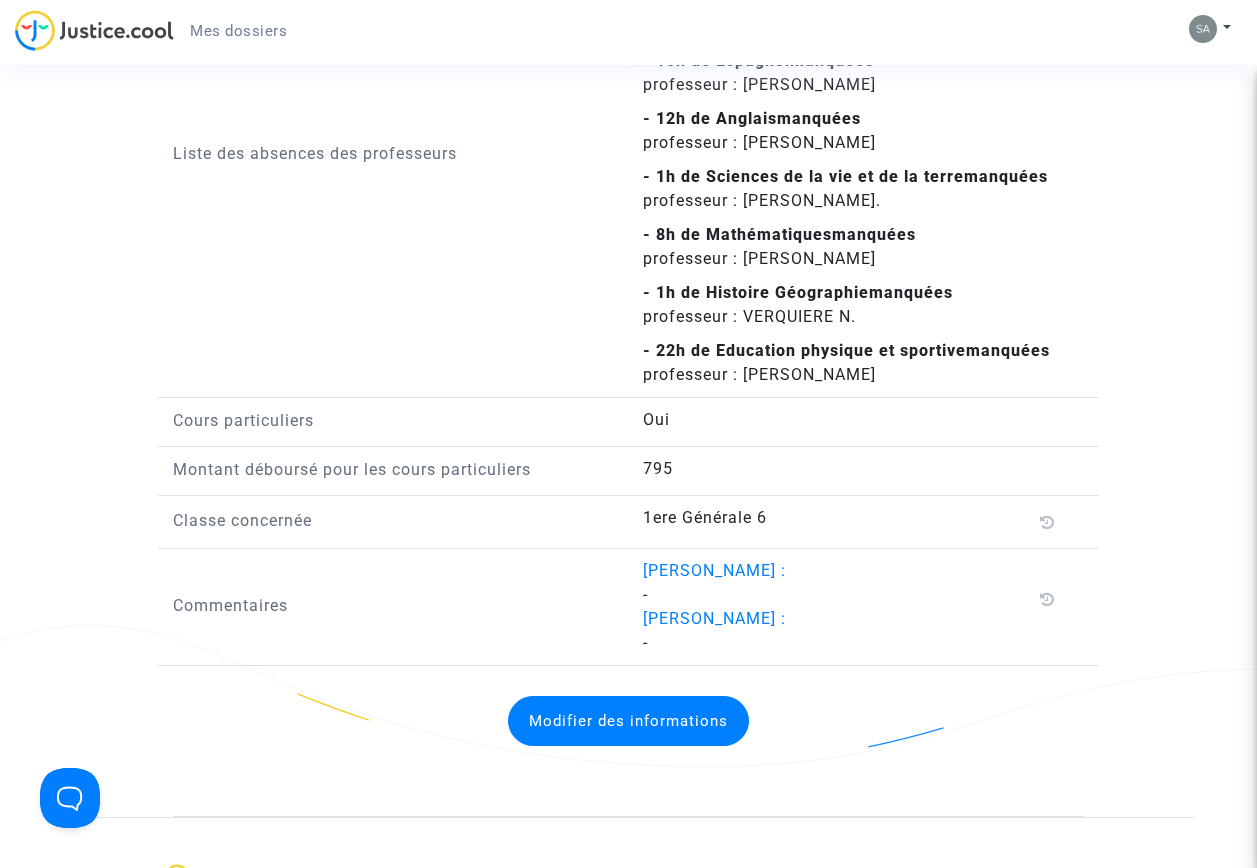 click on "Modifier des informations" 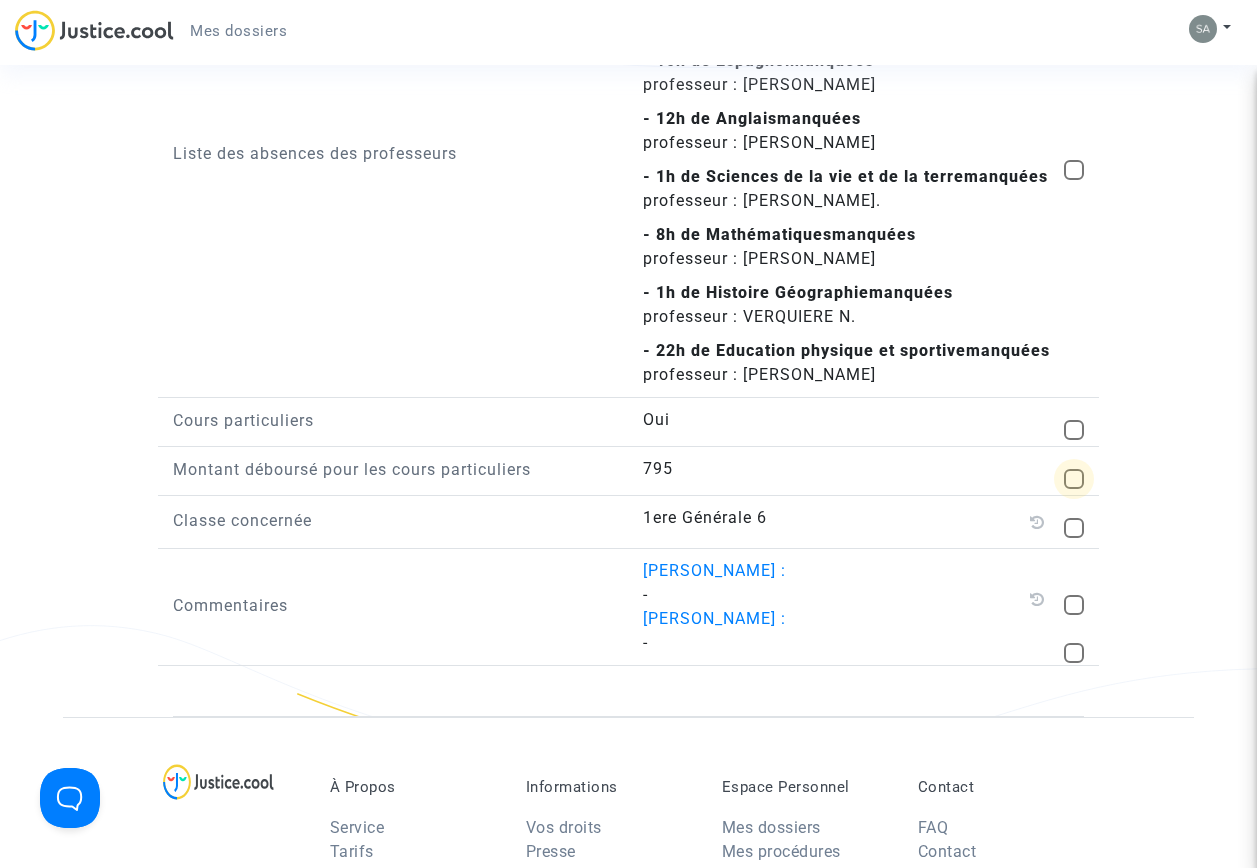 click at bounding box center [1074, 479] 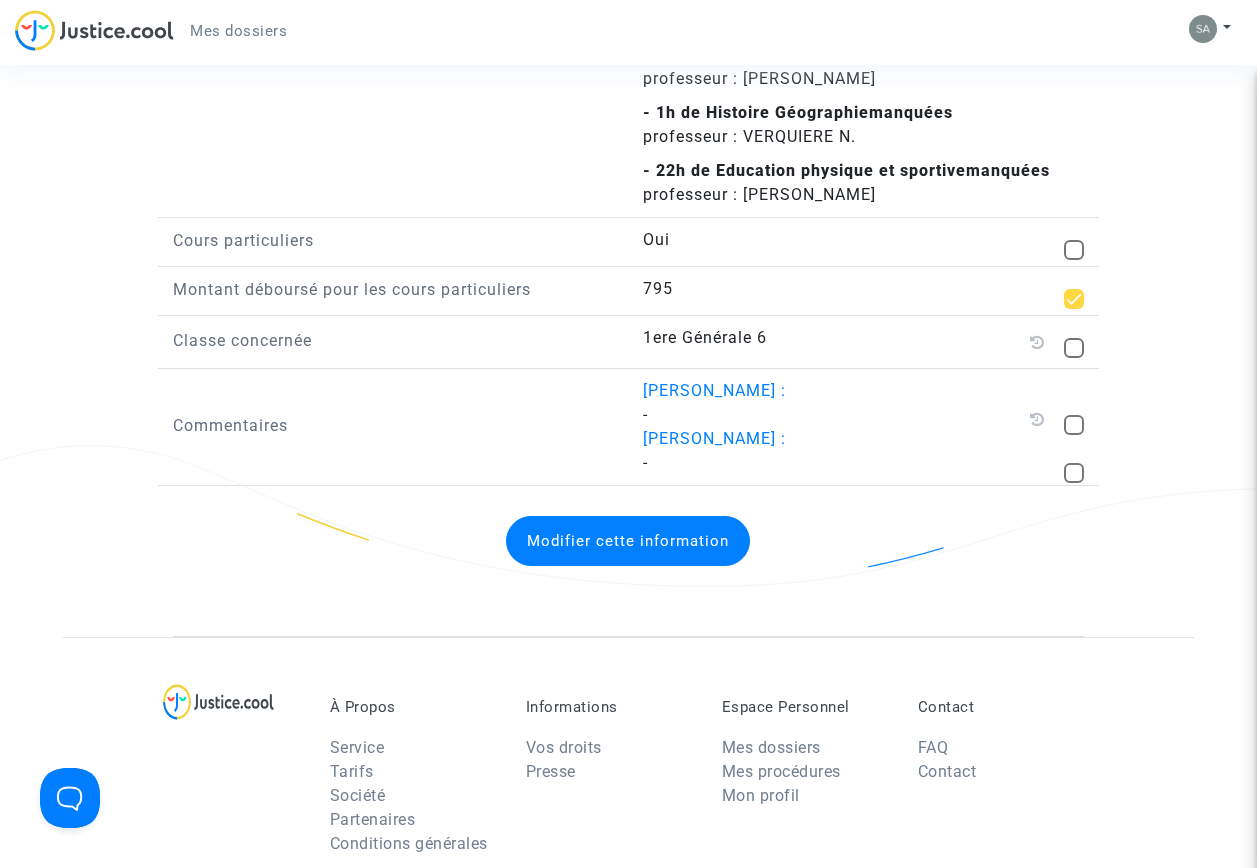 scroll, scrollTop: 2066, scrollLeft: 0, axis: vertical 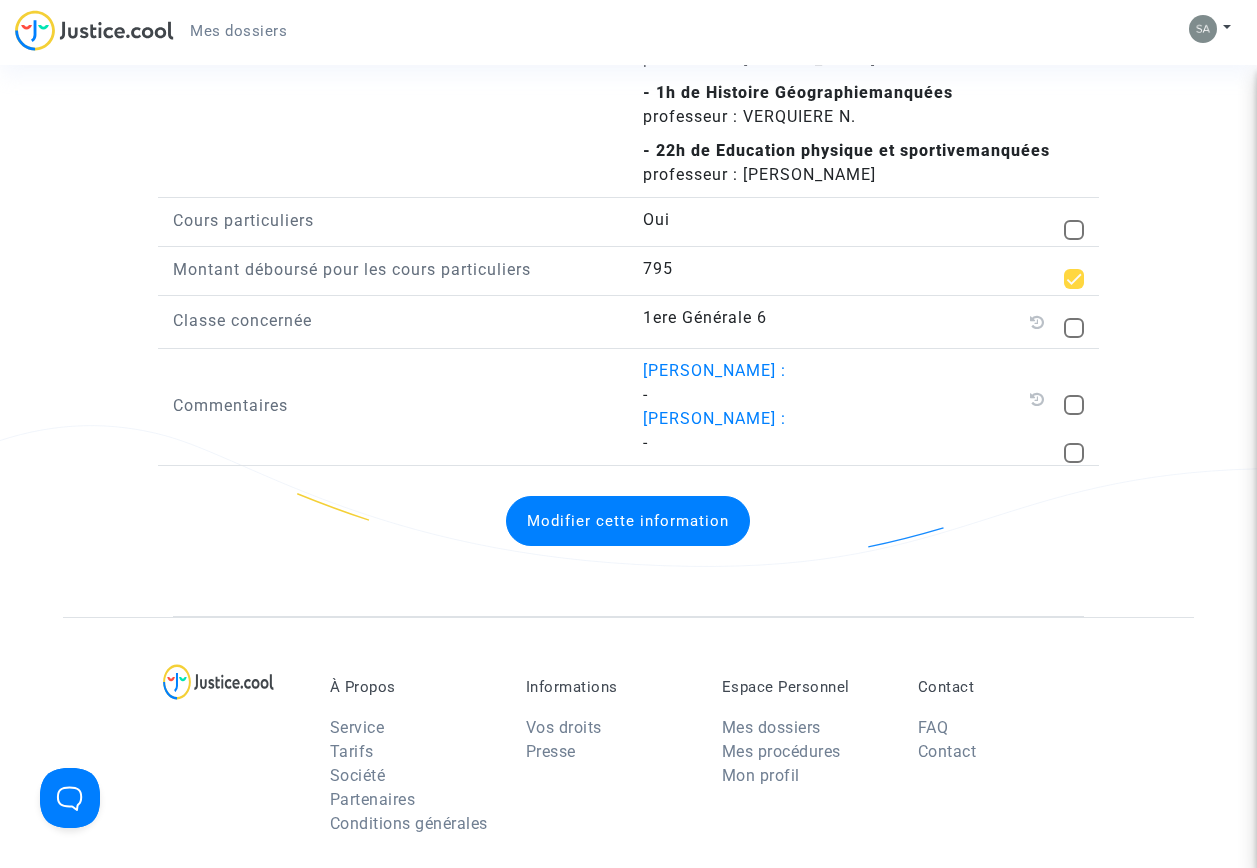 click on "Modifier cette information" 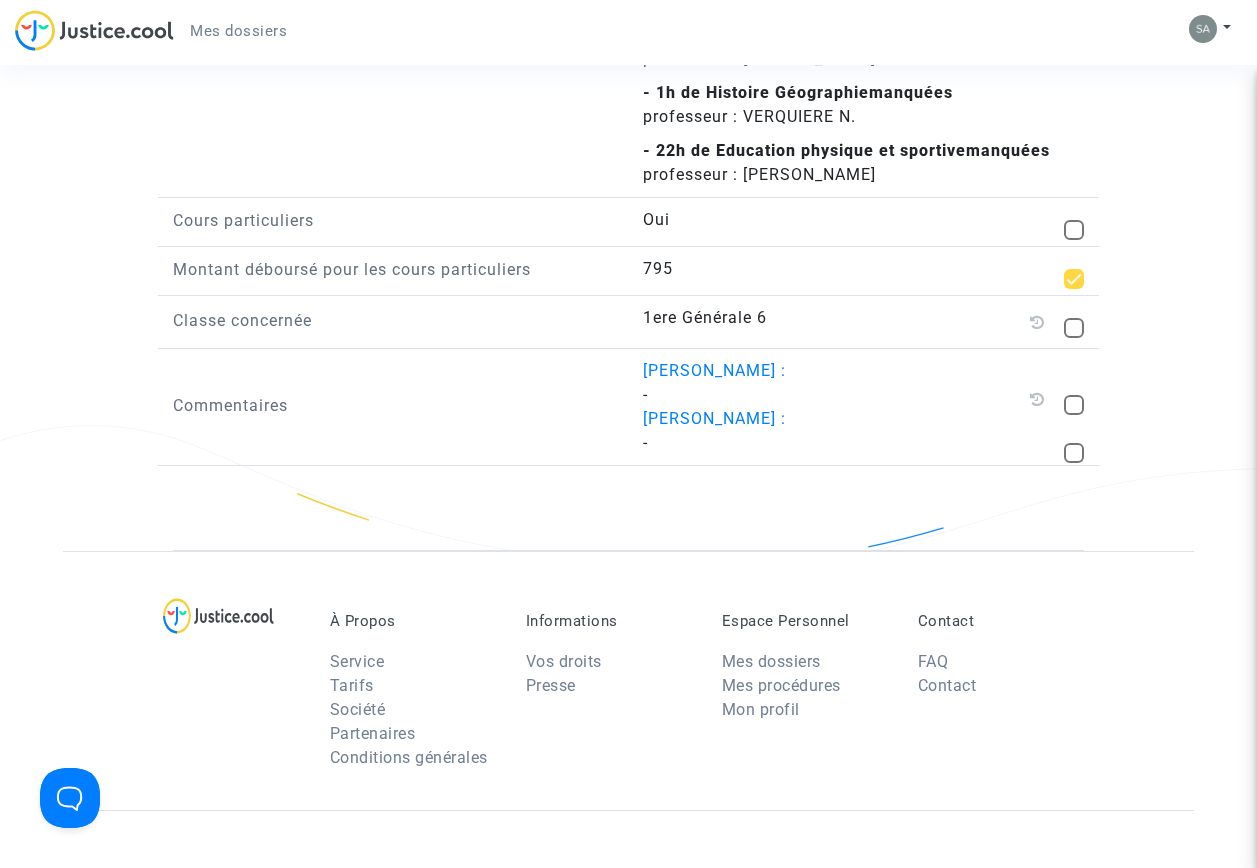 scroll, scrollTop: 1773, scrollLeft: 0, axis: vertical 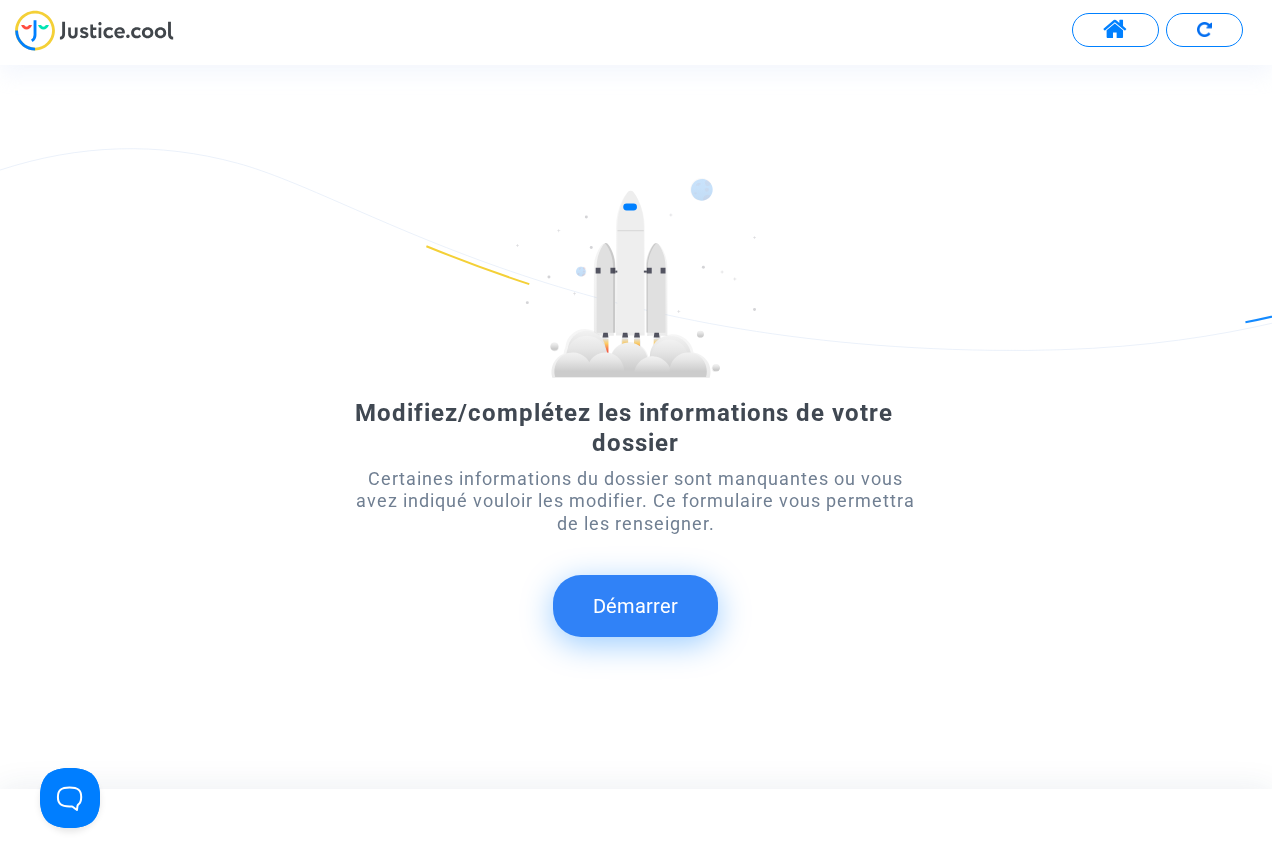 click on "Démarrer" 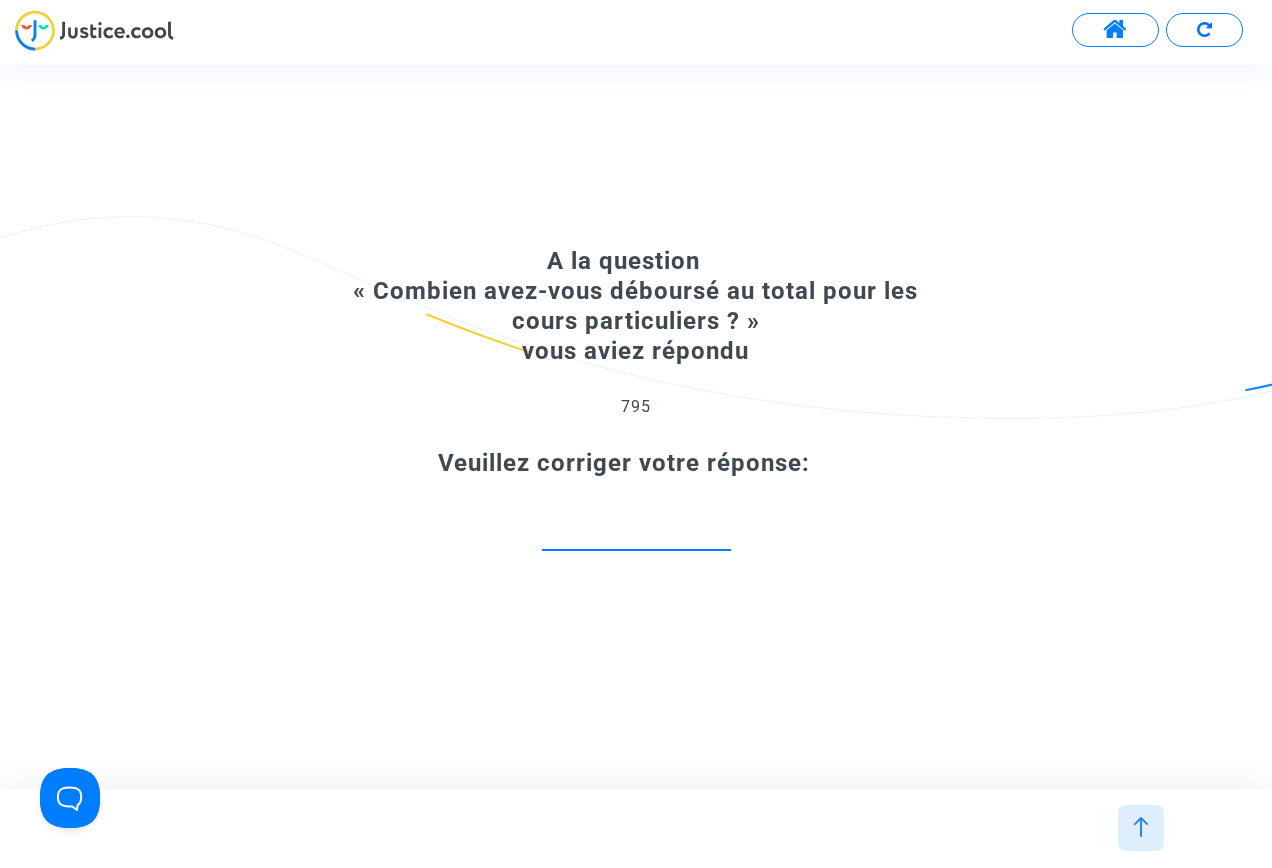 click at bounding box center [636, 528] 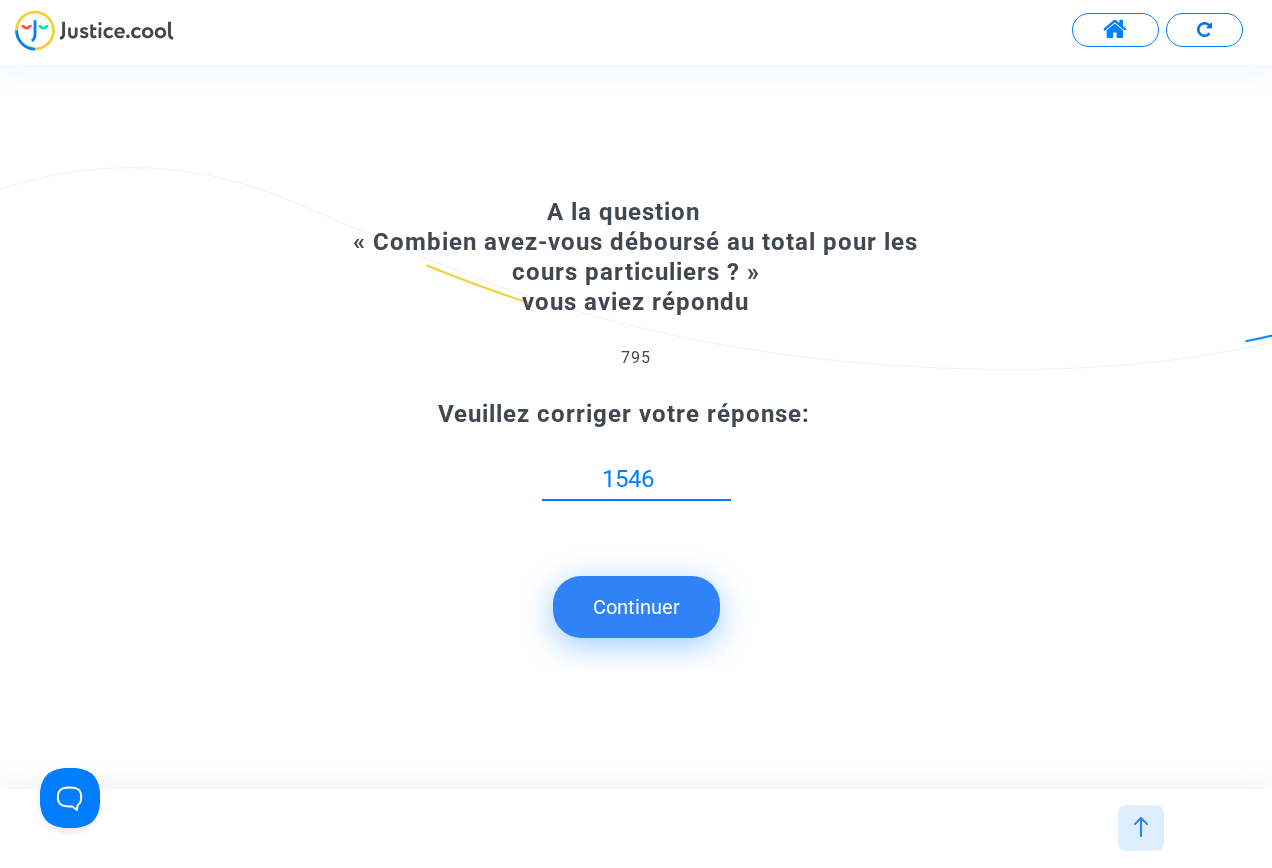 type on "1546" 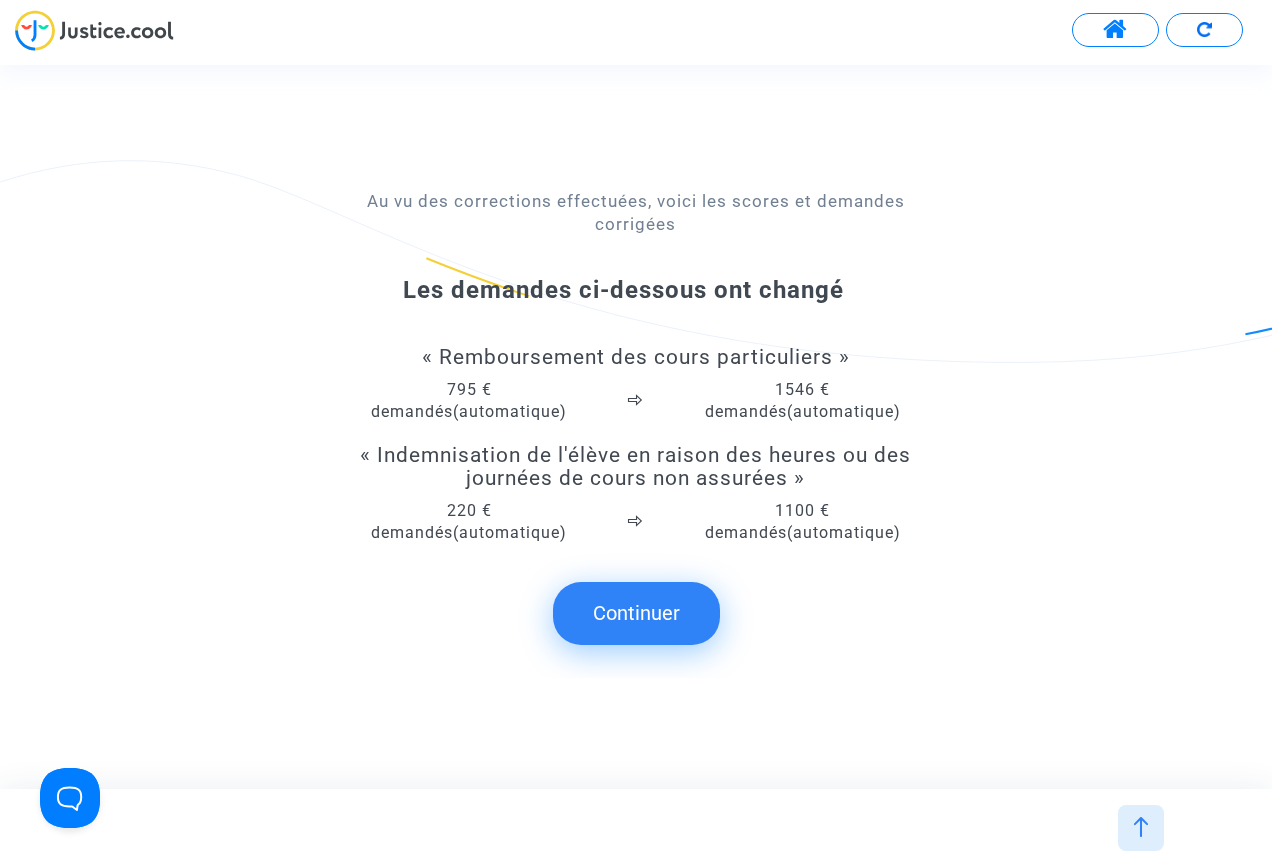 click on "Continuer" 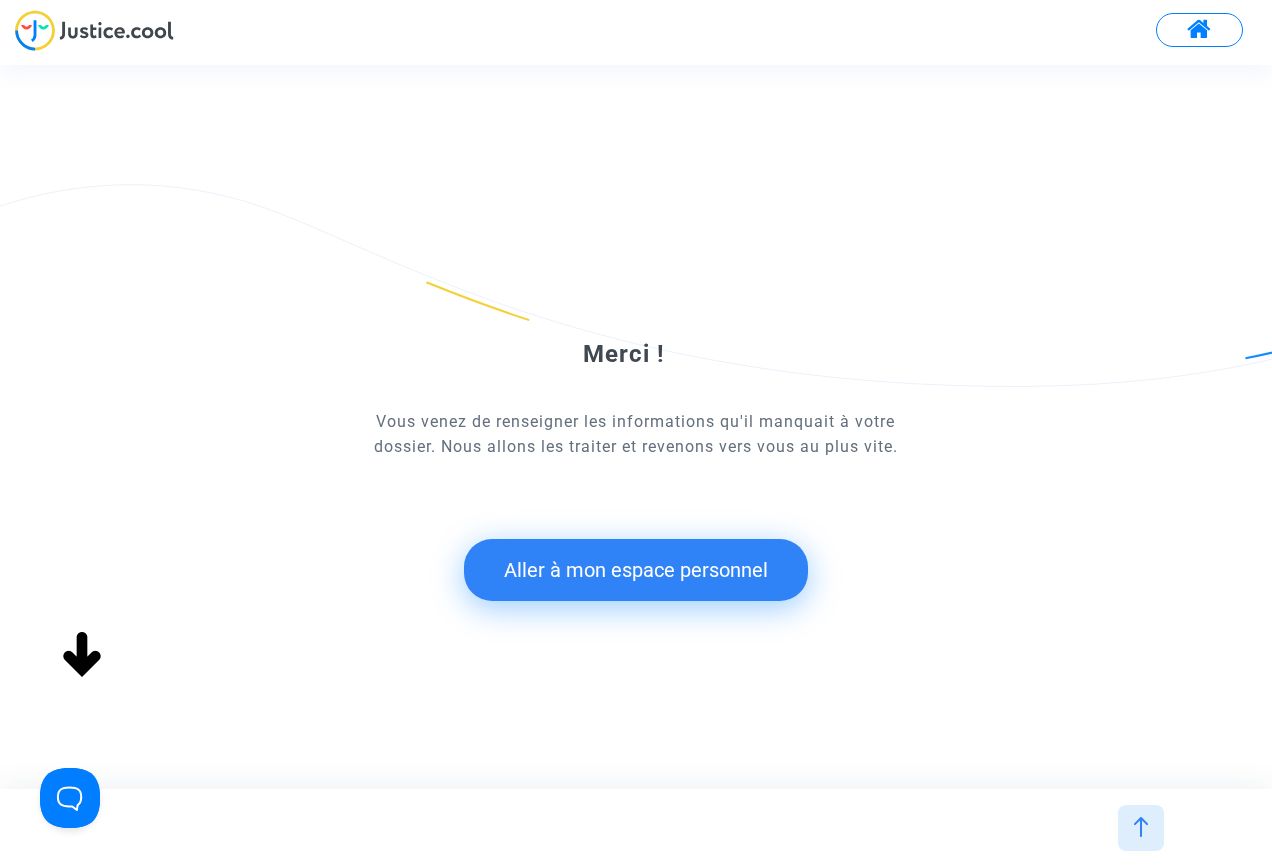 click on "Aller à mon espace personnel" 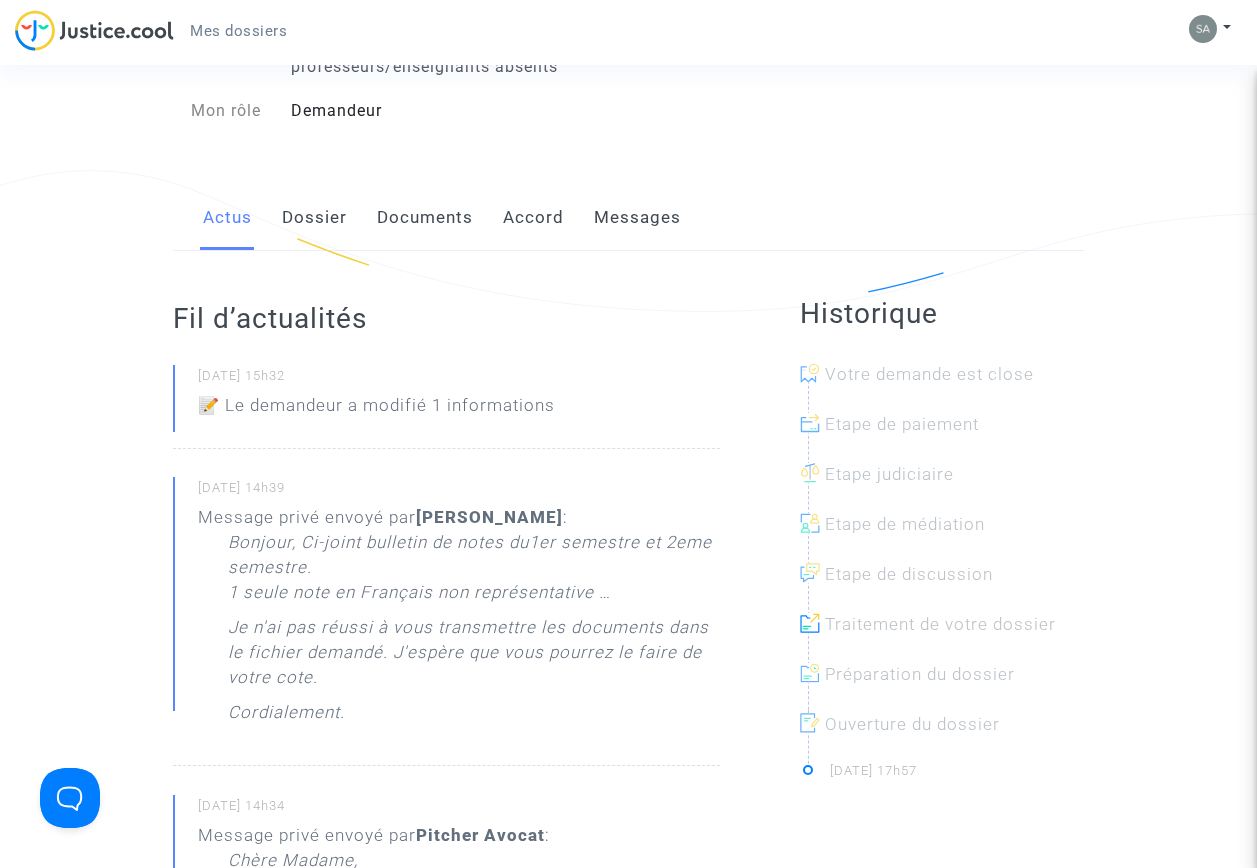 scroll, scrollTop: 200, scrollLeft: 0, axis: vertical 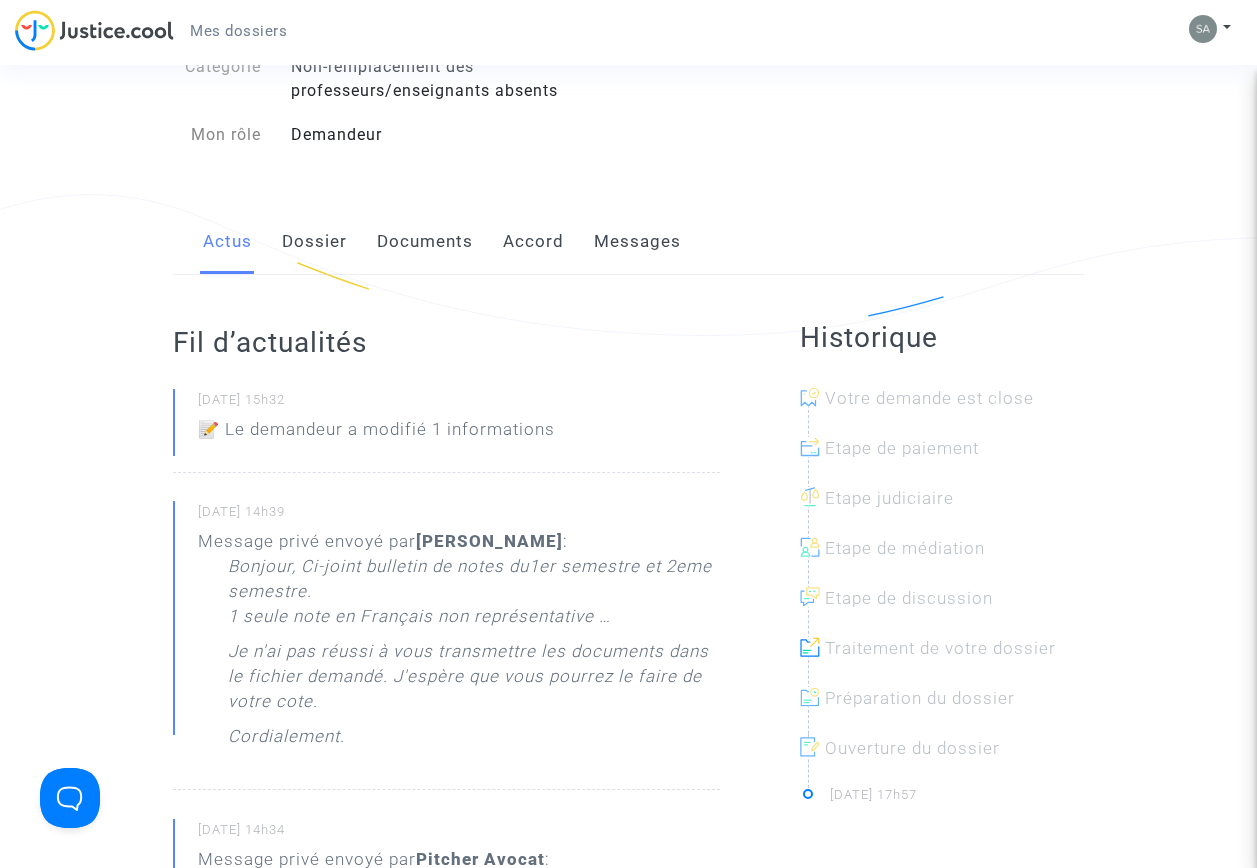 click on "Documents" 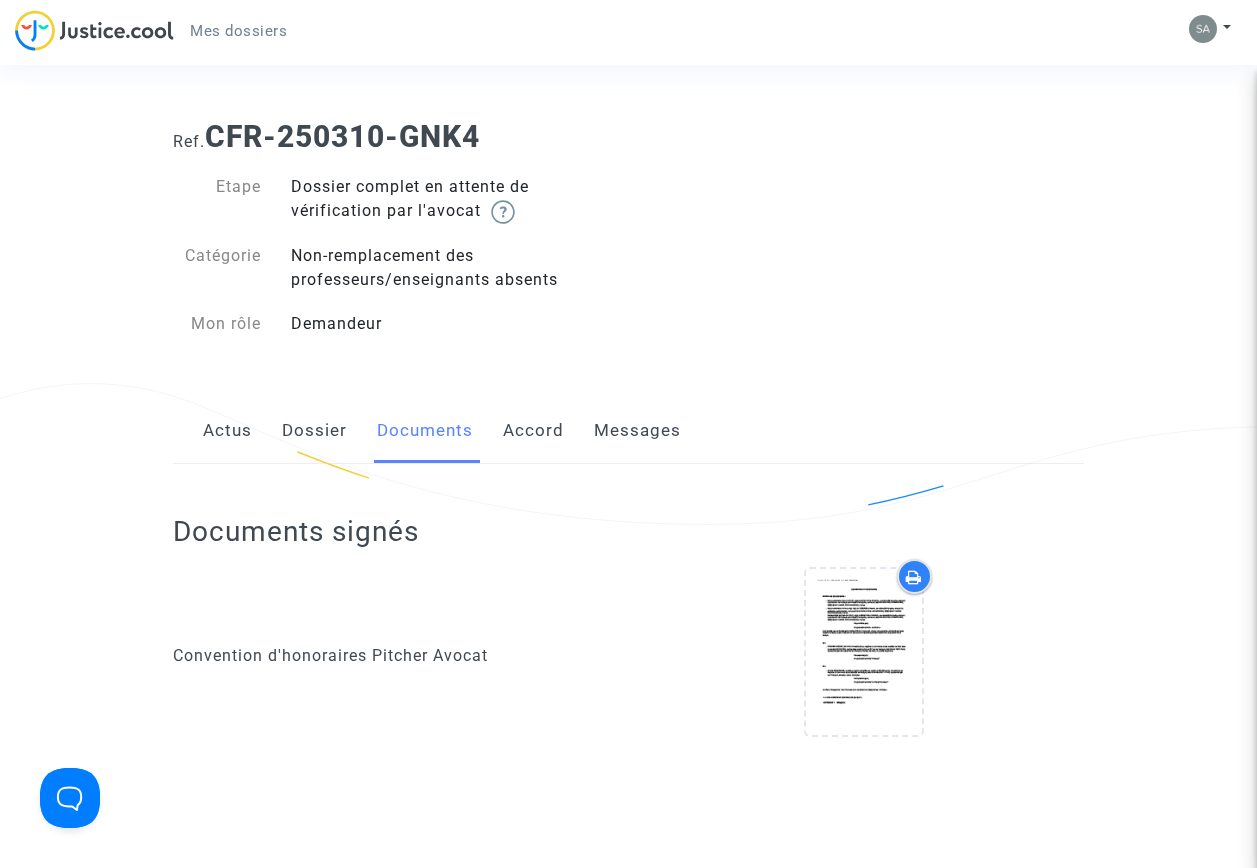 scroll, scrollTop: 0, scrollLeft: 0, axis: both 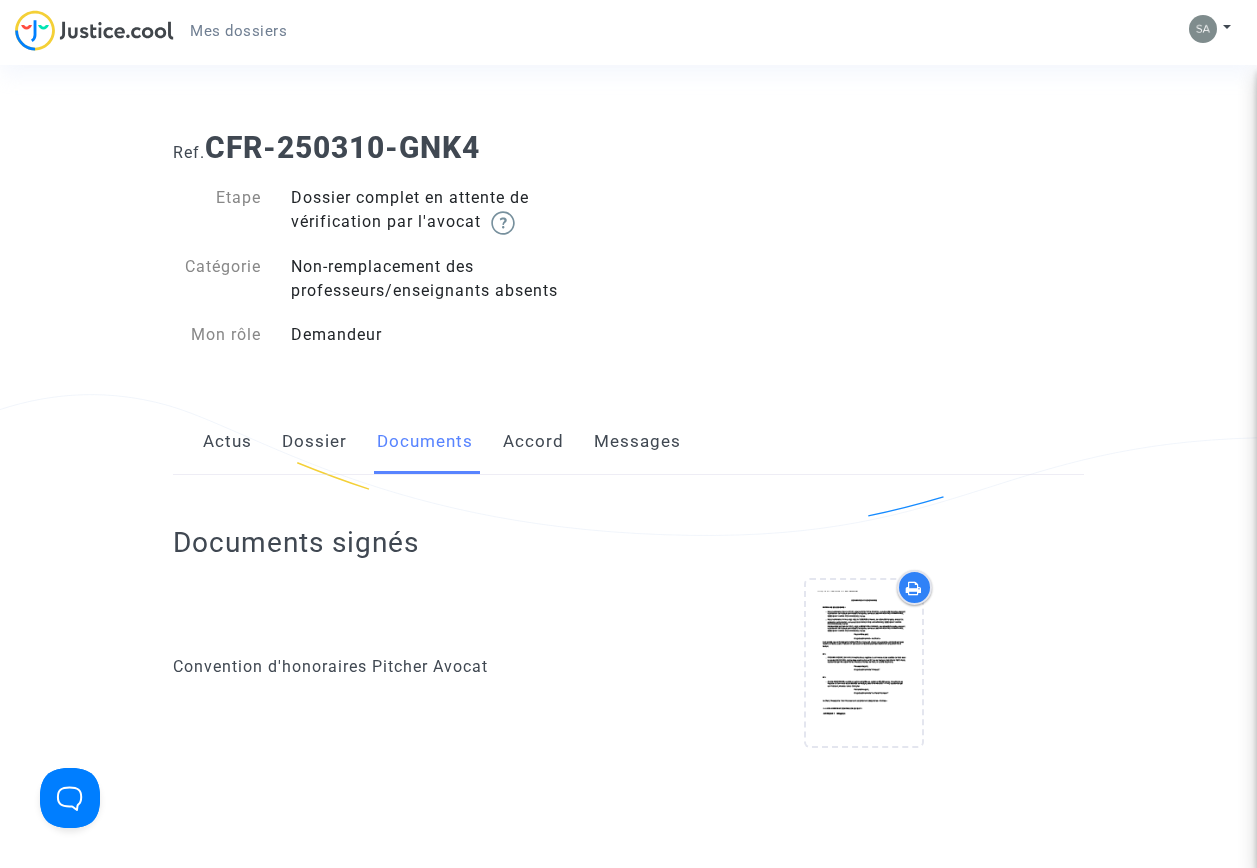 click on "Dossier" 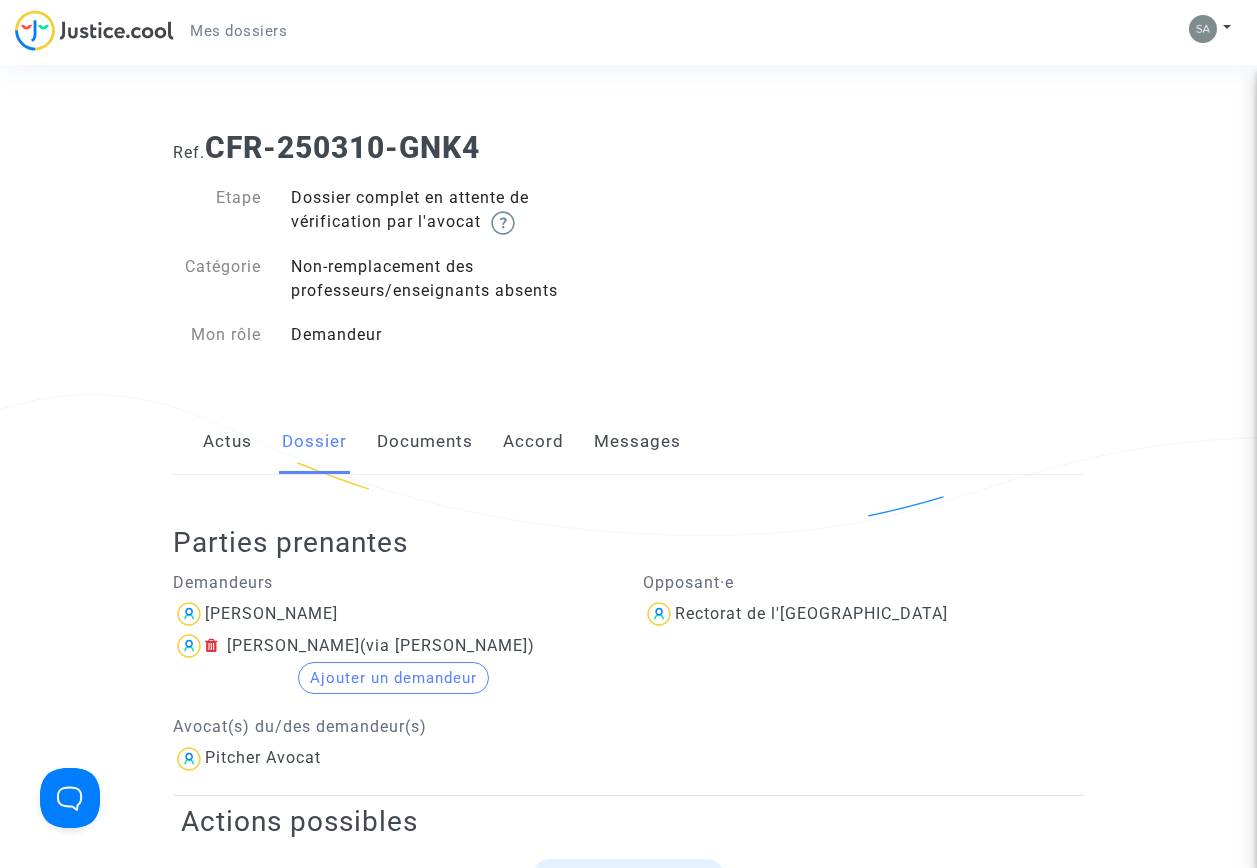 click on "Mes dossiers" at bounding box center [238, 31] 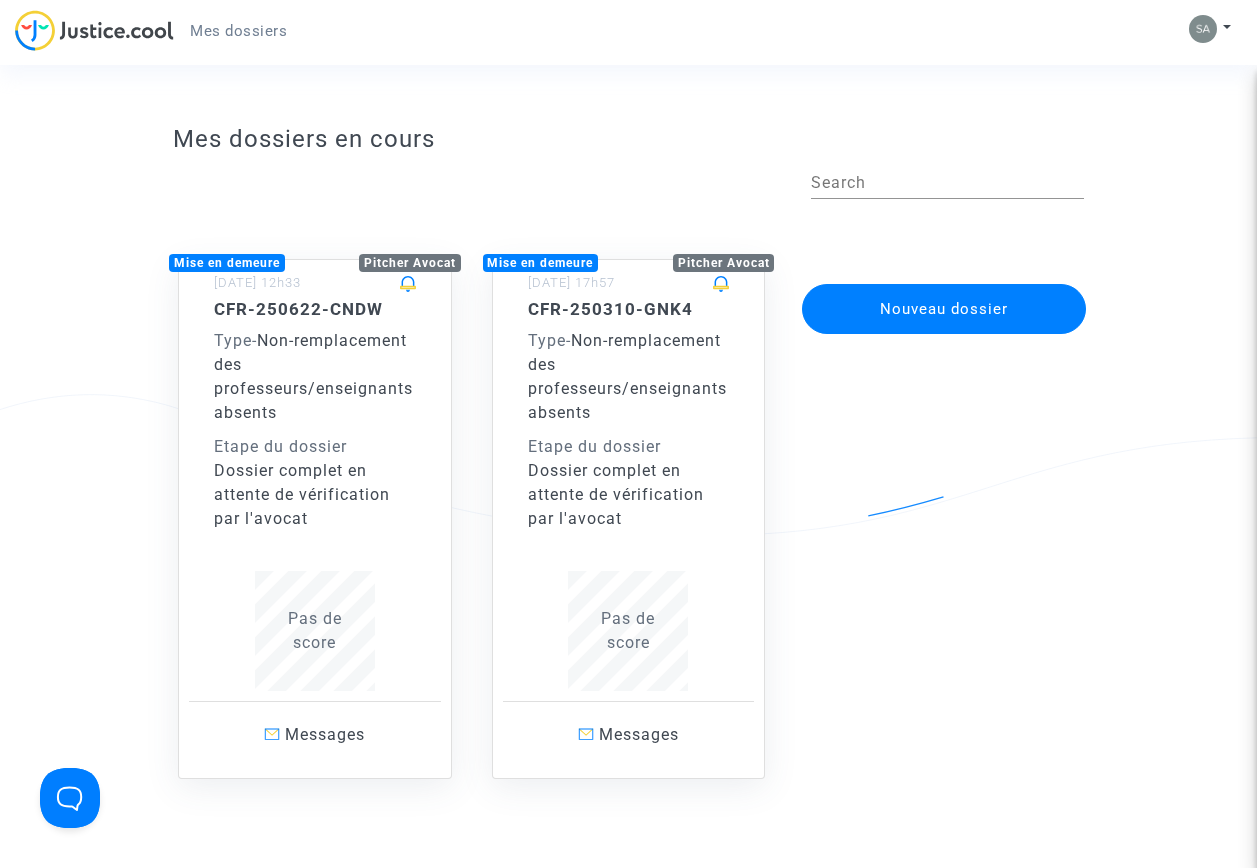 click on "Etape du dossier" 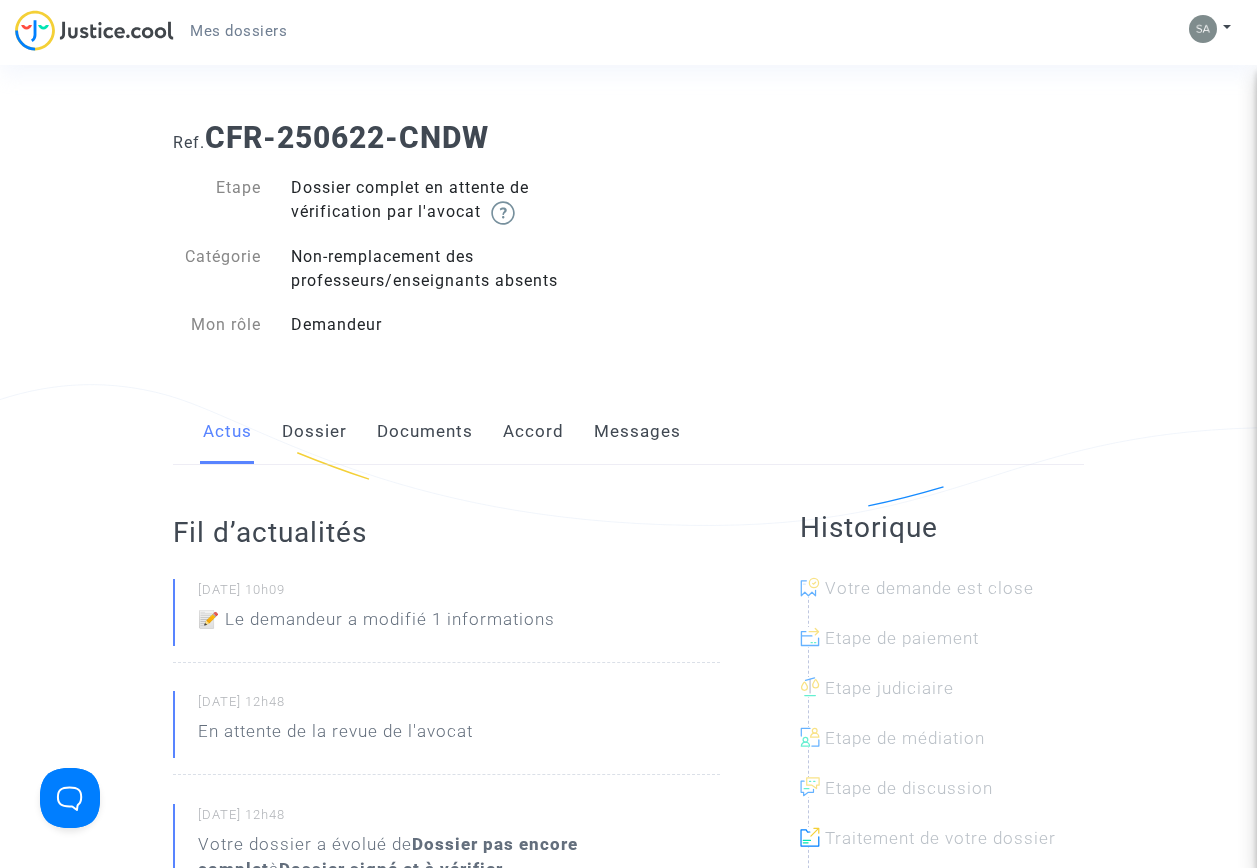 scroll, scrollTop: 0, scrollLeft: 0, axis: both 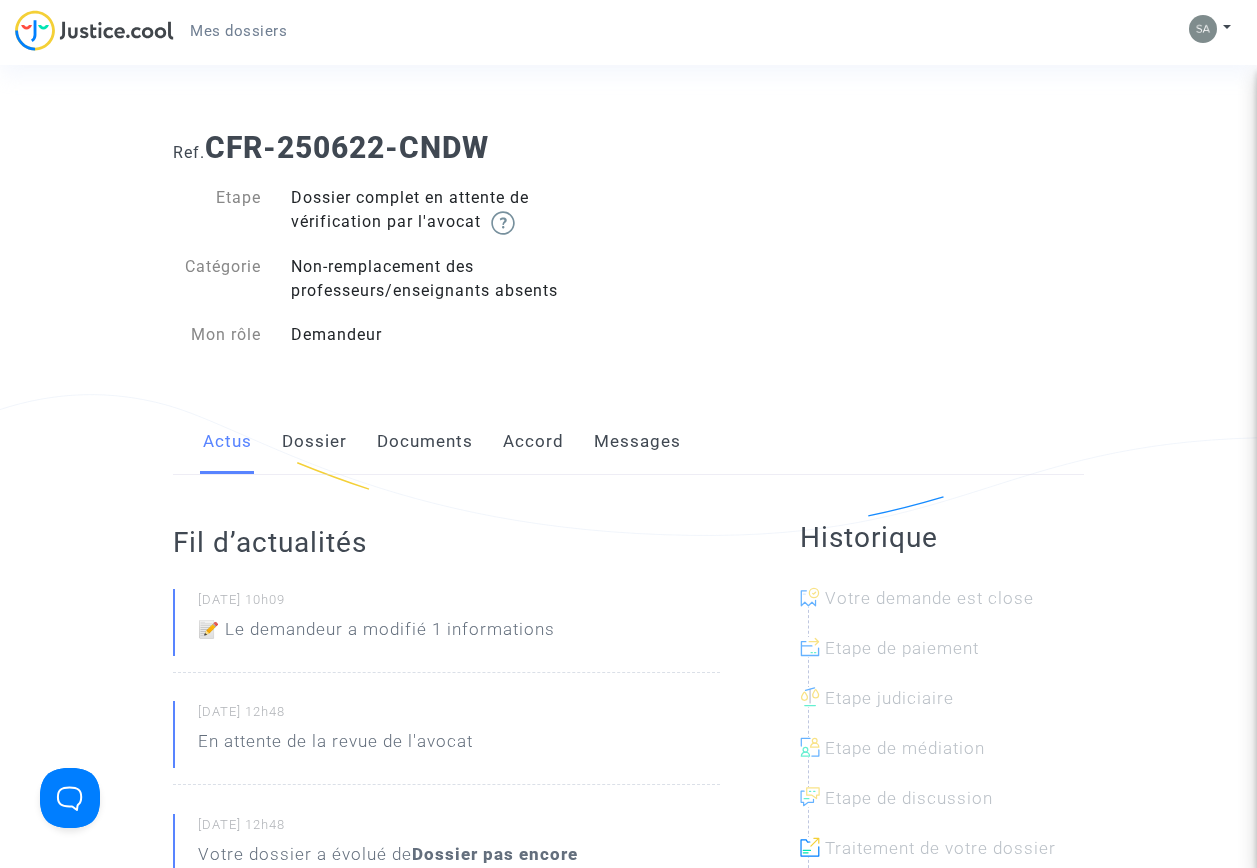 click on "Messages" 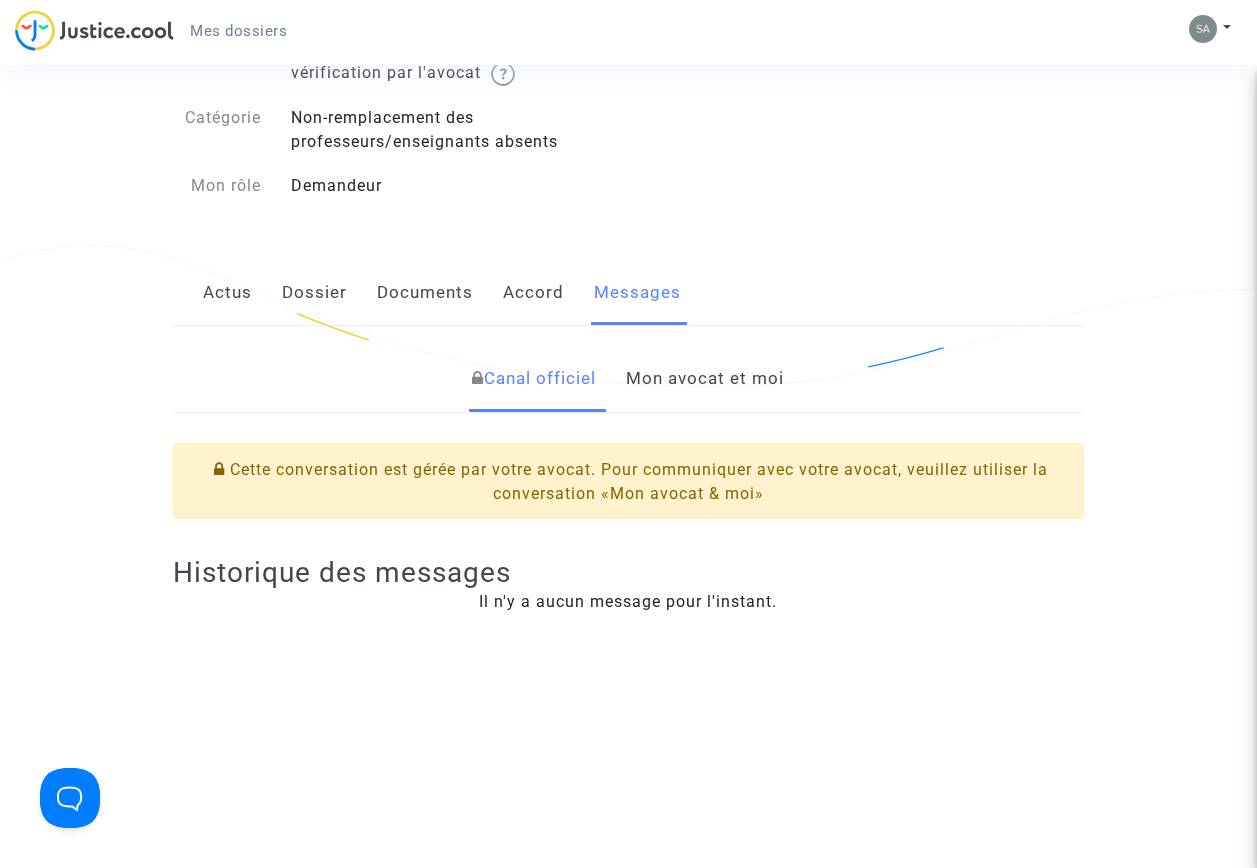 scroll, scrollTop: 200, scrollLeft: 0, axis: vertical 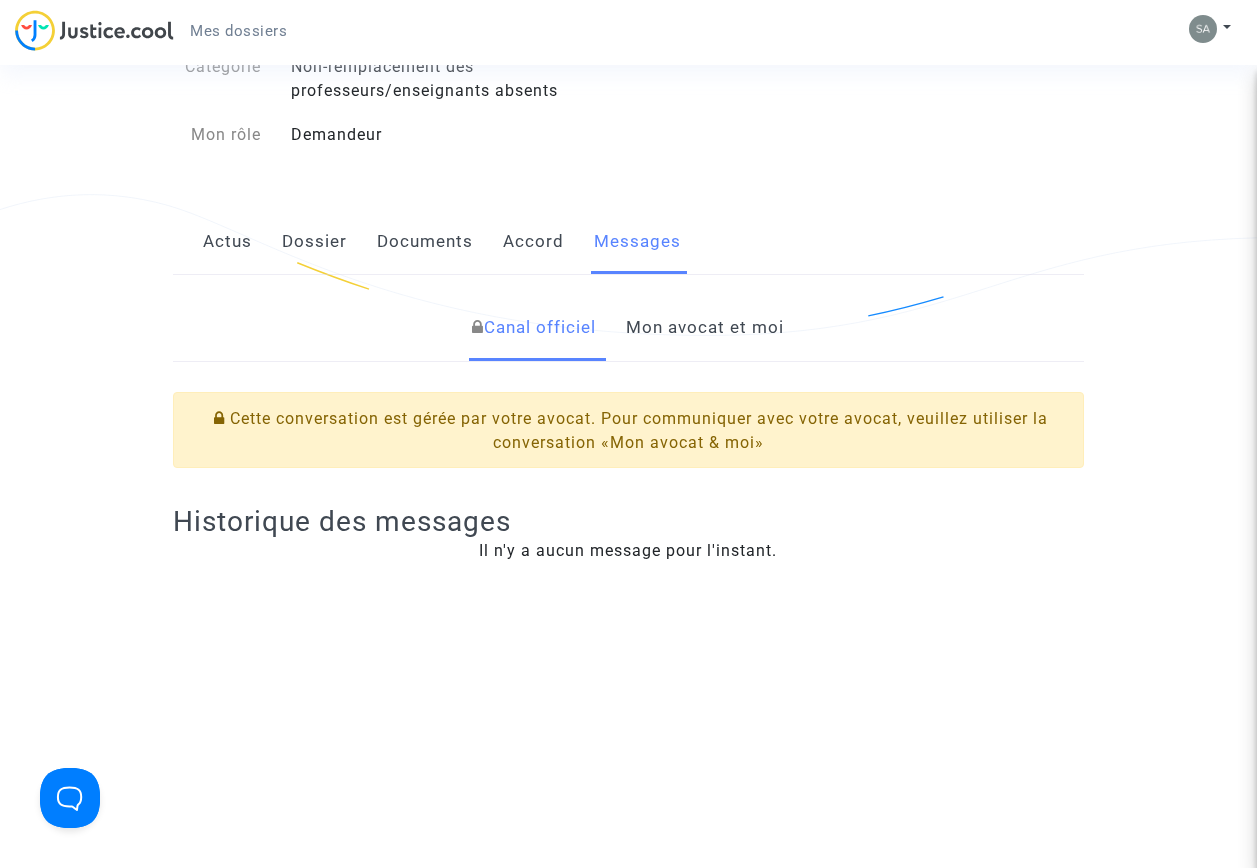 click on "Mon avocat et moi" 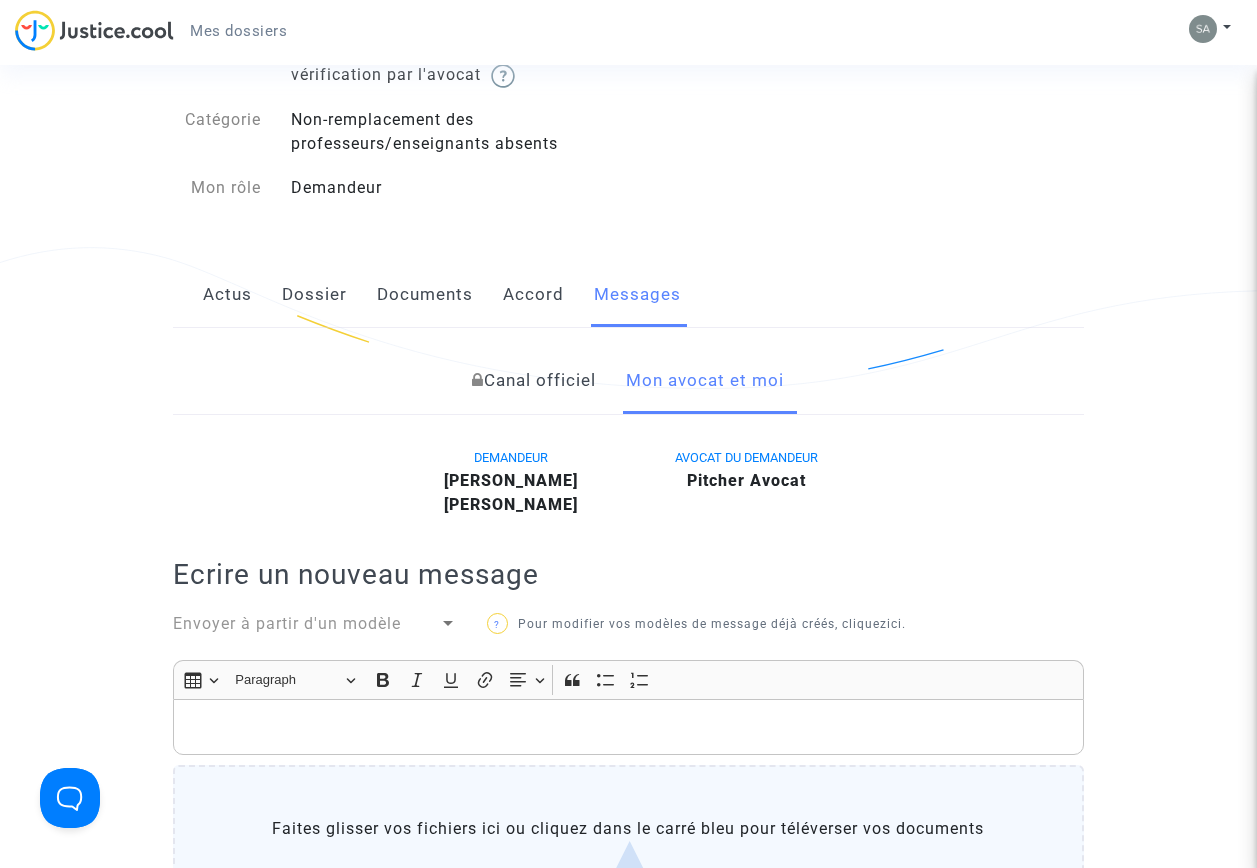 scroll, scrollTop: 0, scrollLeft: 0, axis: both 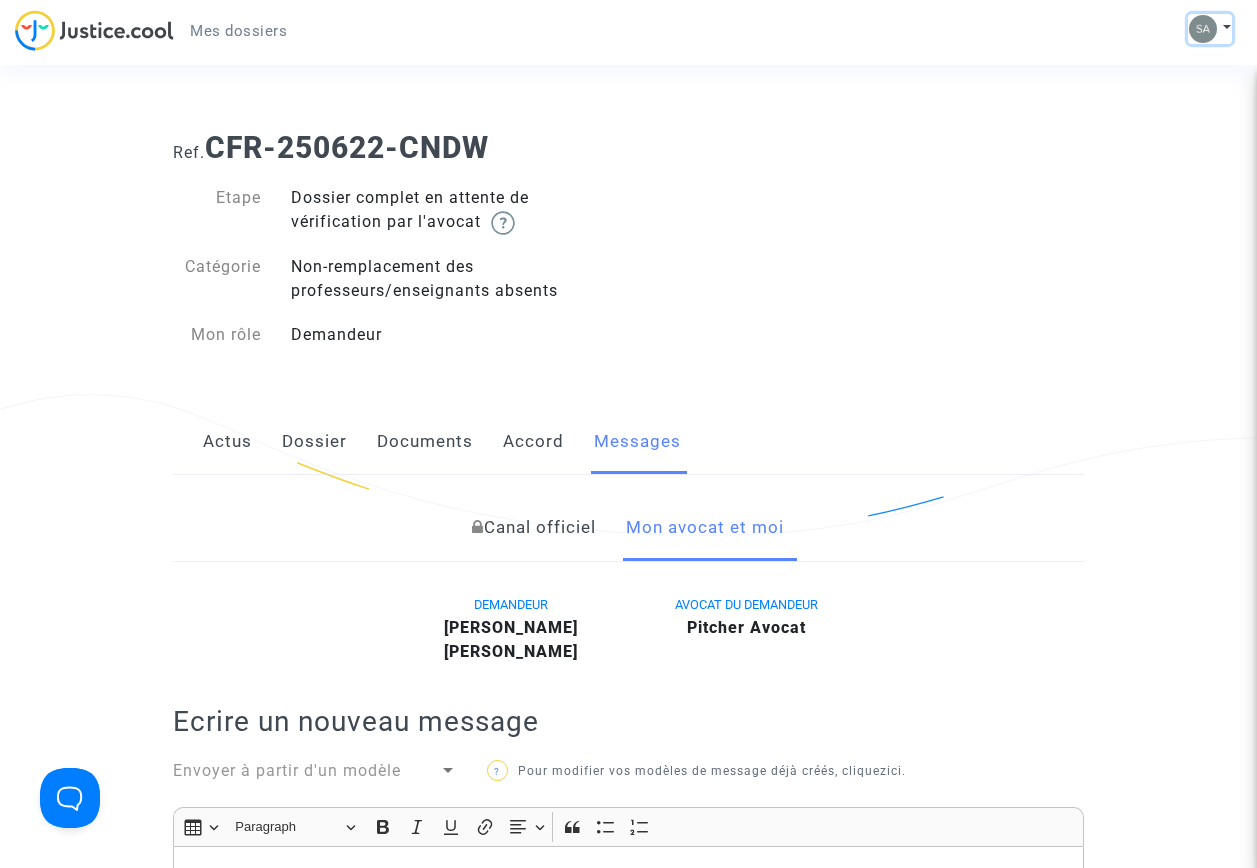 click at bounding box center [1210, 29] 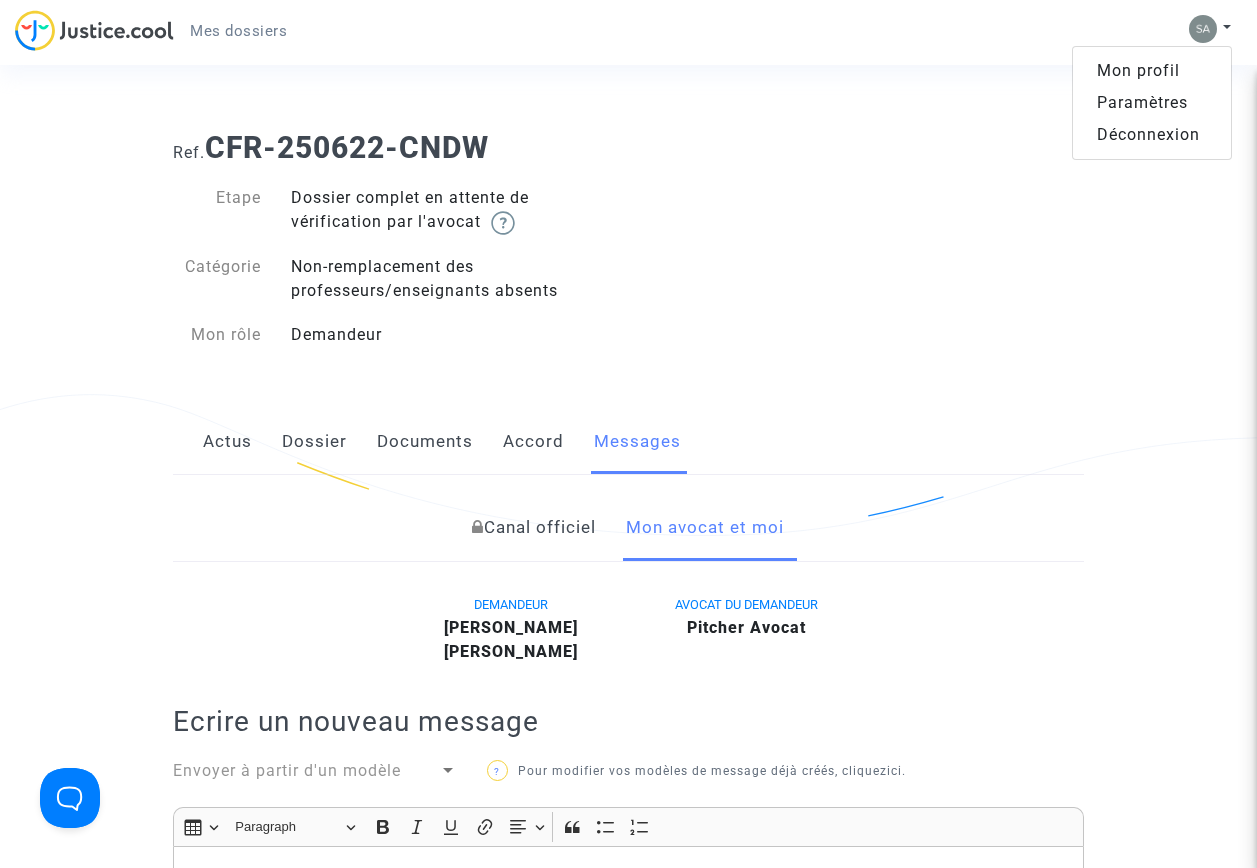 click on "Déconnexion" at bounding box center [1152, 135] 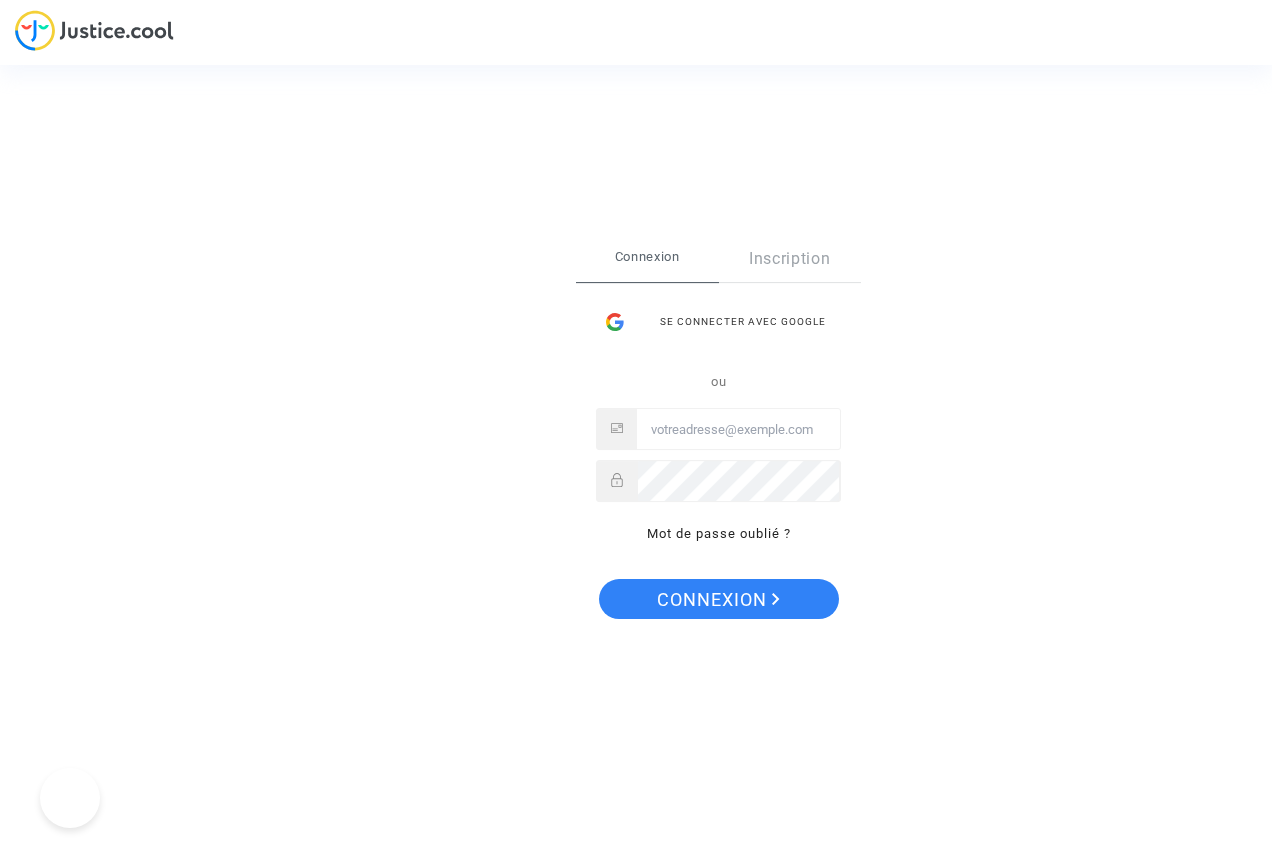 scroll, scrollTop: 0, scrollLeft: 0, axis: both 